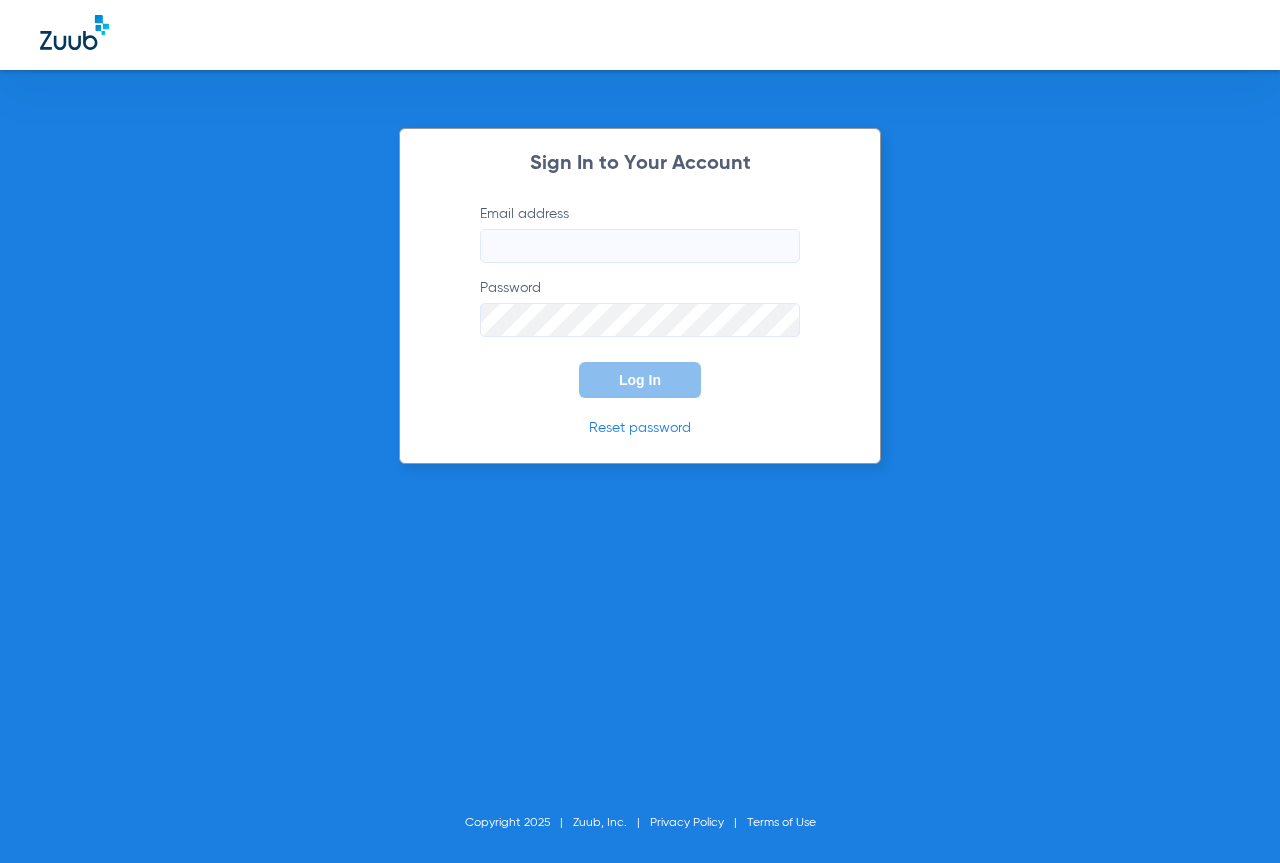 scroll, scrollTop: 0, scrollLeft: 0, axis: both 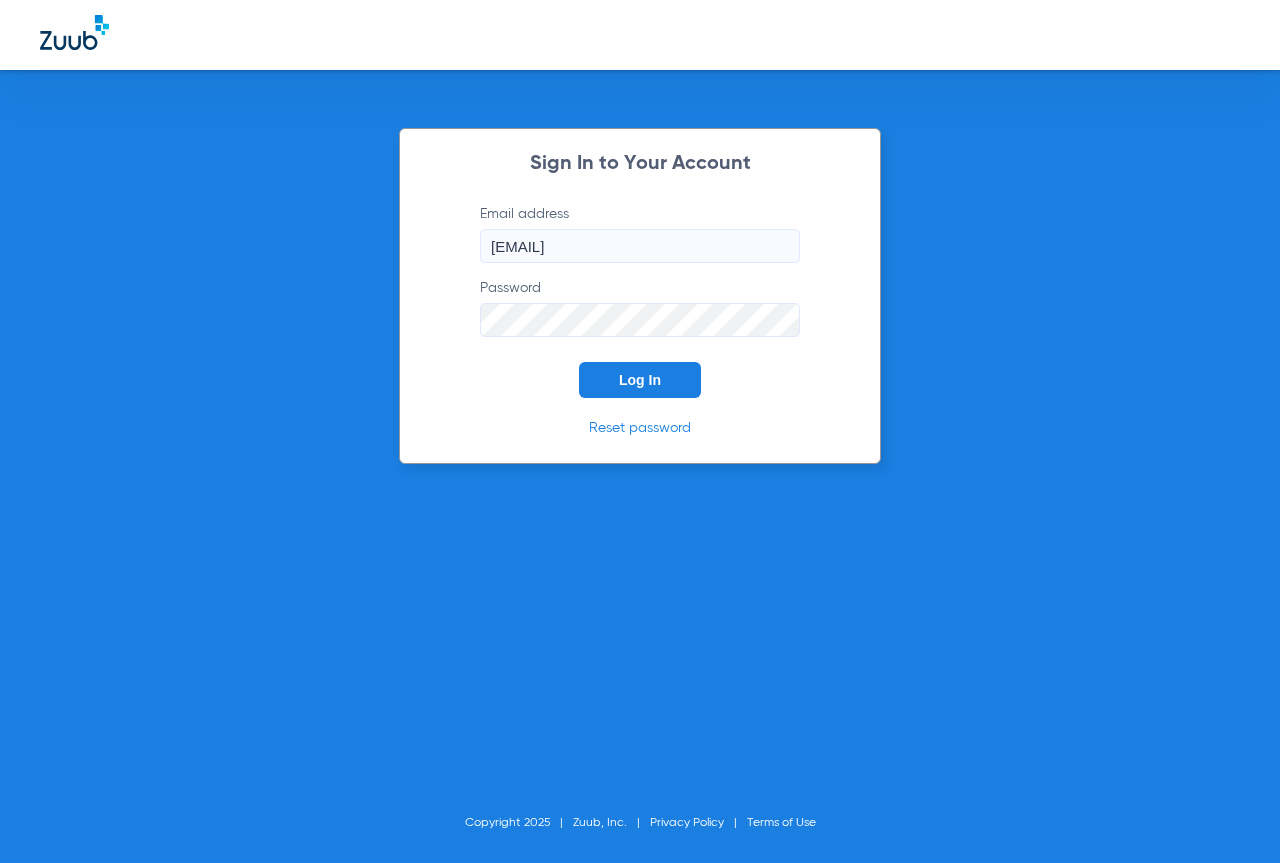 click on "Log In" 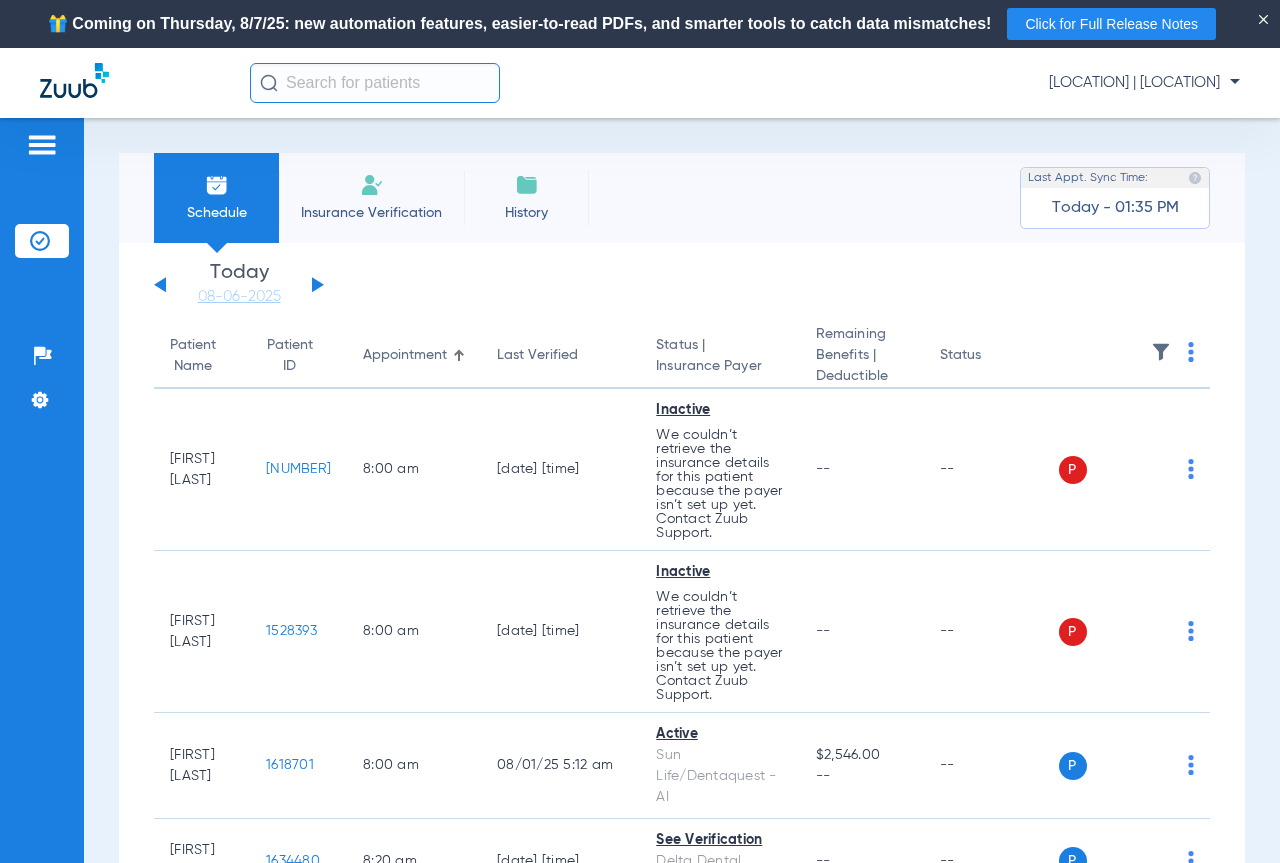 click 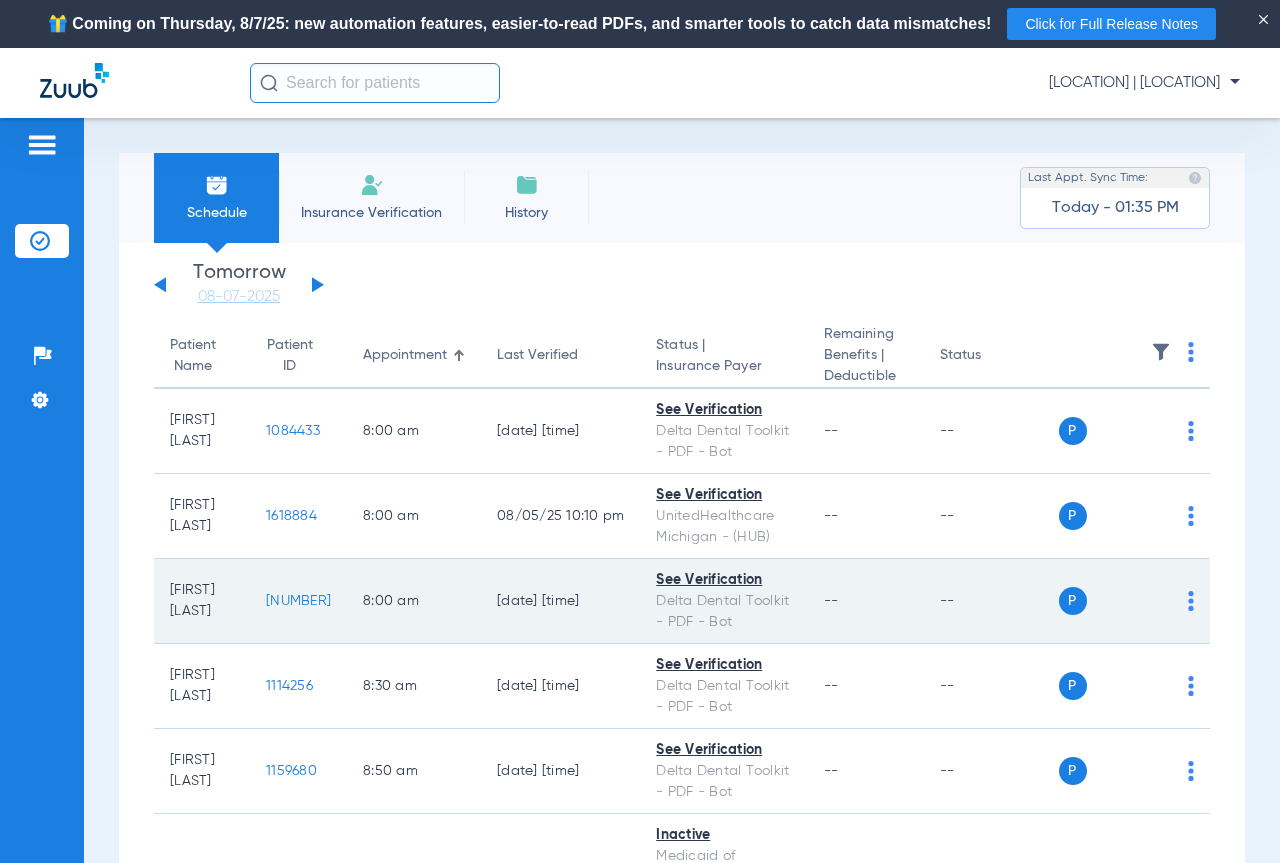click on "[NUMBER]" 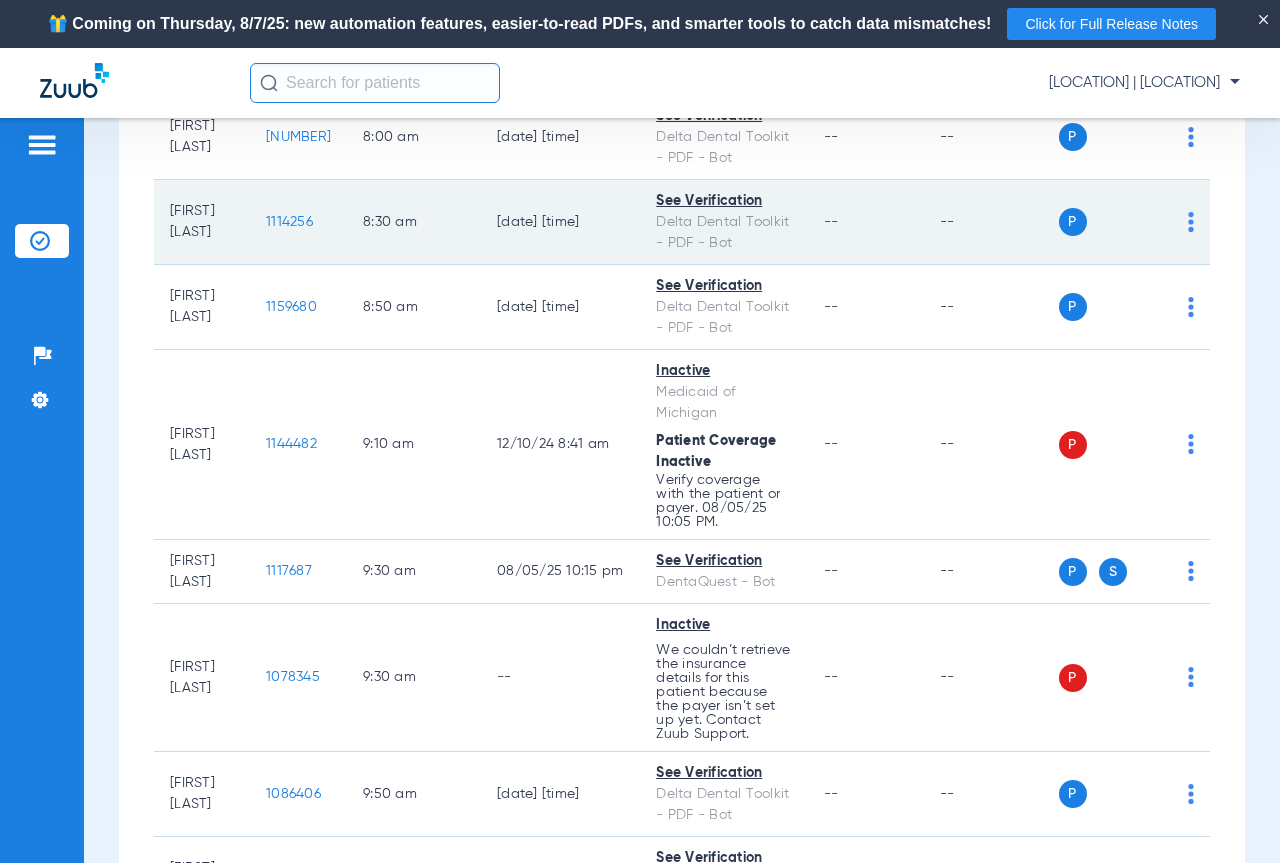 scroll, scrollTop: 500, scrollLeft: 0, axis: vertical 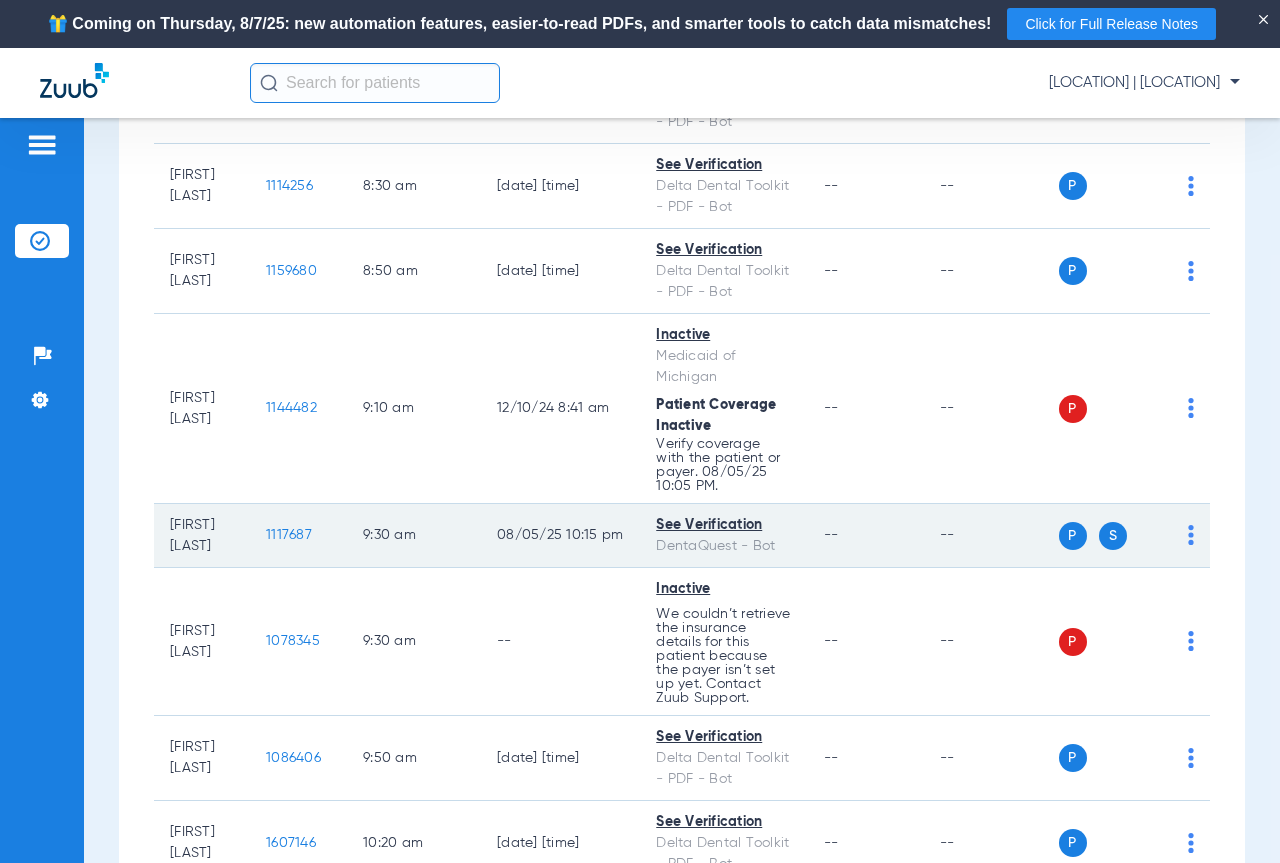 click on "1117687" 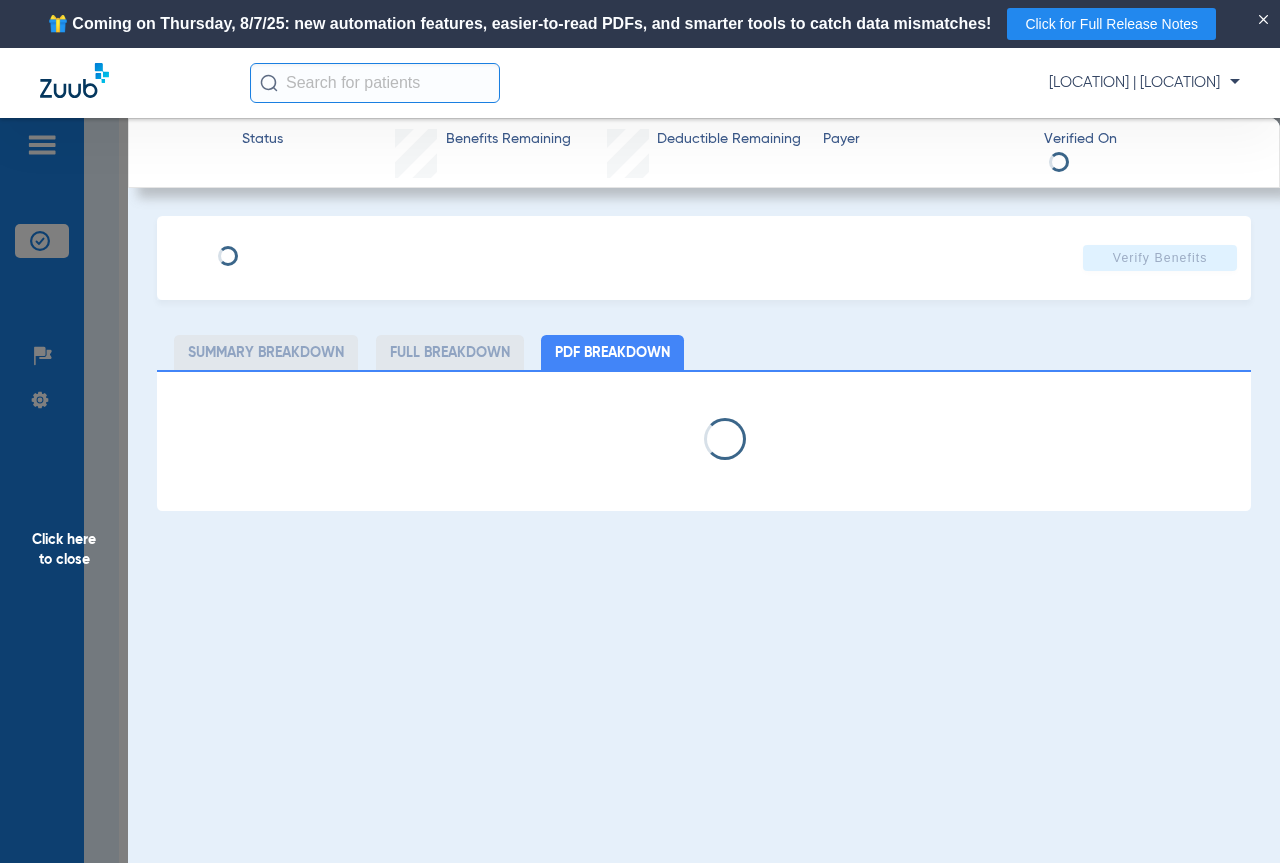 select on "page-width" 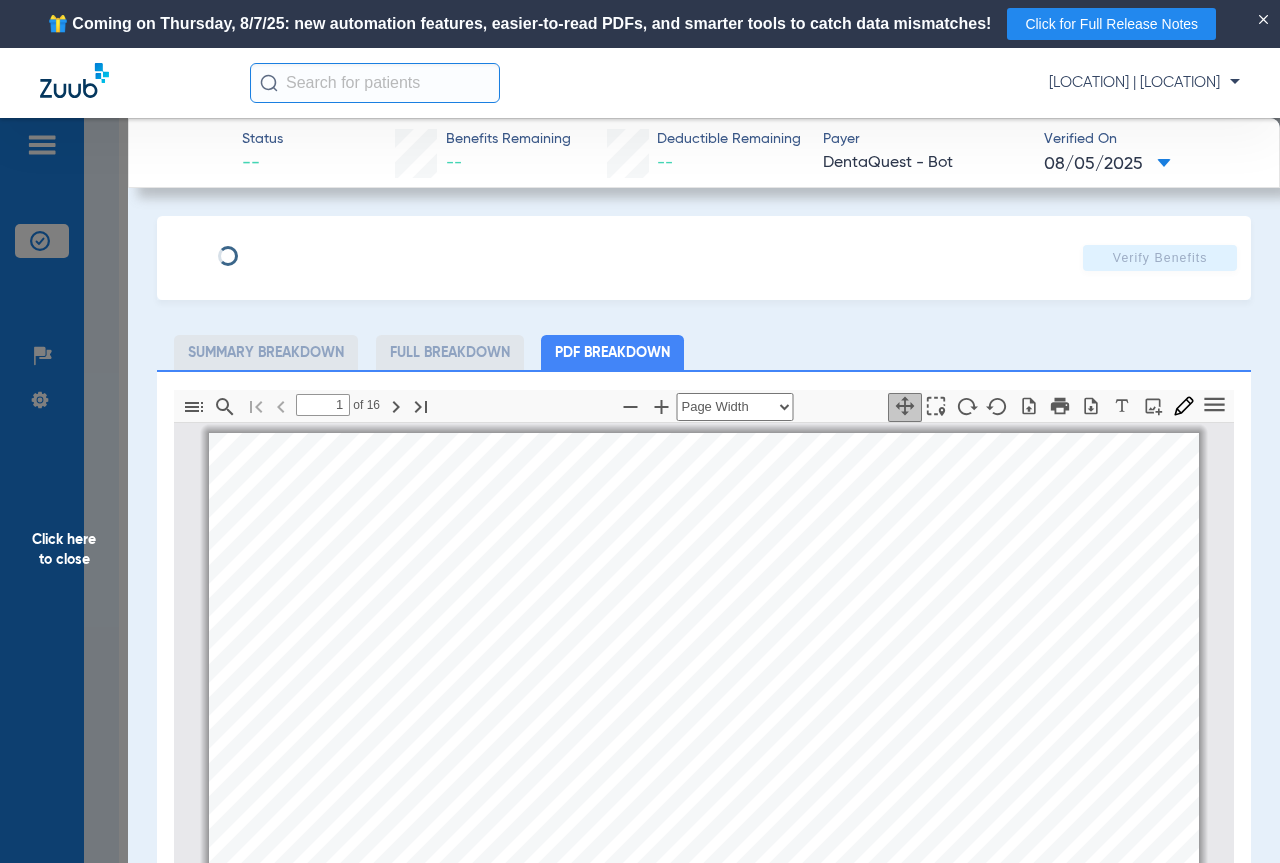 scroll, scrollTop: 10, scrollLeft: 0, axis: vertical 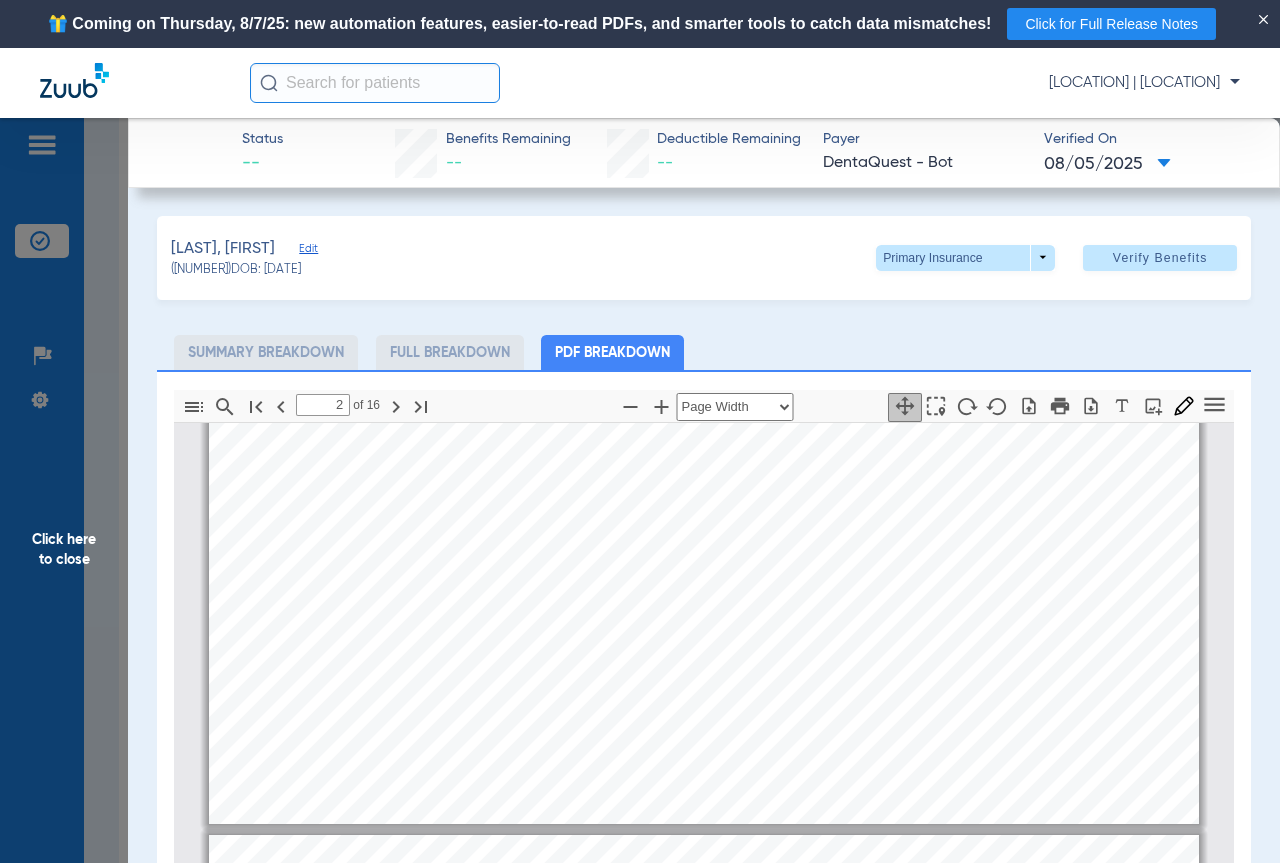 type on "1" 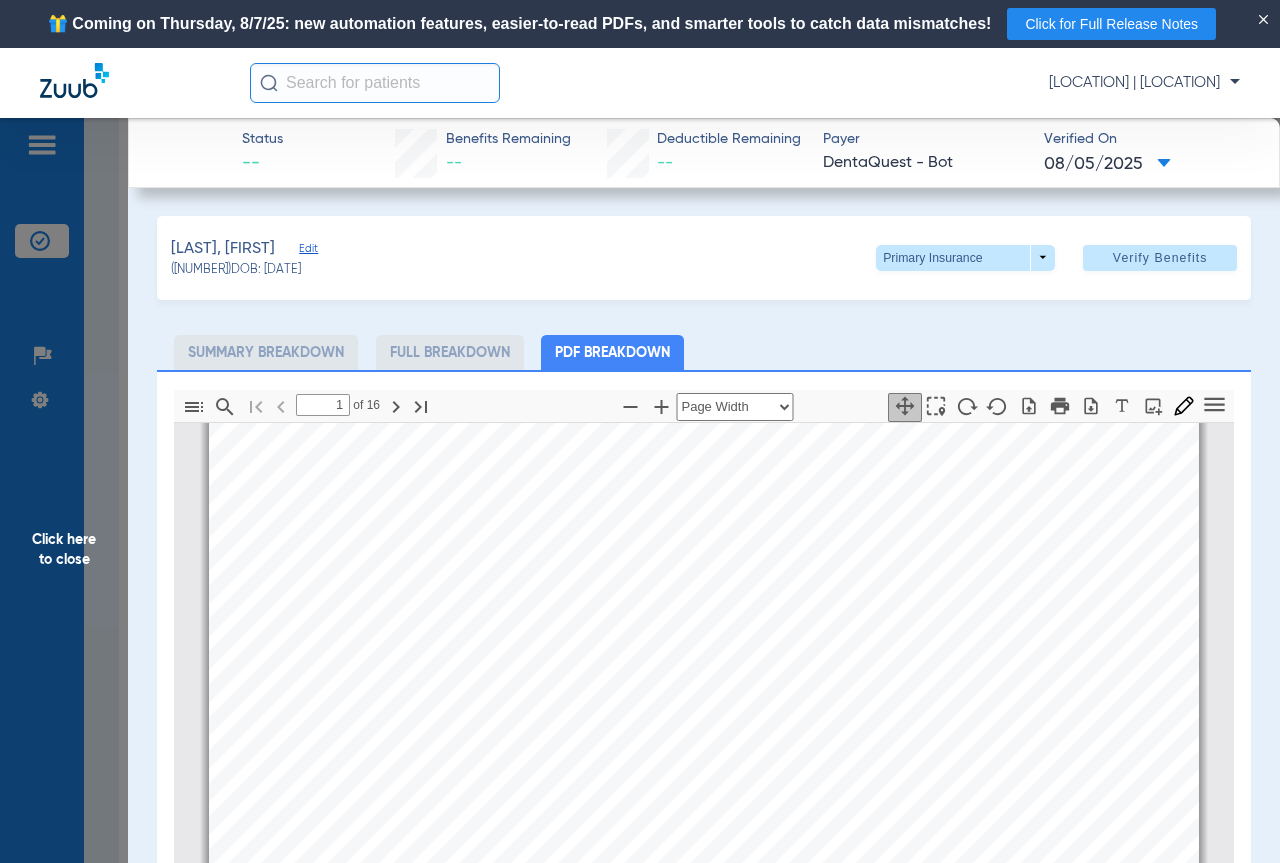 scroll, scrollTop: 110, scrollLeft: 0, axis: vertical 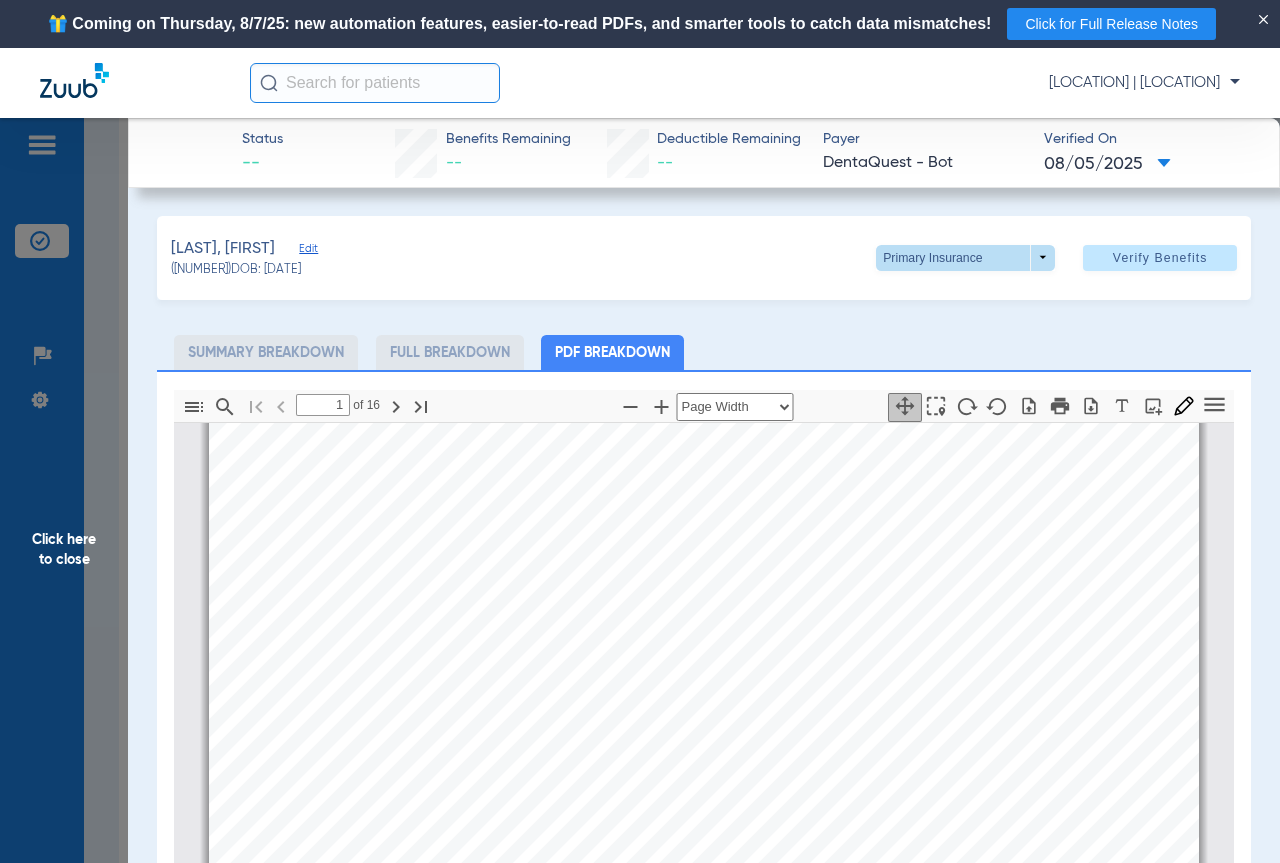 click 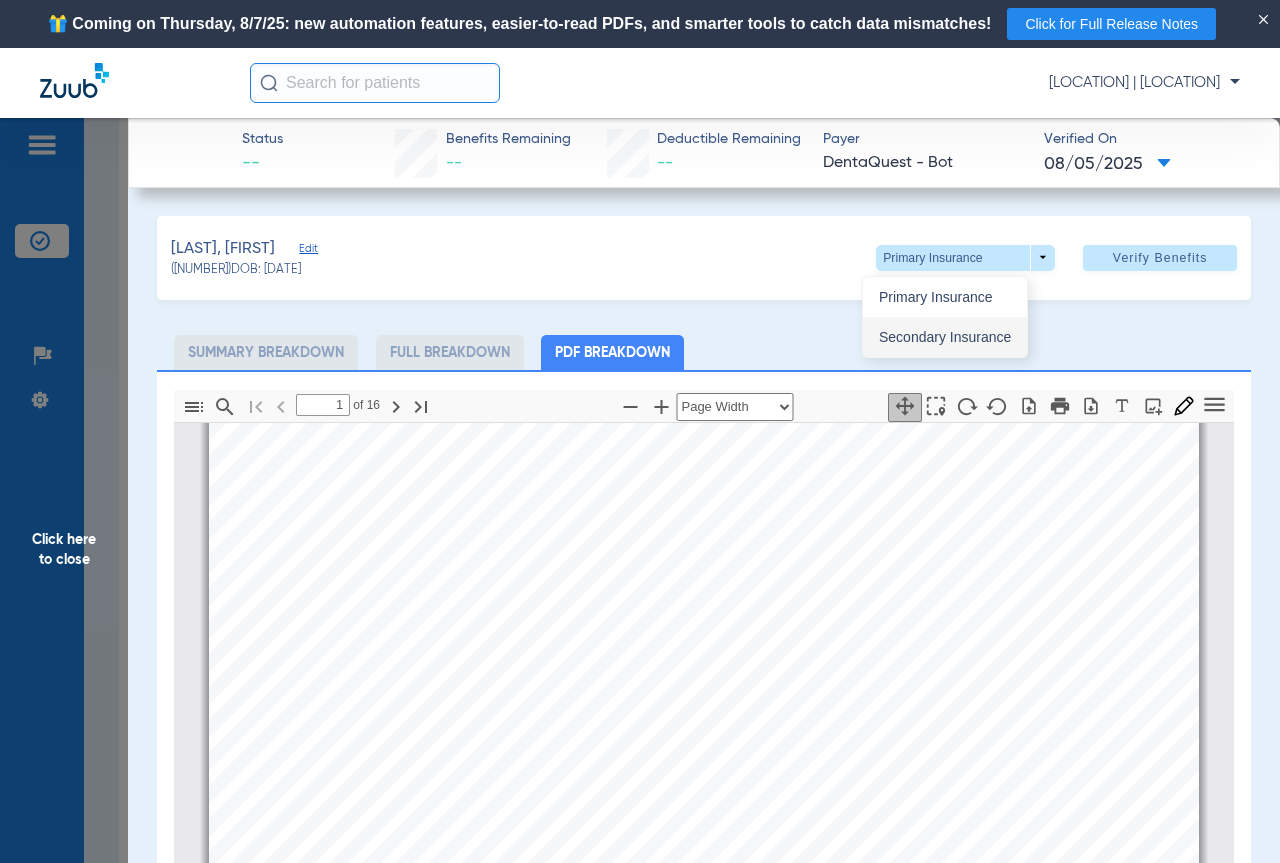 click on "Secondary Insurance" at bounding box center (945, 337) 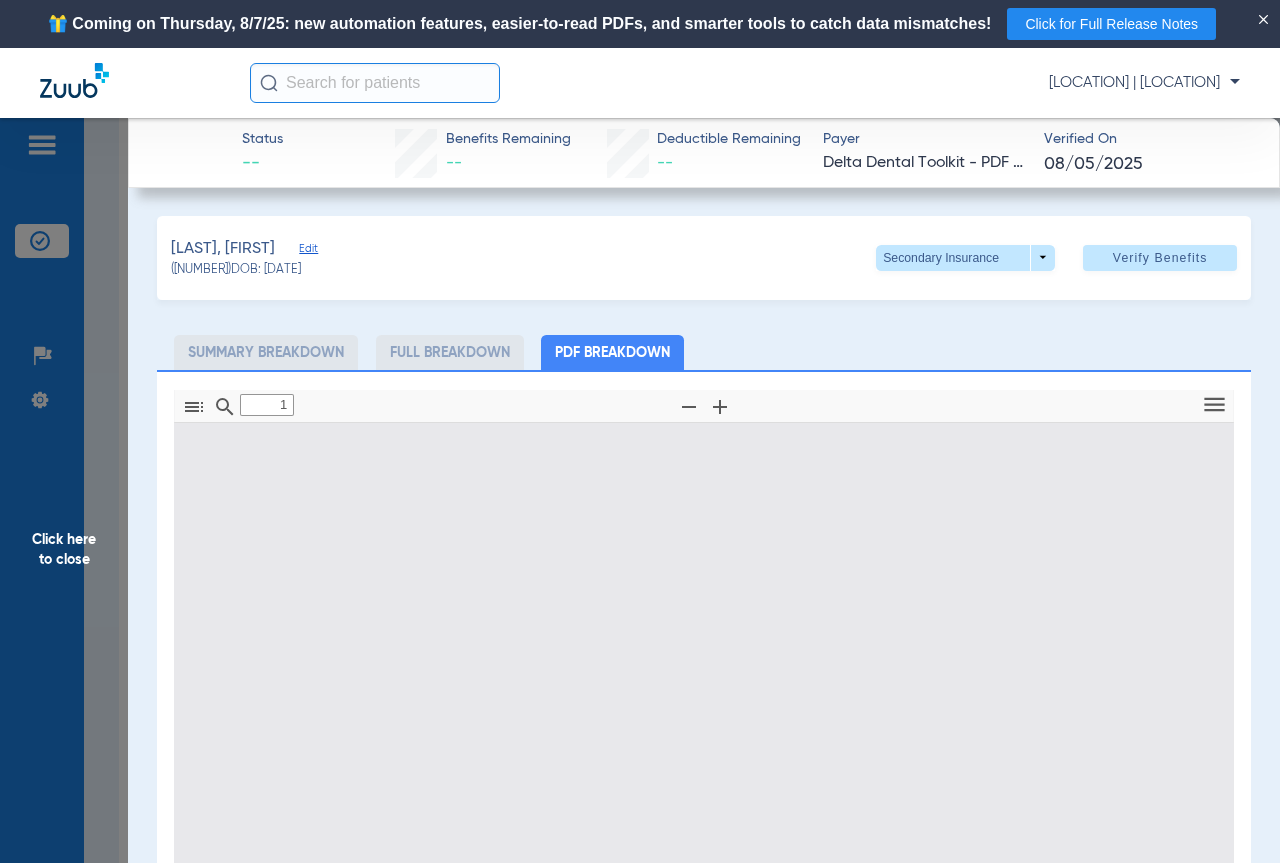 type on "0" 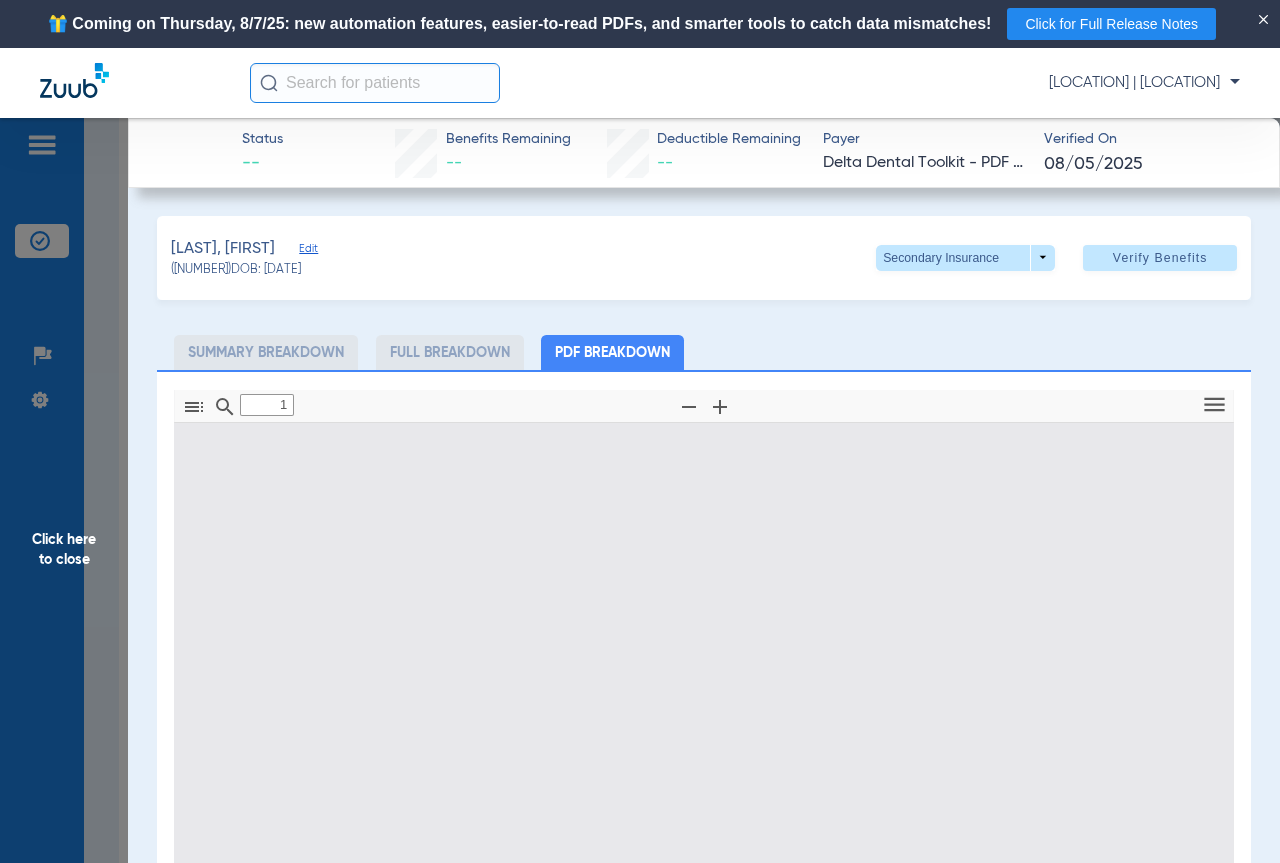 select on "page-width" 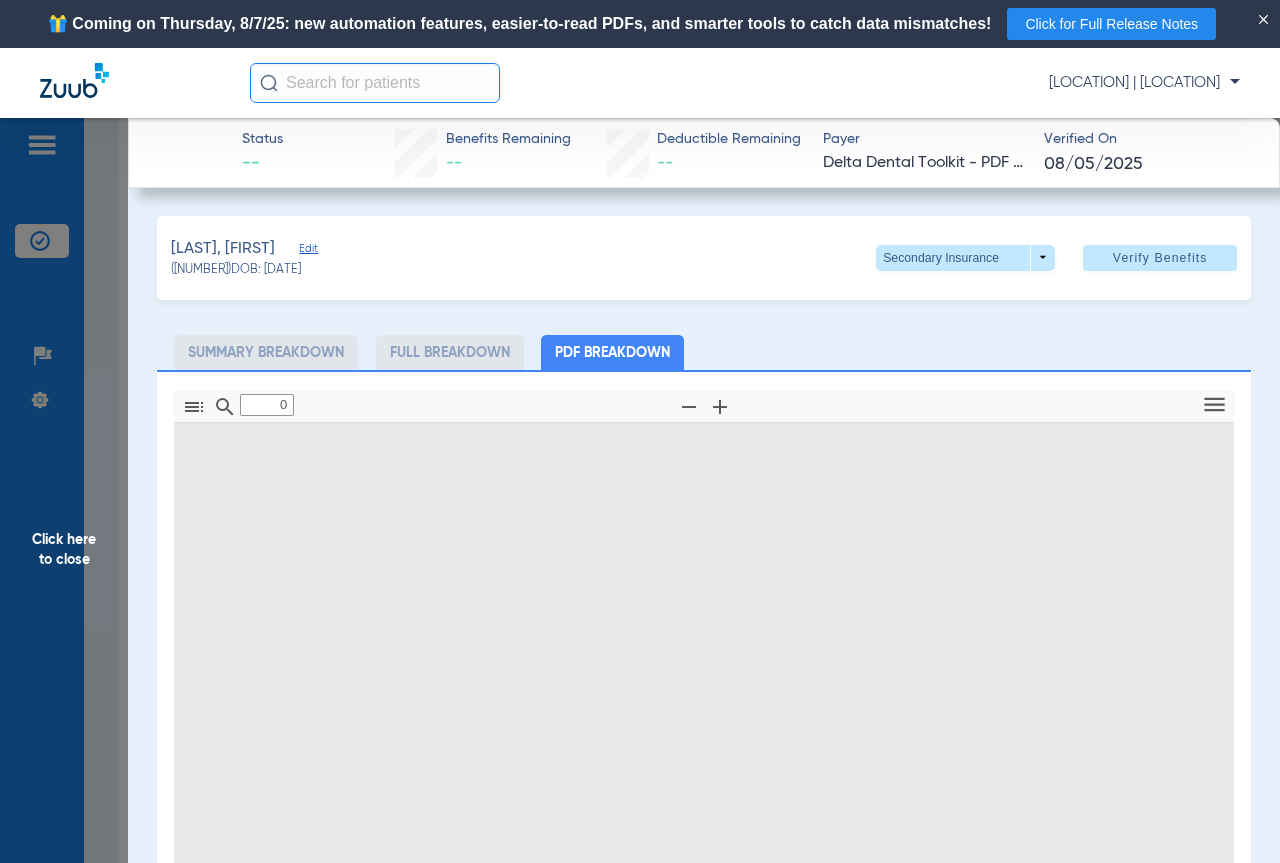 type on "1" 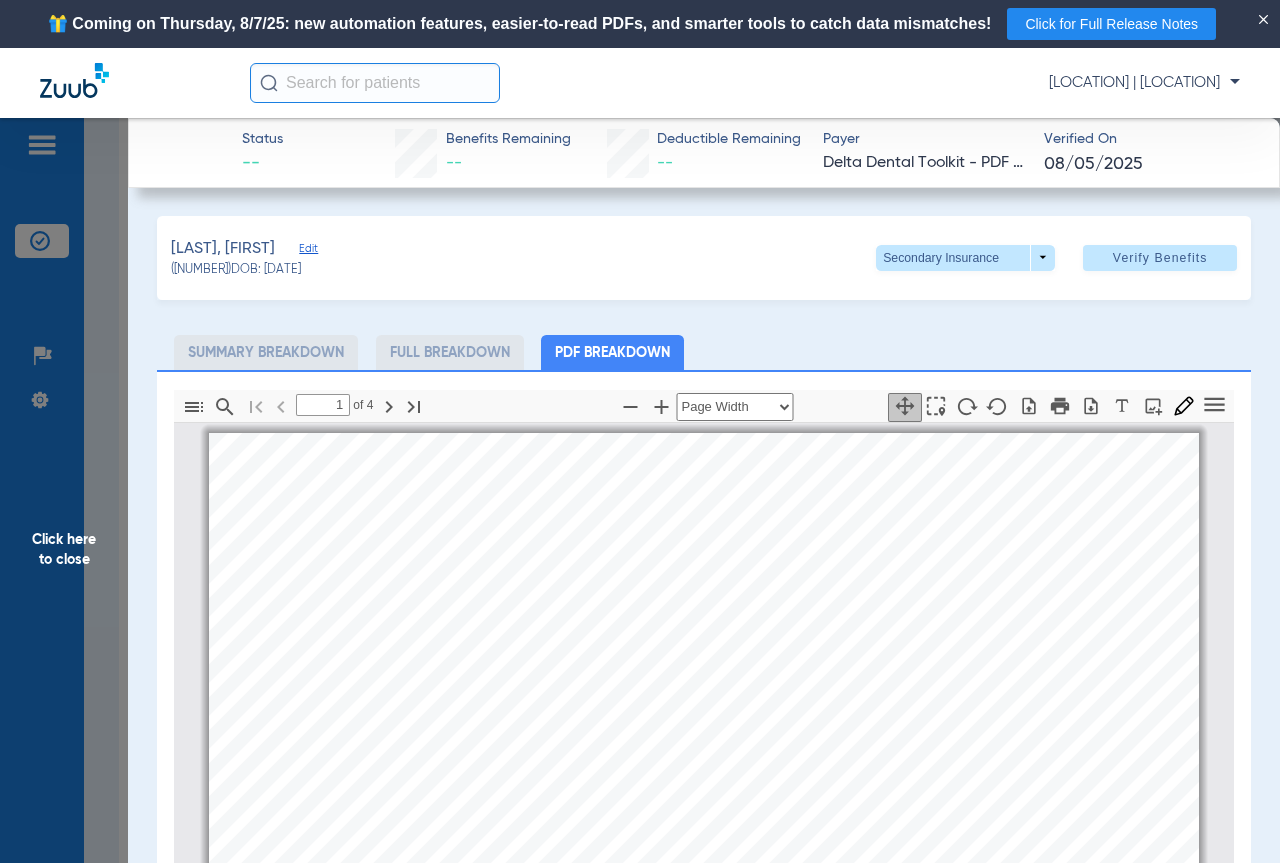 scroll, scrollTop: 10, scrollLeft: 0, axis: vertical 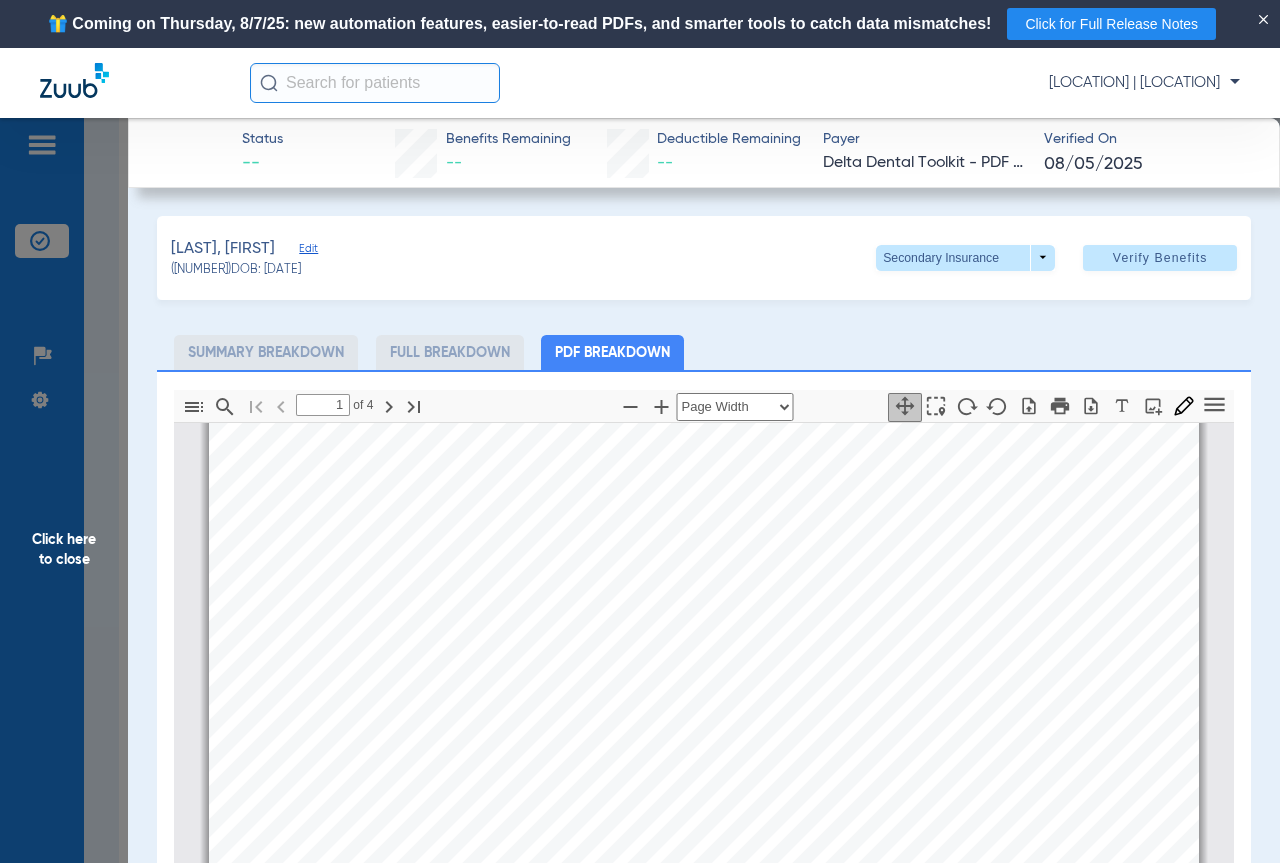 click on "Click here to close" 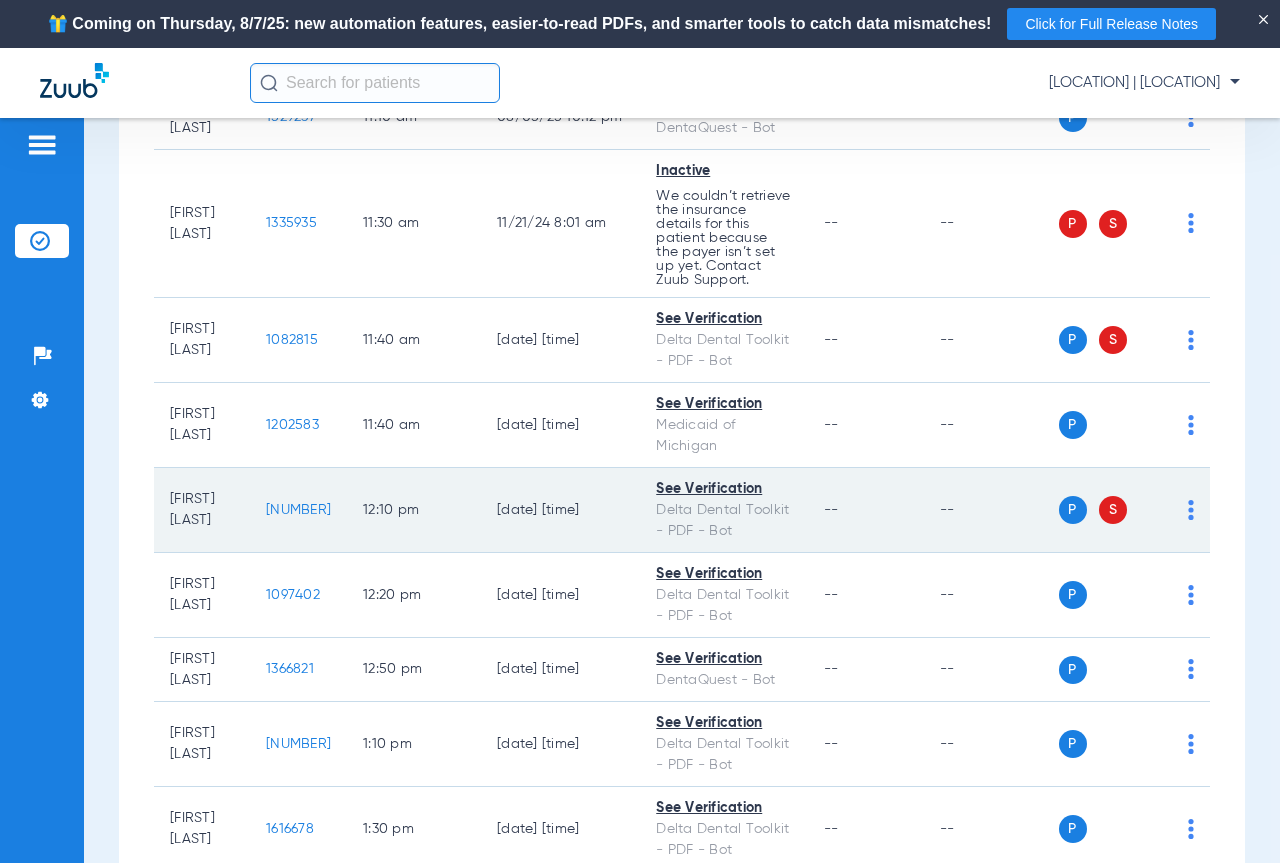 scroll, scrollTop: 1400, scrollLeft: 0, axis: vertical 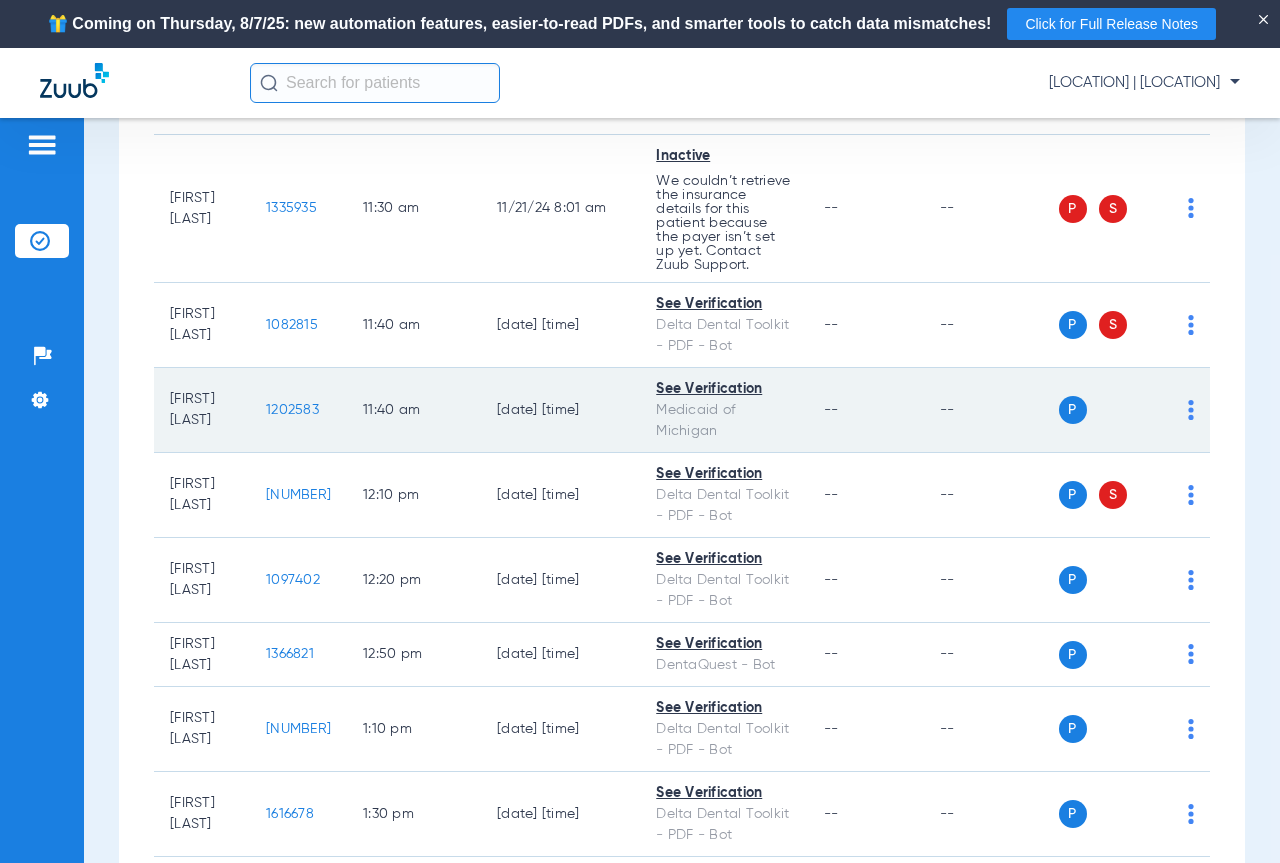 click on "1202583" 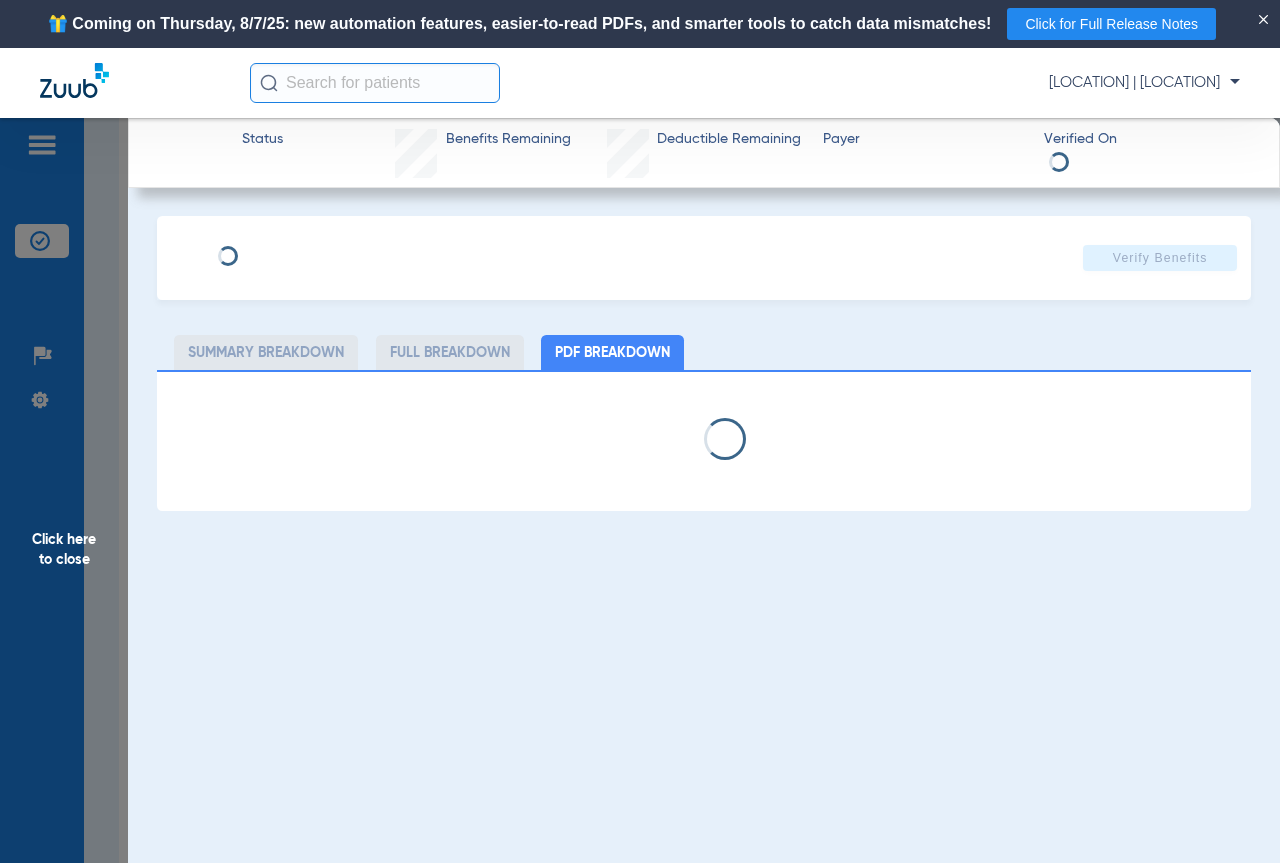 select on "page-width" 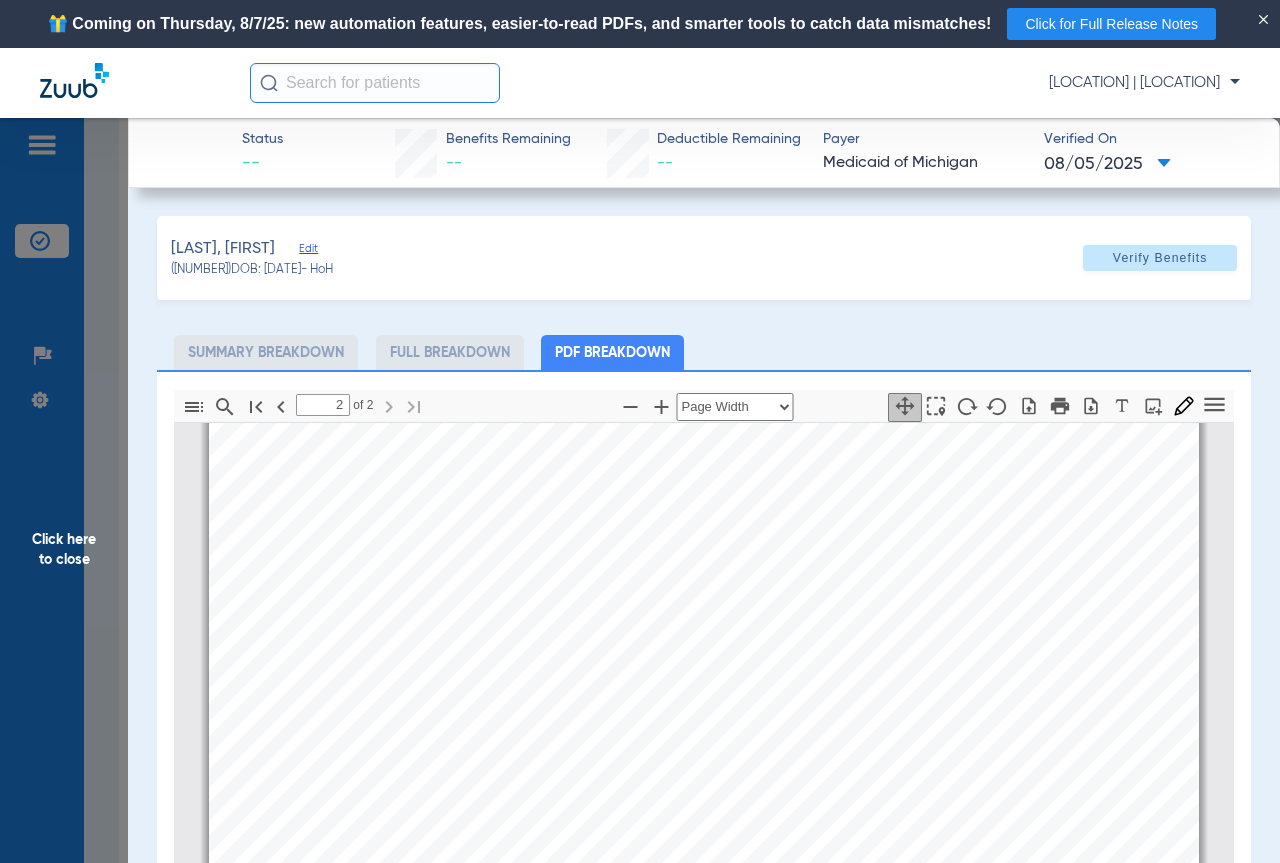 scroll, scrollTop: 1798, scrollLeft: 0, axis: vertical 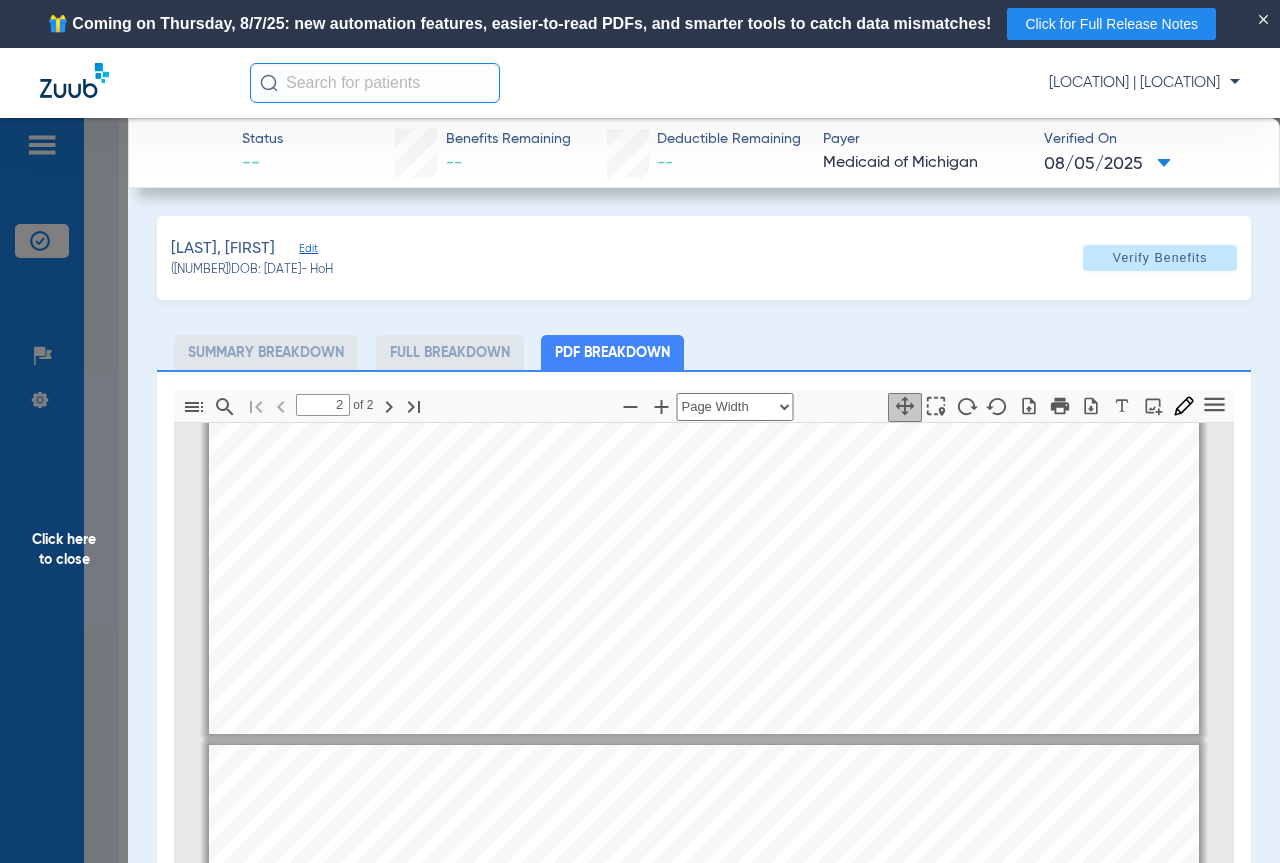 type on "1" 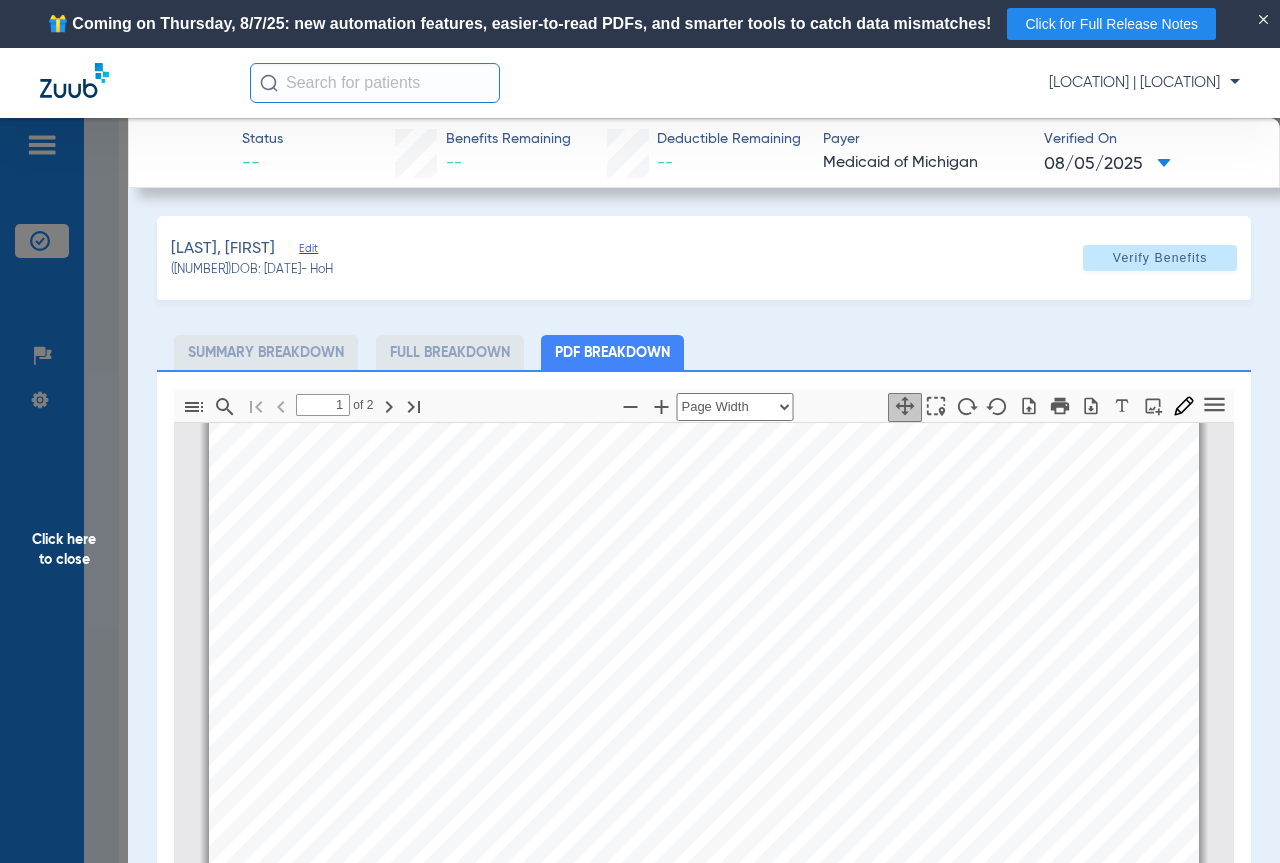 scroll, scrollTop: 0, scrollLeft: 0, axis: both 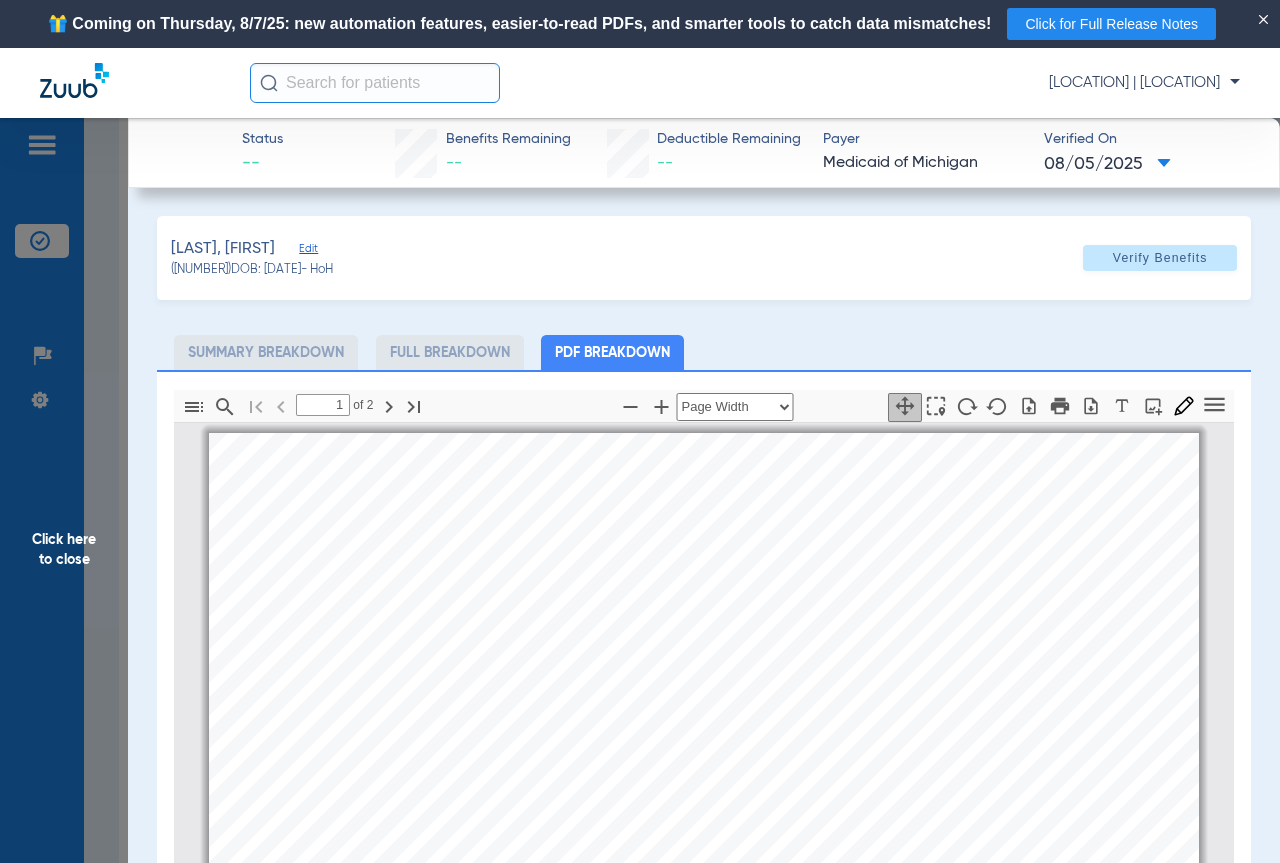drag, startPoint x: 54, startPoint y: 549, endPoint x: 804, endPoint y: 609, distance: 752.3962 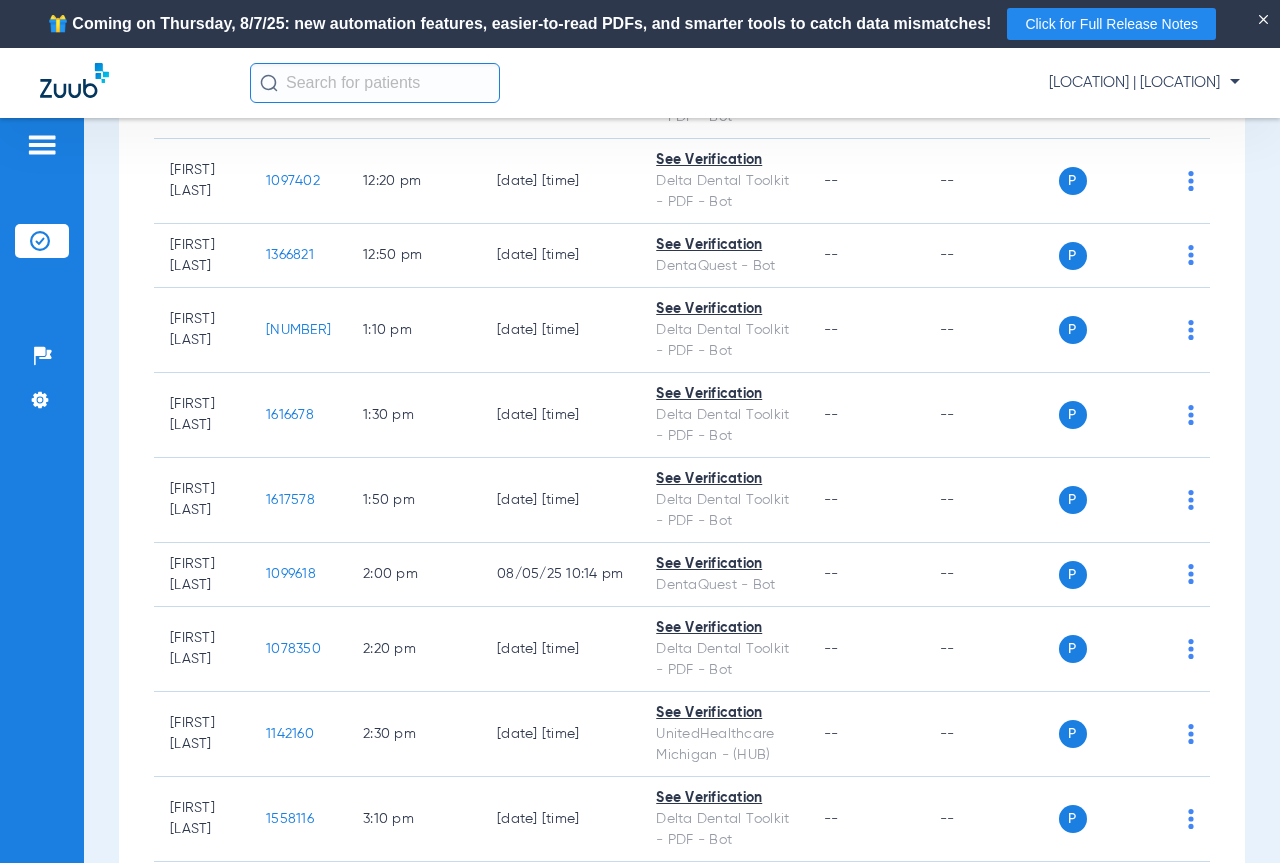 scroll, scrollTop: 1800, scrollLeft: 0, axis: vertical 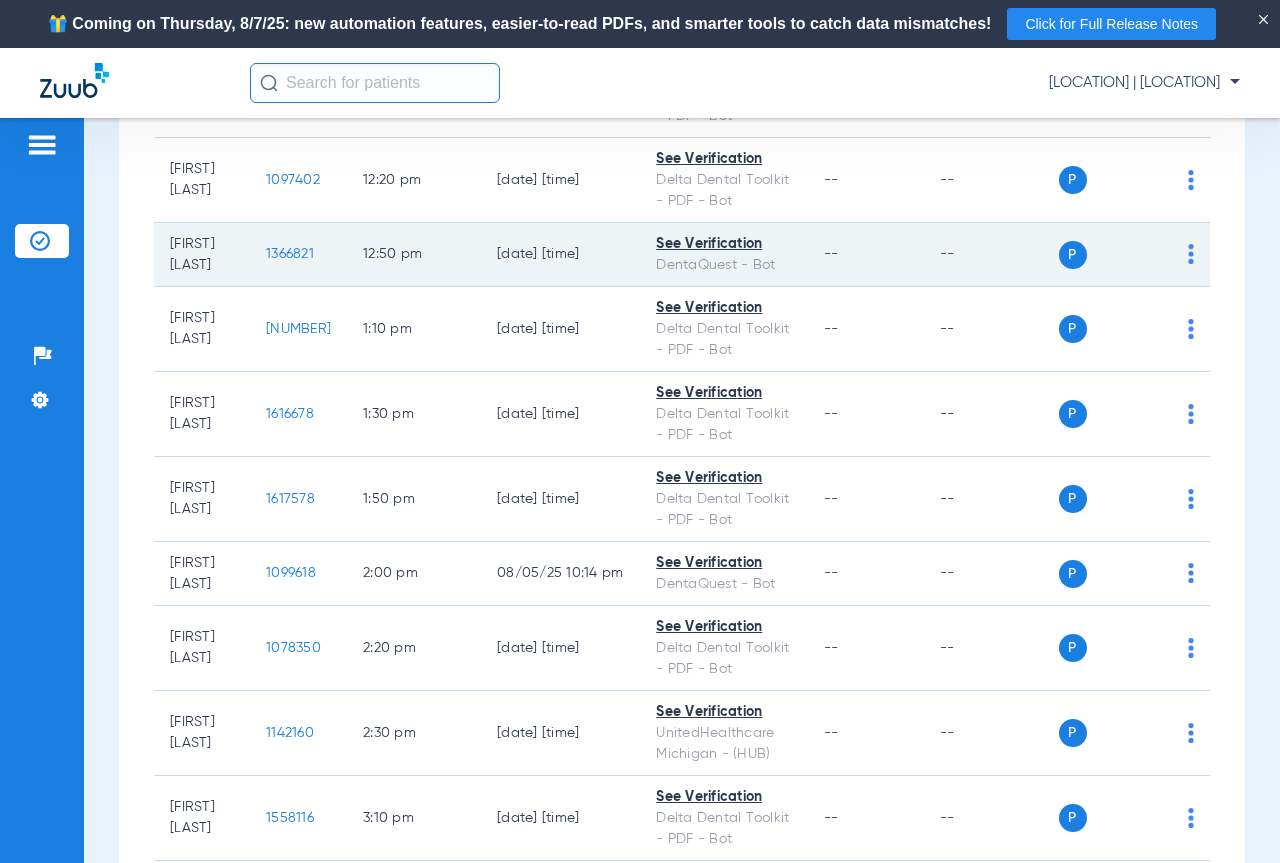click on "1366821" 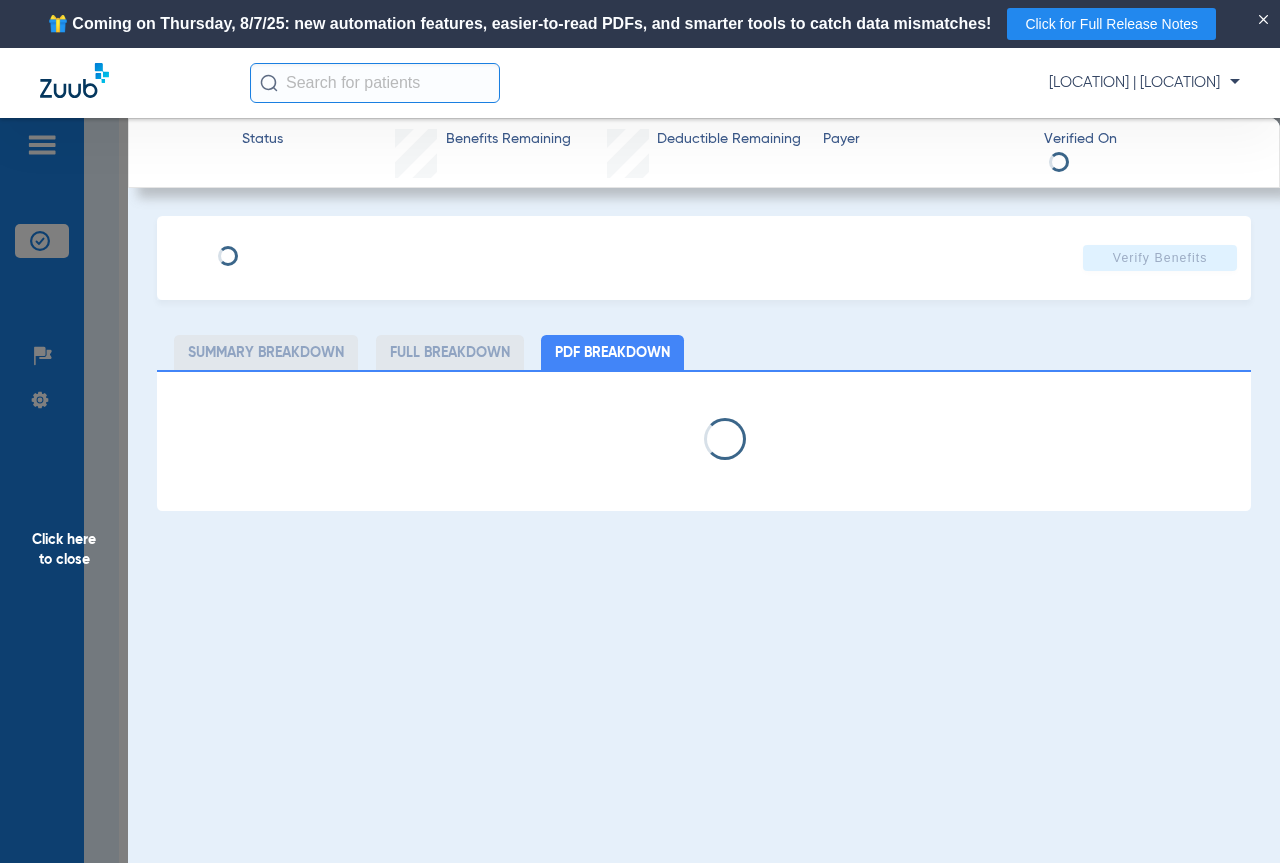 select on "page-width" 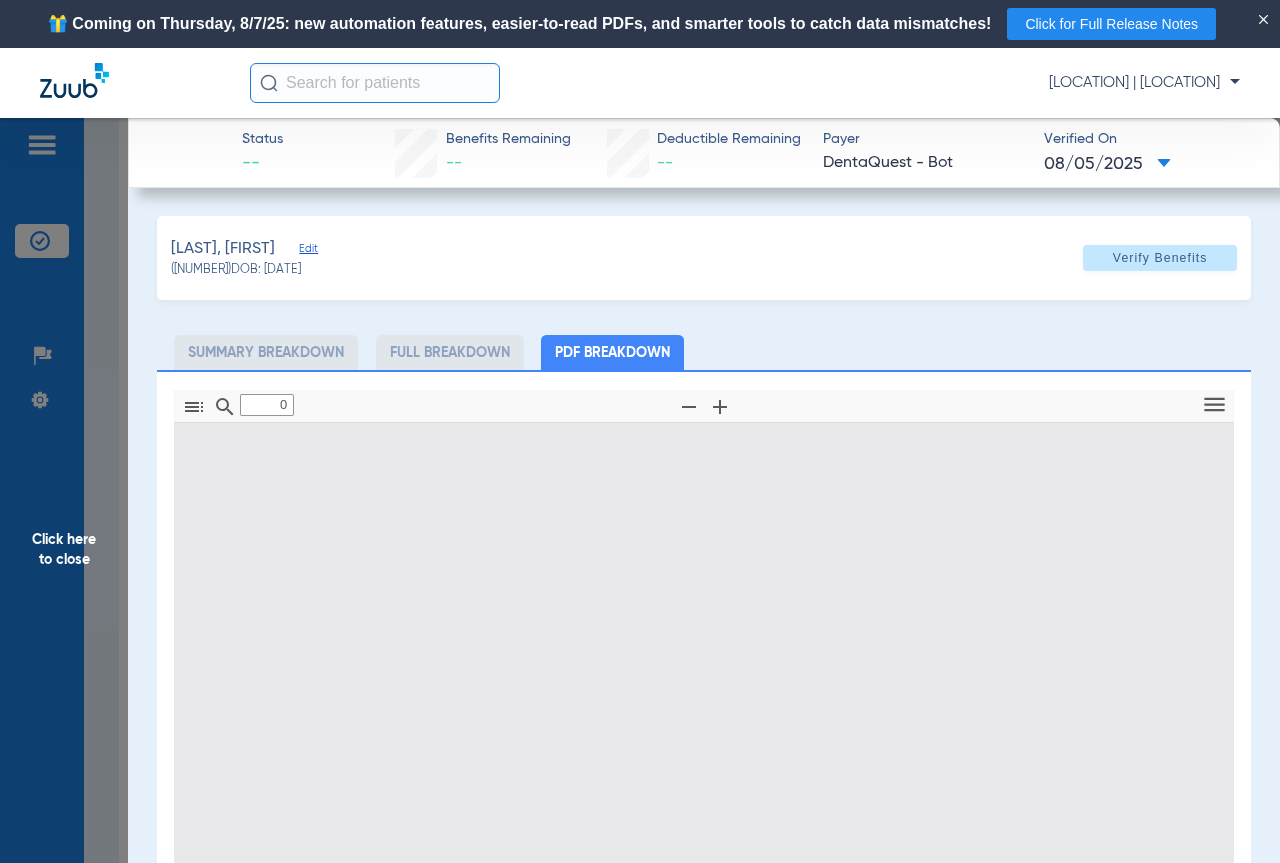 type on "1" 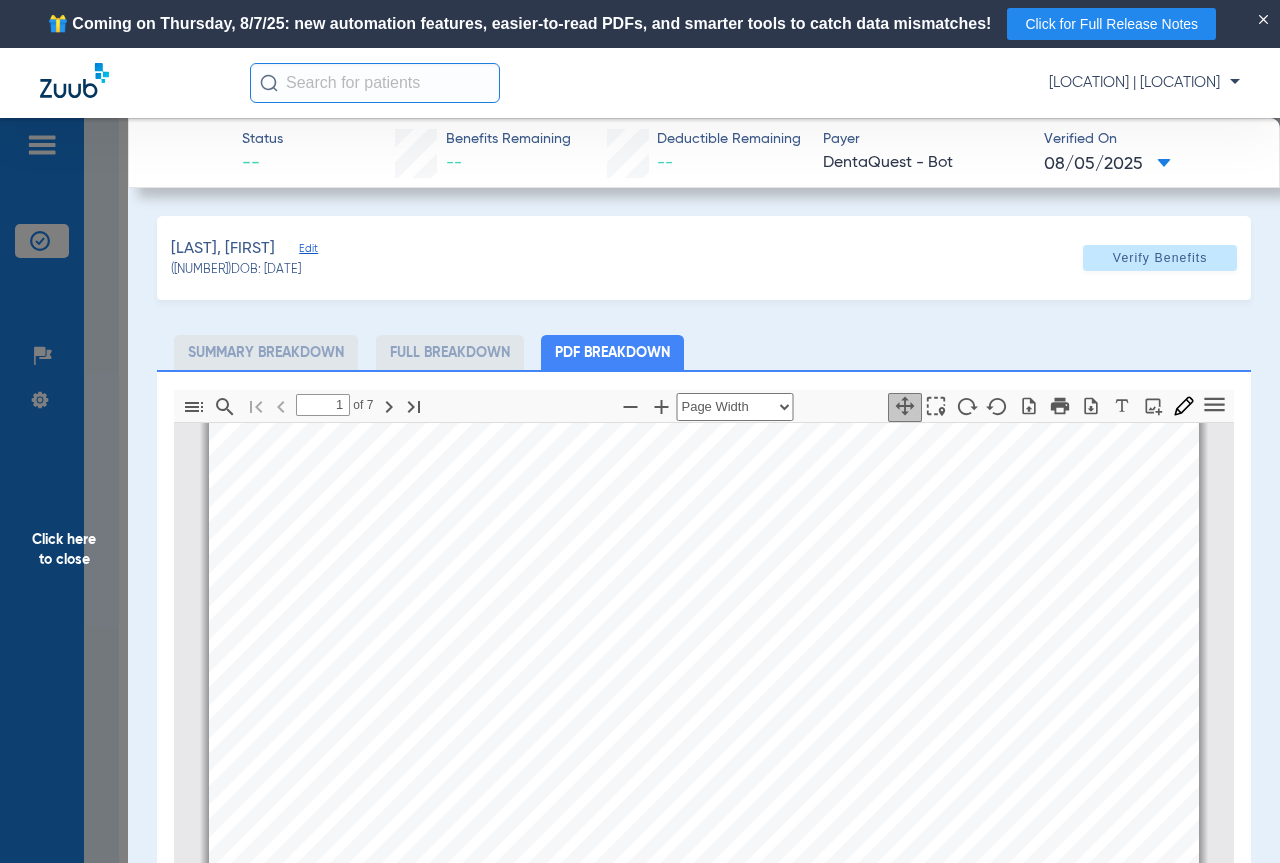 scroll, scrollTop: 0, scrollLeft: 0, axis: both 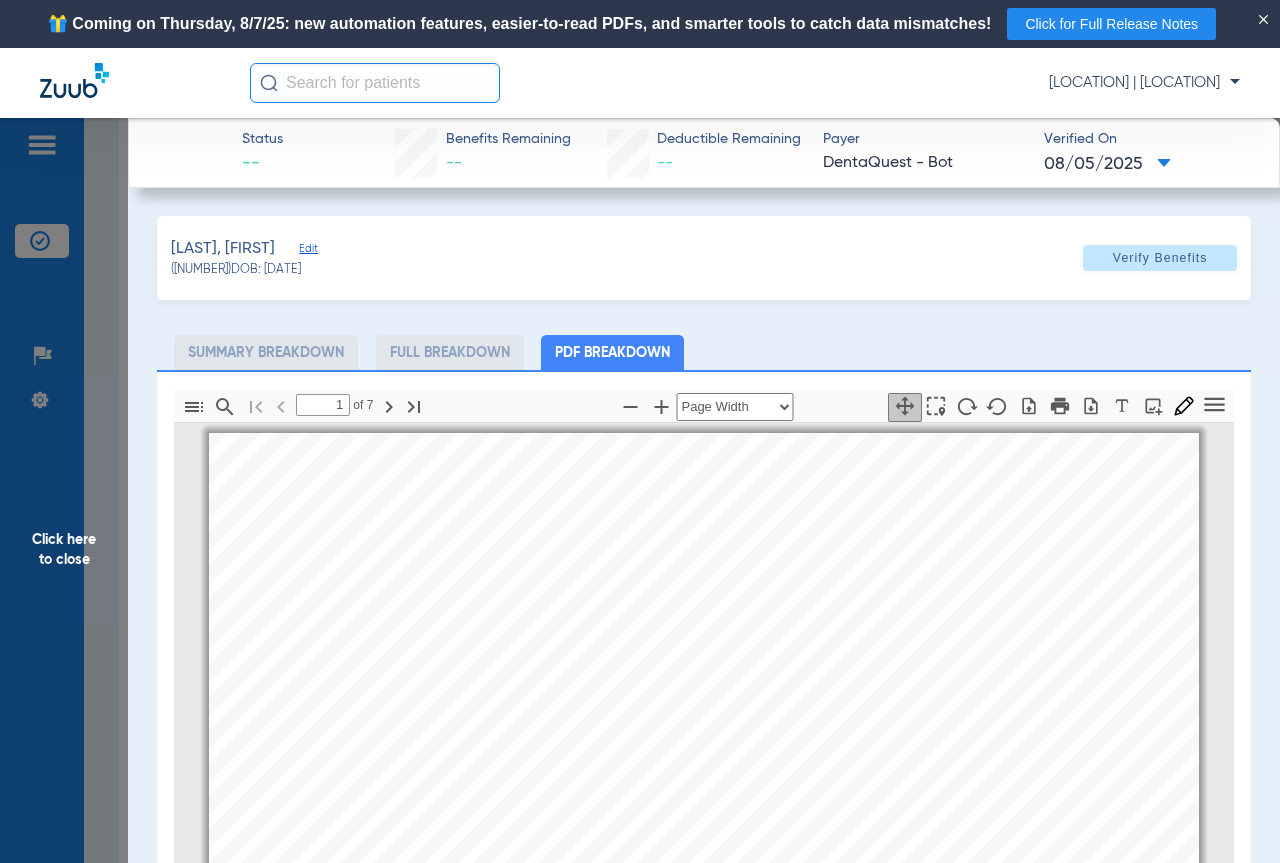 click on "Healthy Kids Name : [FIRST] [LAST] Relationship : Subscriber DOB: [DATE] Gender: M Primary Address: [NUMBER] [STREET] , [CITY], [STATE] [POSTAL_CODE] Work Phone: - Fax Number: - Primary Home Phone: - Medical Condition : -  Print Plan Healthy Kids Issued ID Coverage End Date [NUMBER] Overview Claim and Authorization & Estimate Service History Eligibility History Bene ﬁ t Summary Primary Care Provider Of ﬁ ce: [BRAND] Service Location: [NUMBER] [STREET] , [CITY] , [STATE] Provider Effective Date: [DATE] Provider Termination Date: - Other Coverage This member does not have other coverages." at bounding box center [704, 783] 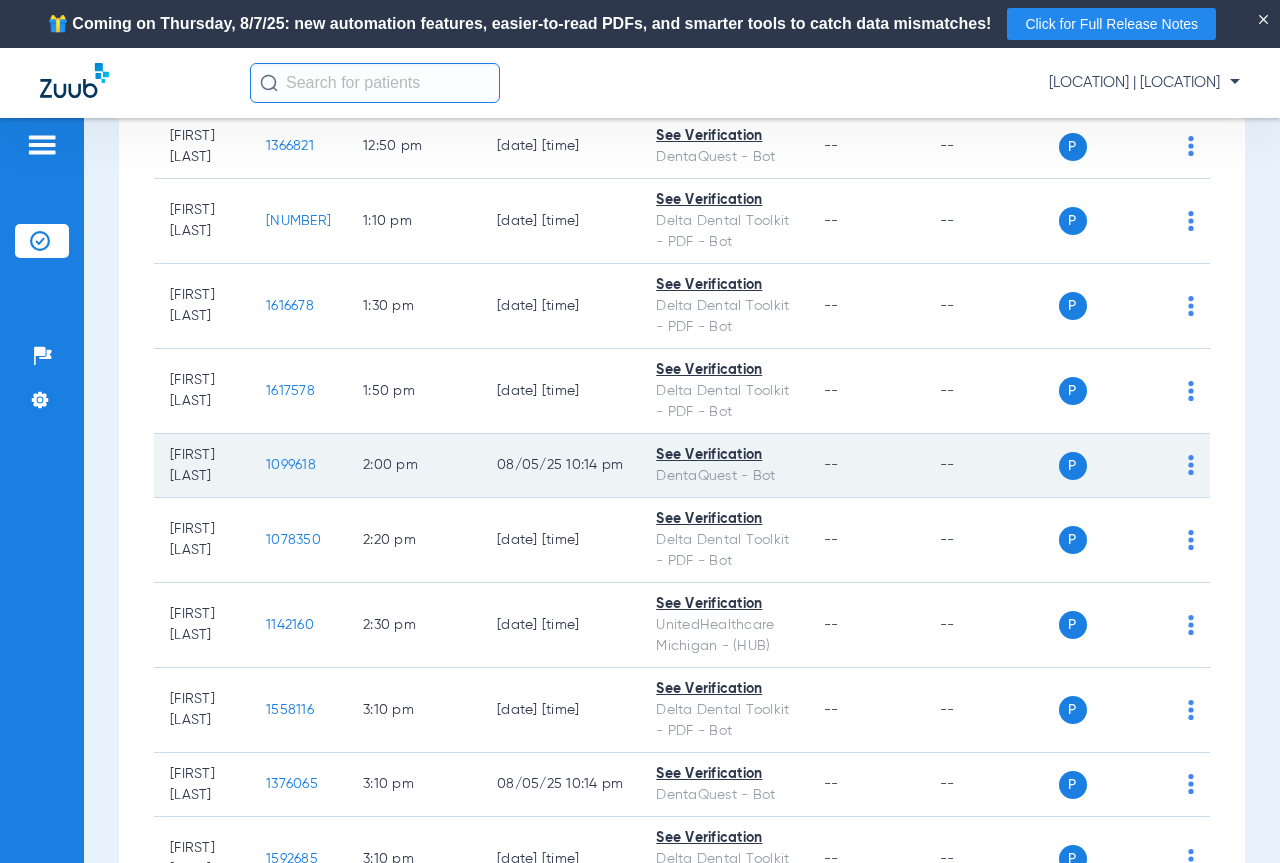 scroll, scrollTop: 2100, scrollLeft: 0, axis: vertical 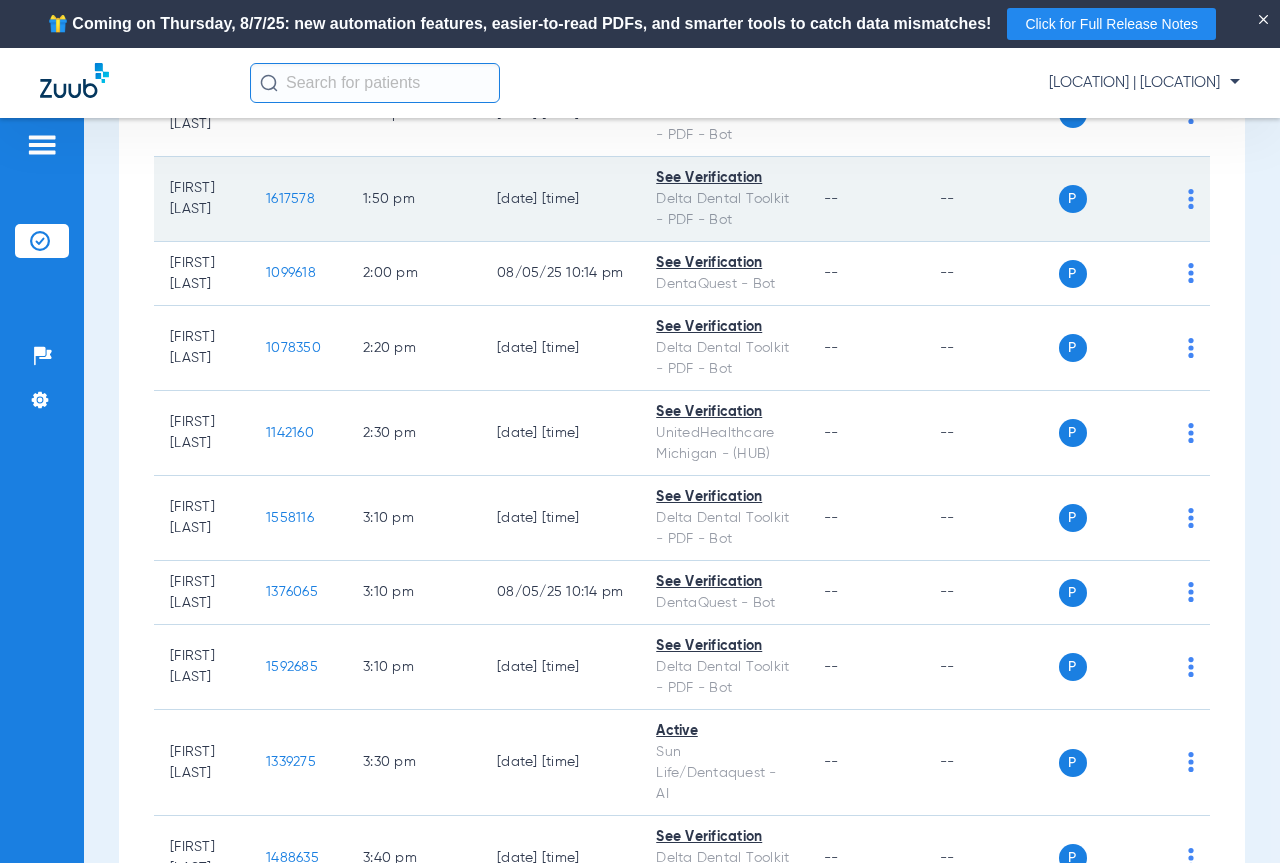 click on "1617578" 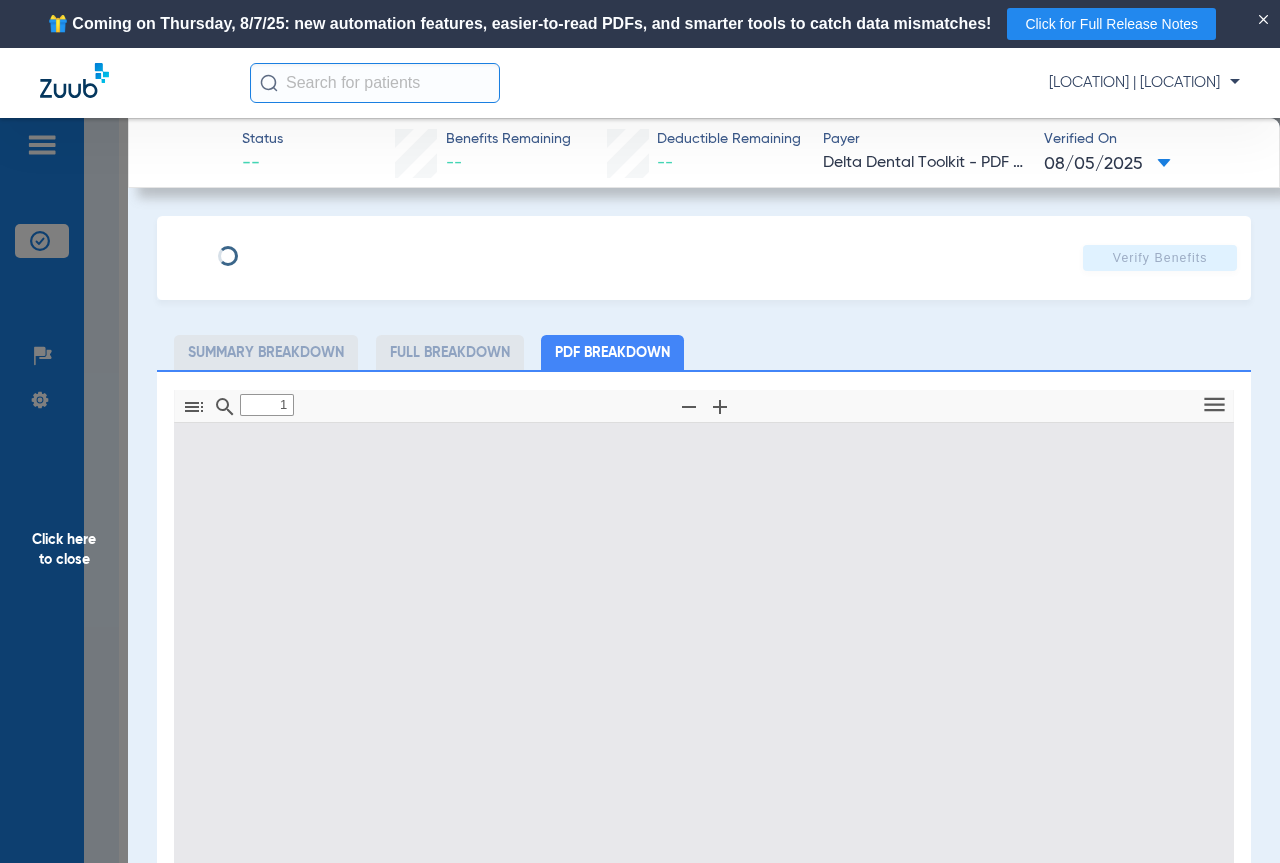 type on "0" 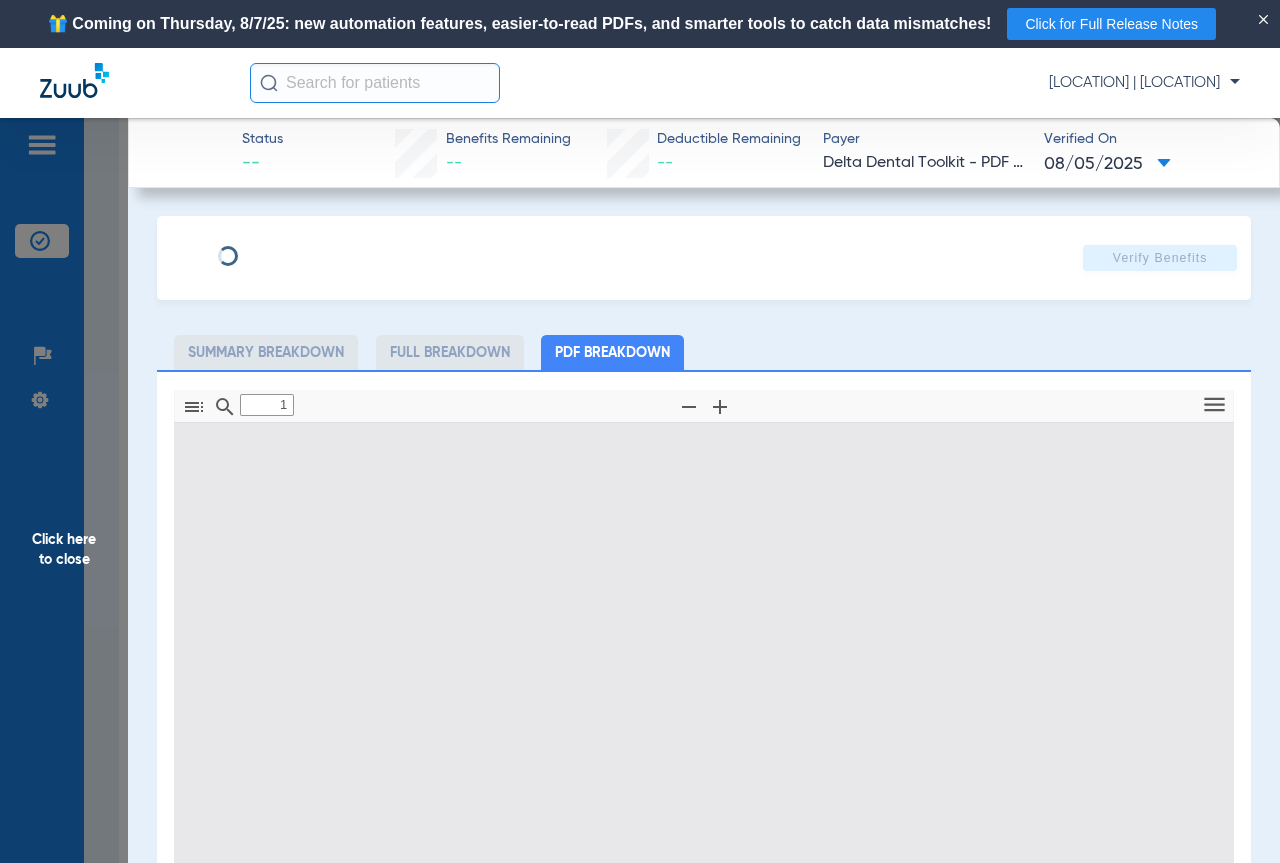 select on "page-width" 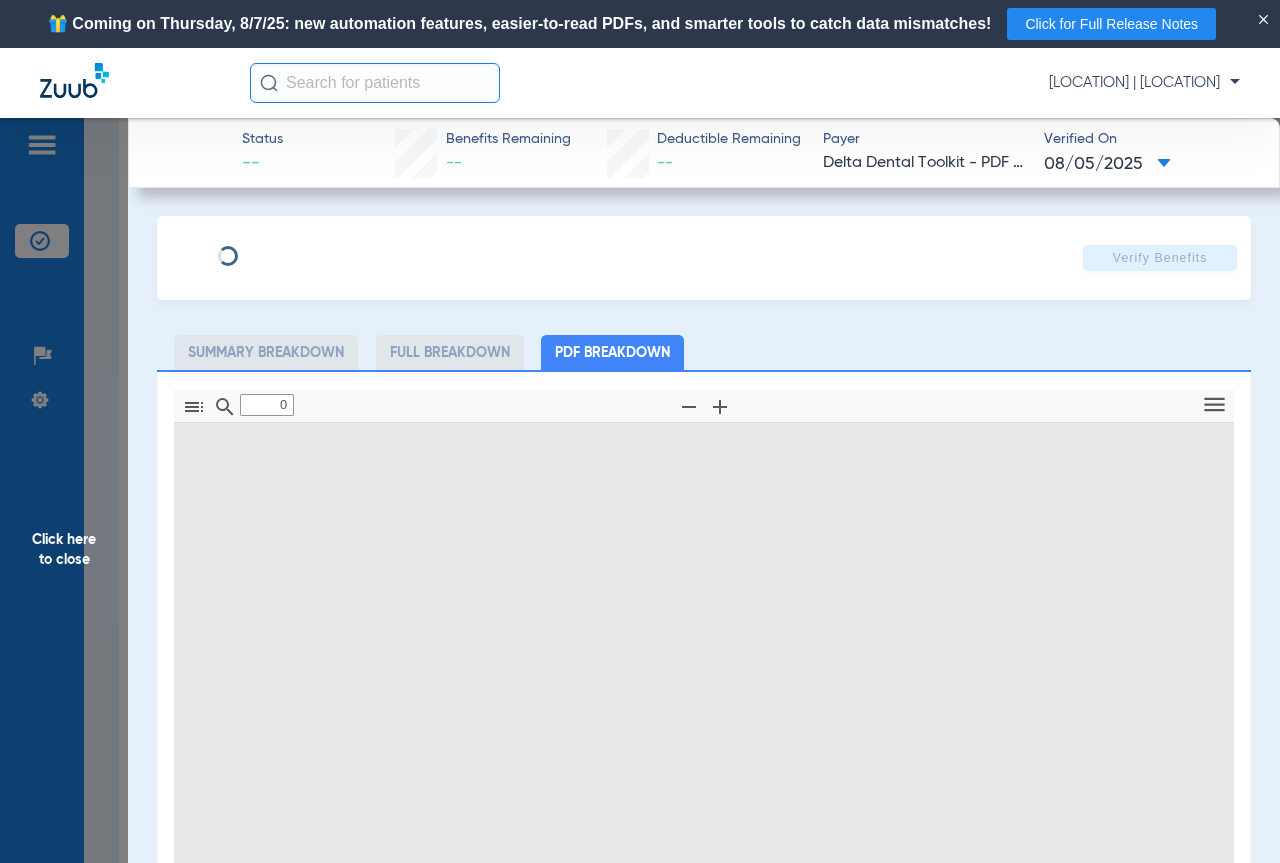 type on "1" 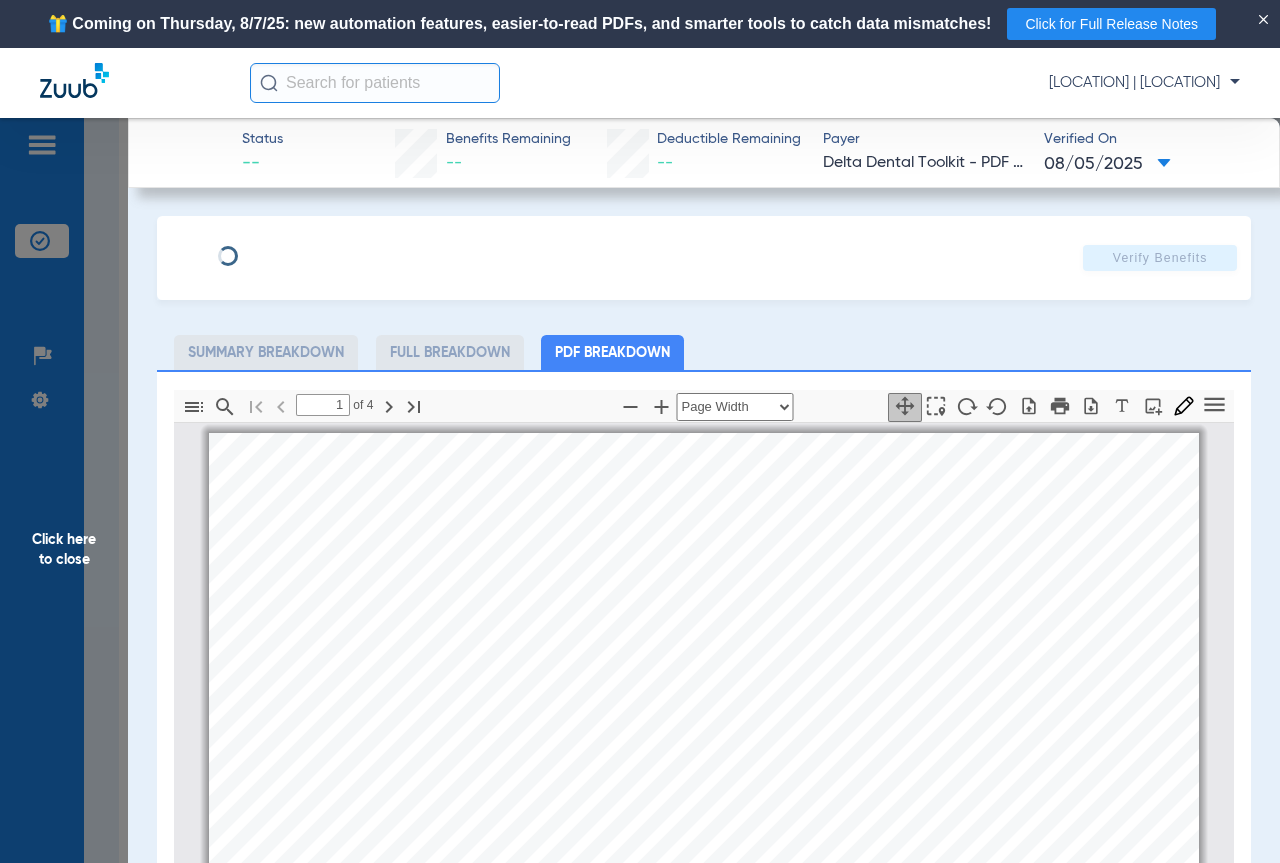 scroll, scrollTop: 10, scrollLeft: 0, axis: vertical 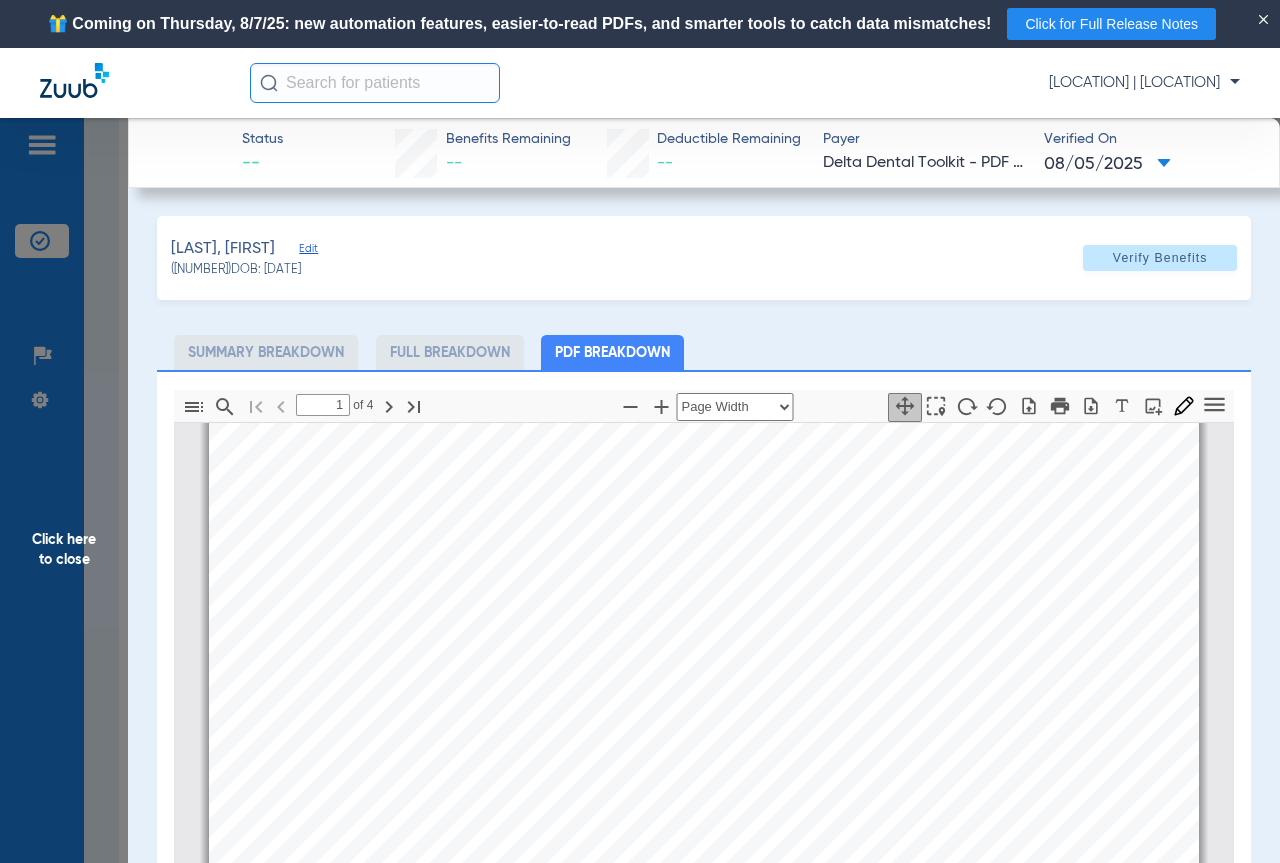 drag, startPoint x: 834, startPoint y: 348, endPoint x: 784, endPoint y: 376, distance: 57.306194 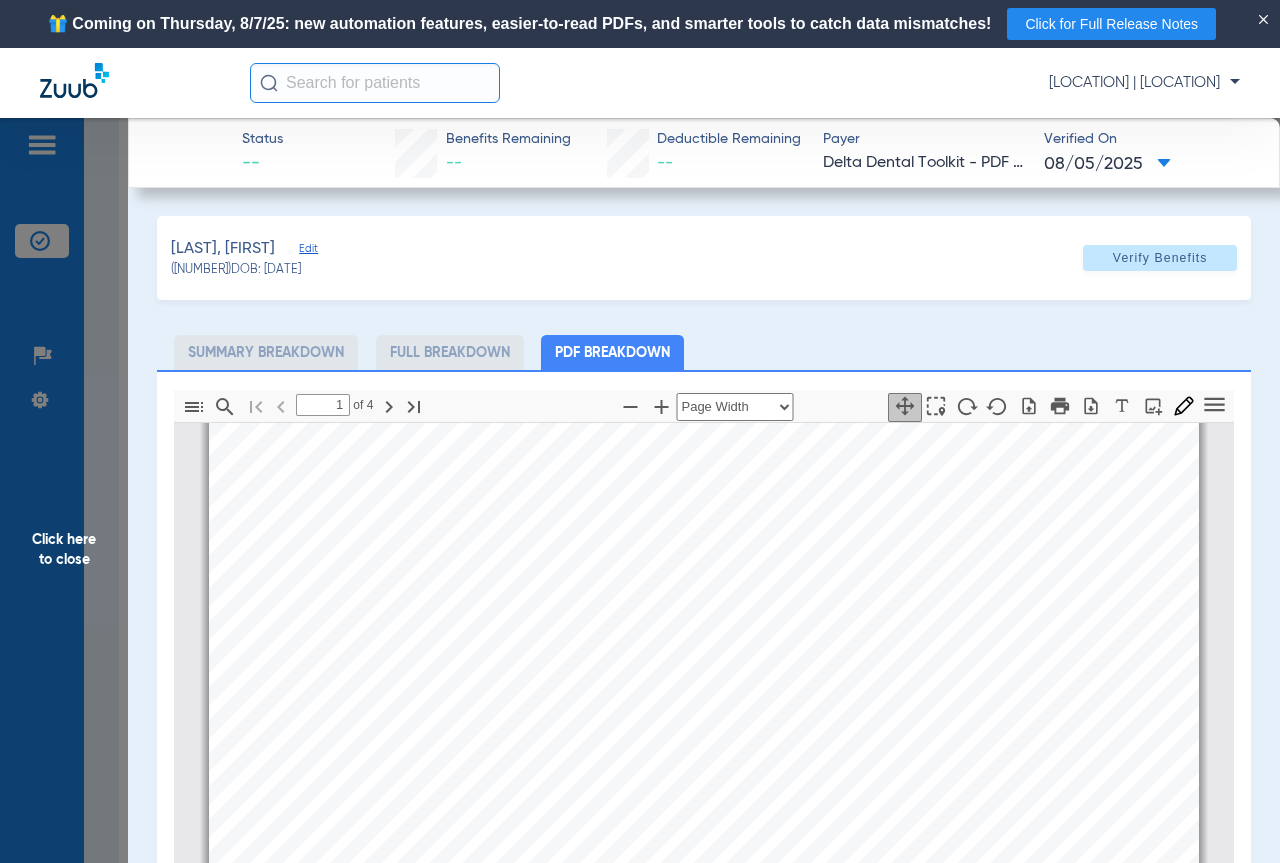 click on "Click here to close" 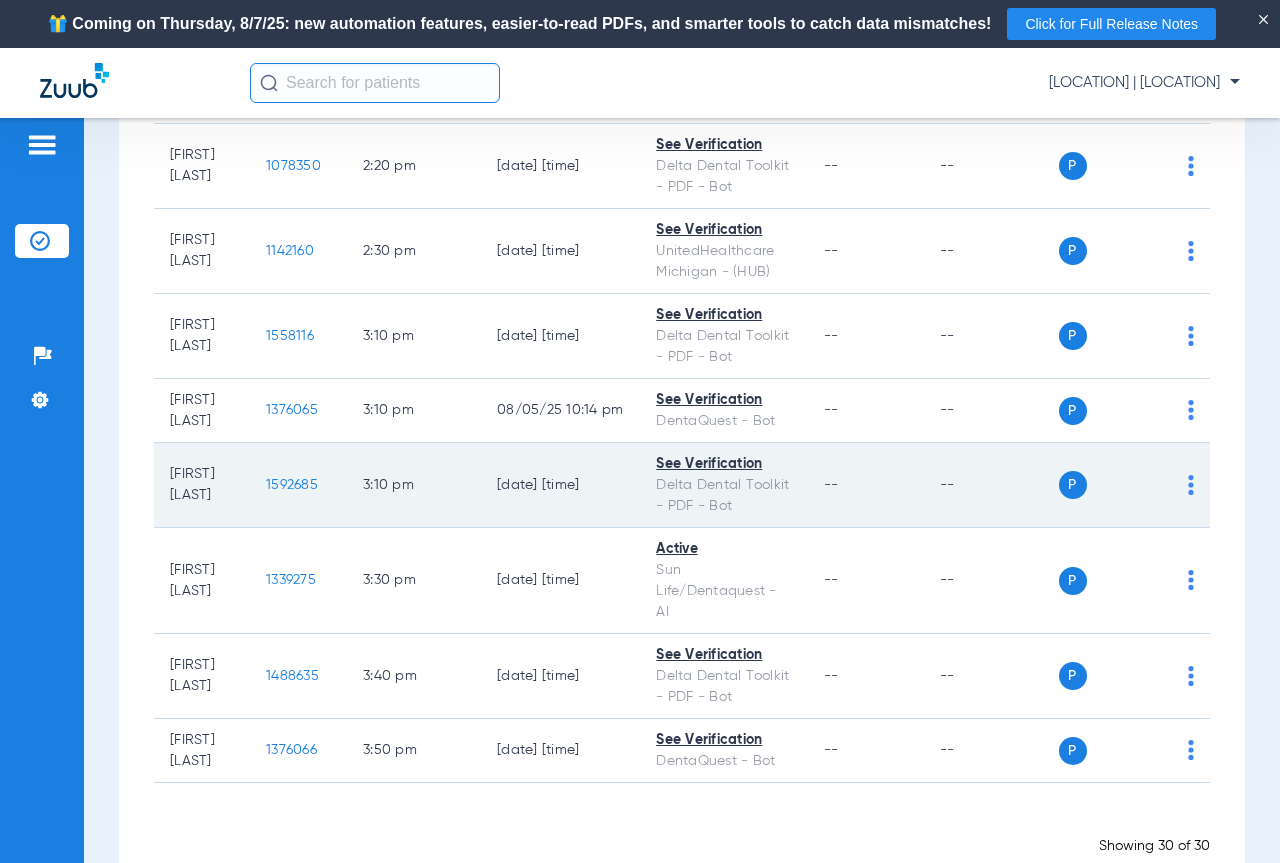 scroll, scrollTop: 2500, scrollLeft: 0, axis: vertical 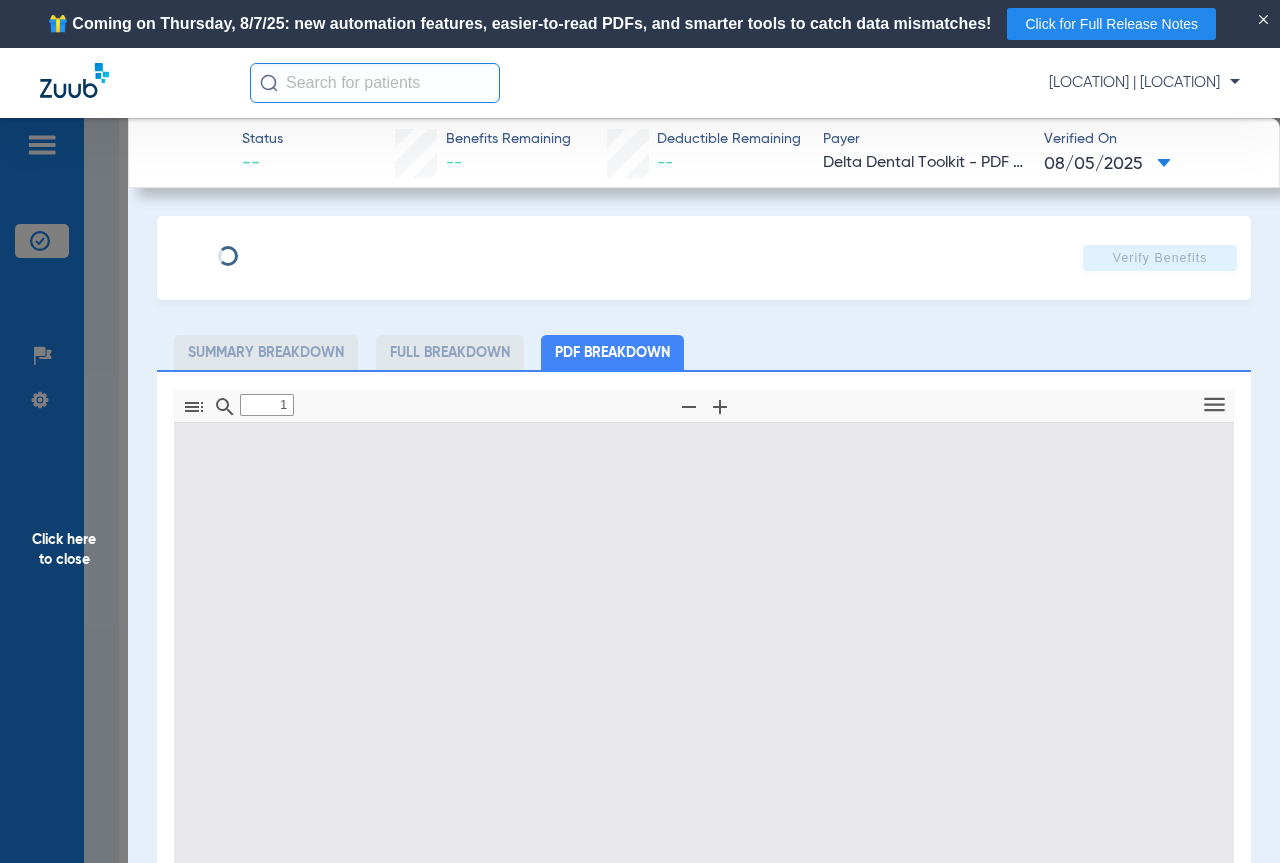 type on "0" 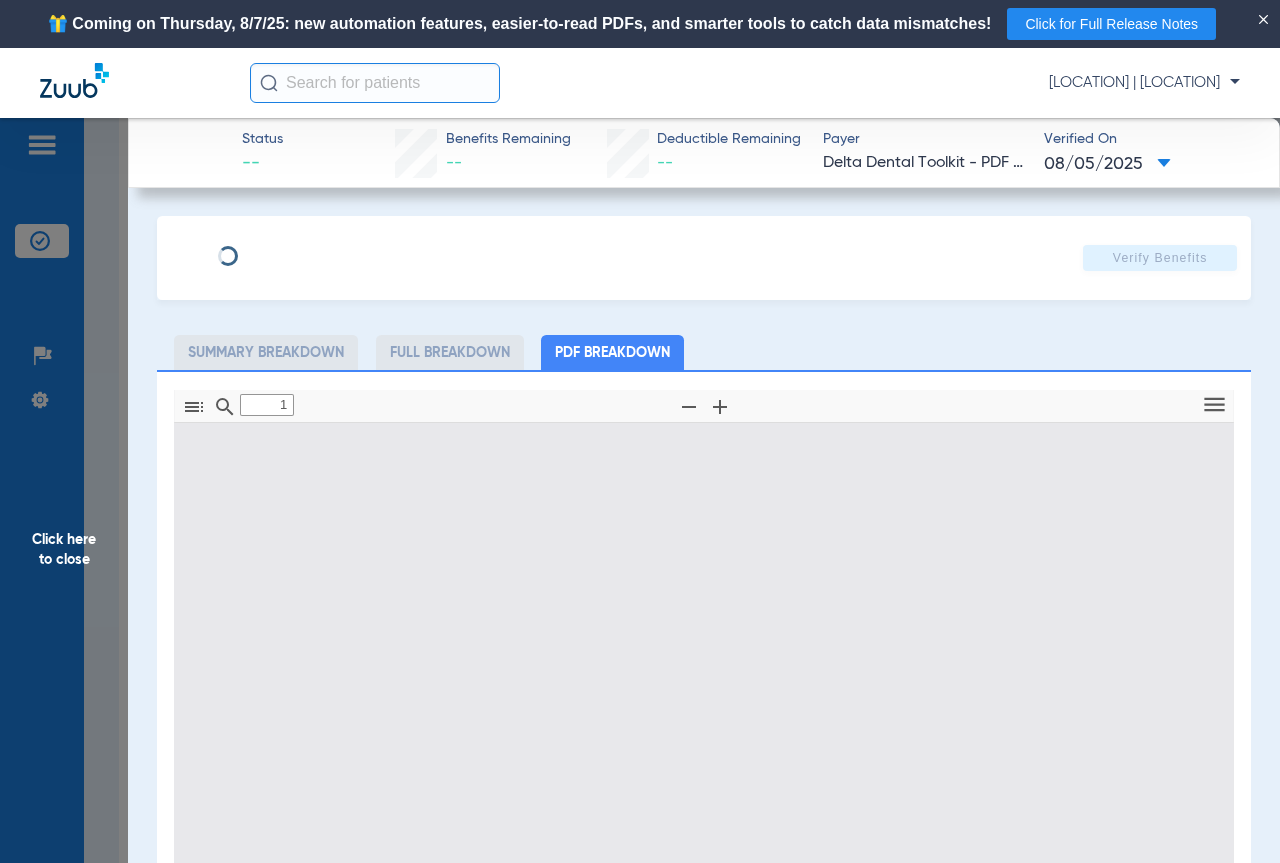 select on "page-width" 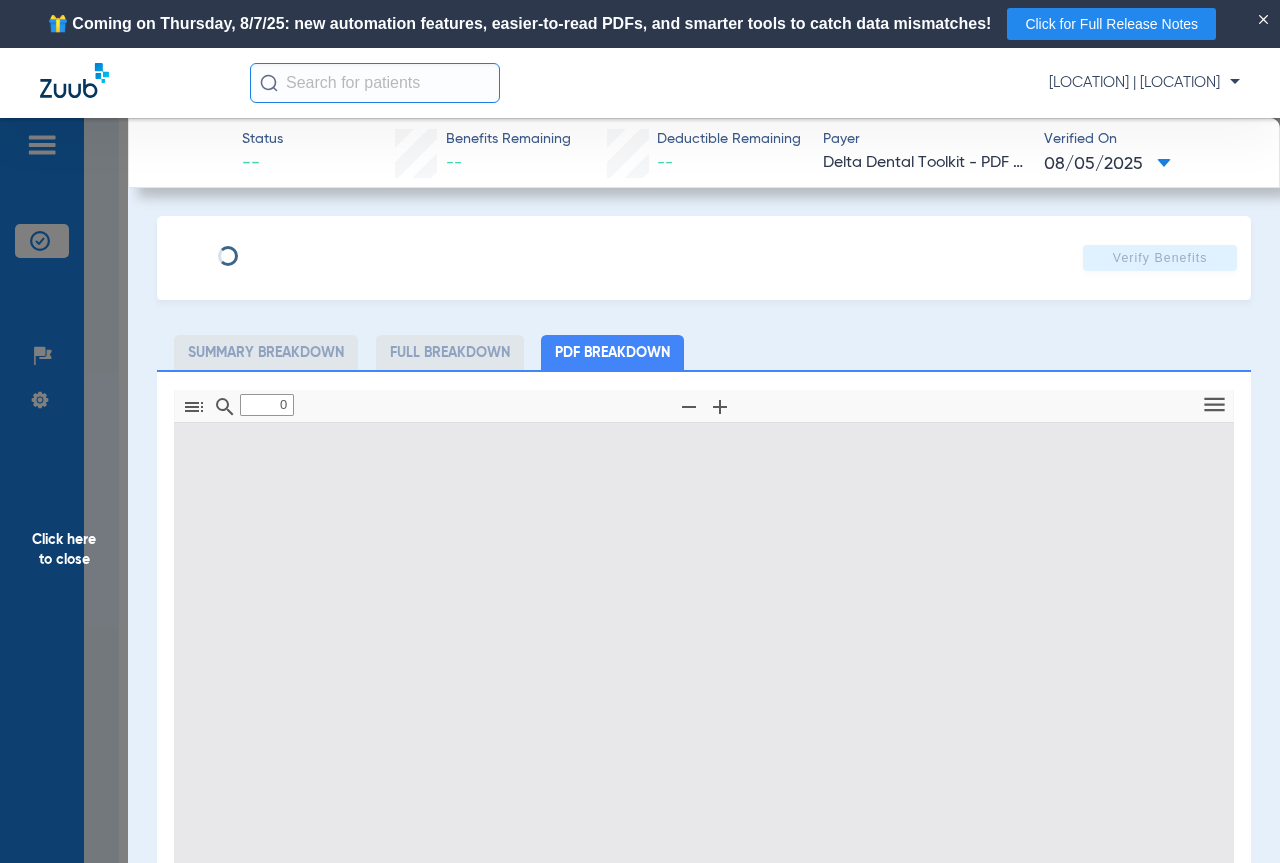 type on "1" 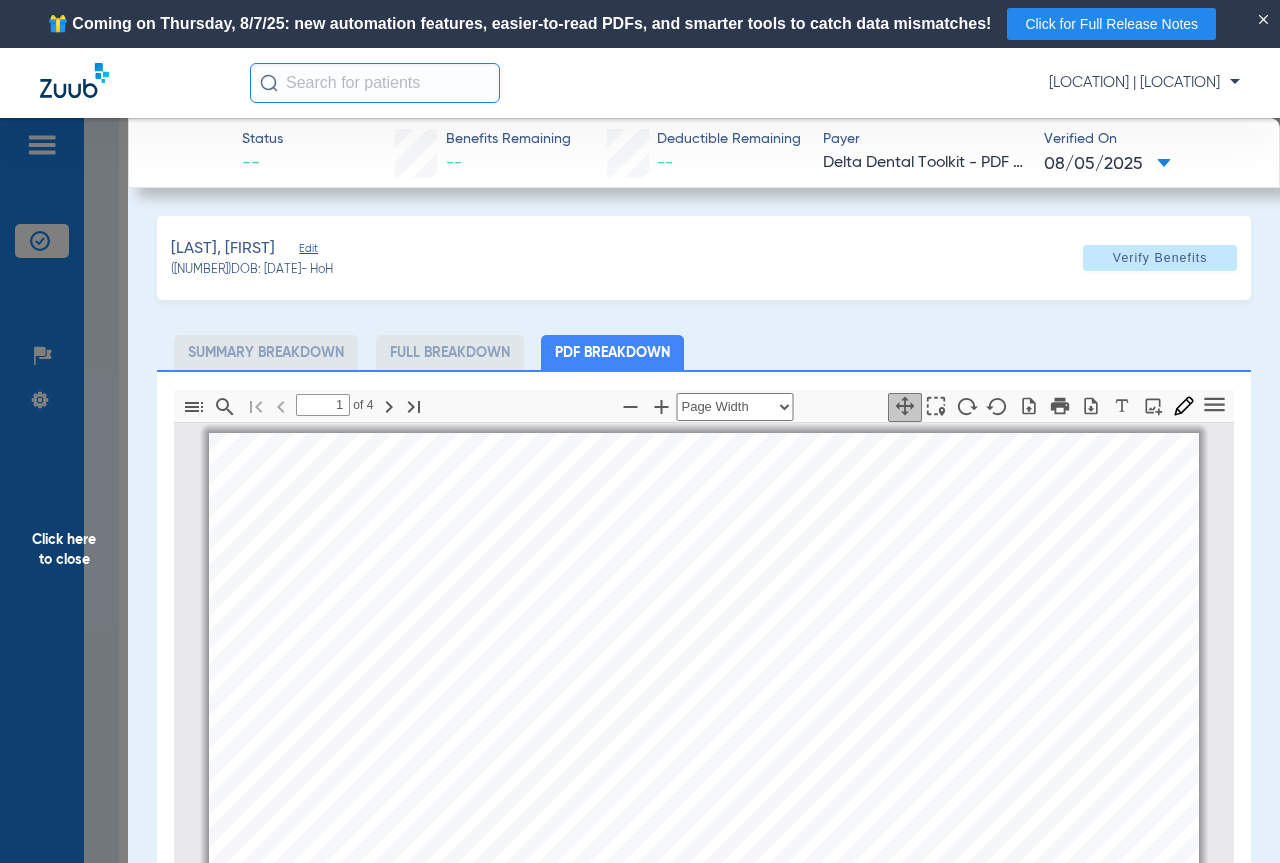 scroll, scrollTop: 10, scrollLeft: 0, axis: vertical 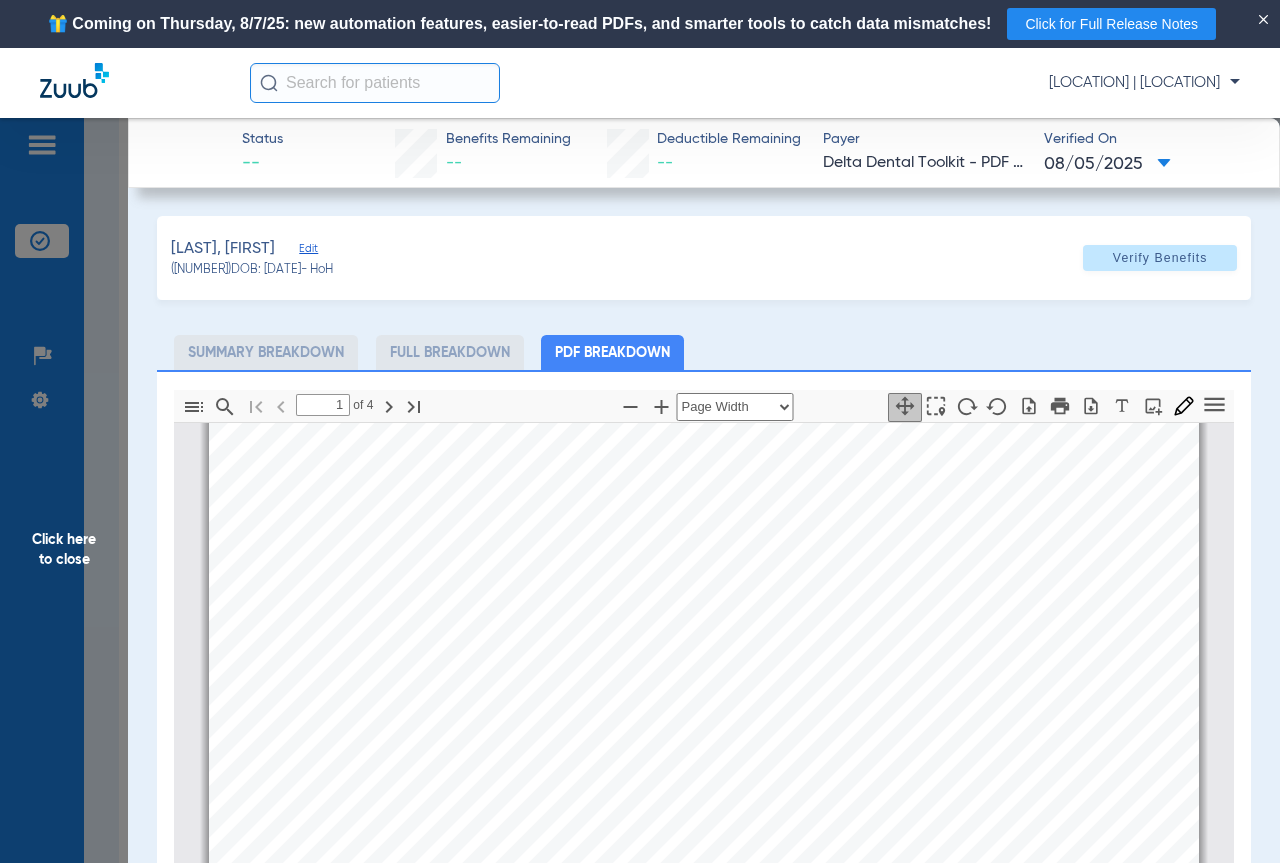click on "Click here to close" 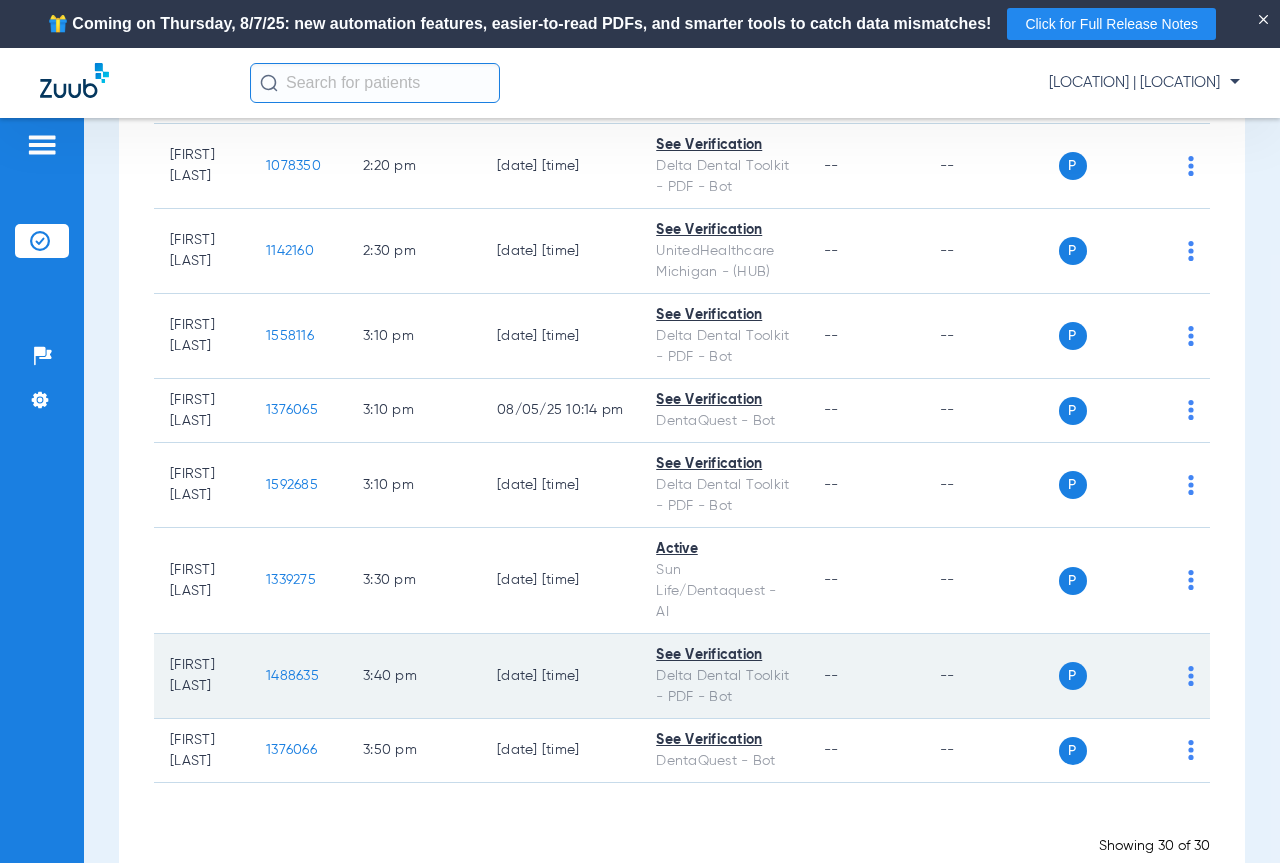 scroll, scrollTop: 2807, scrollLeft: 0, axis: vertical 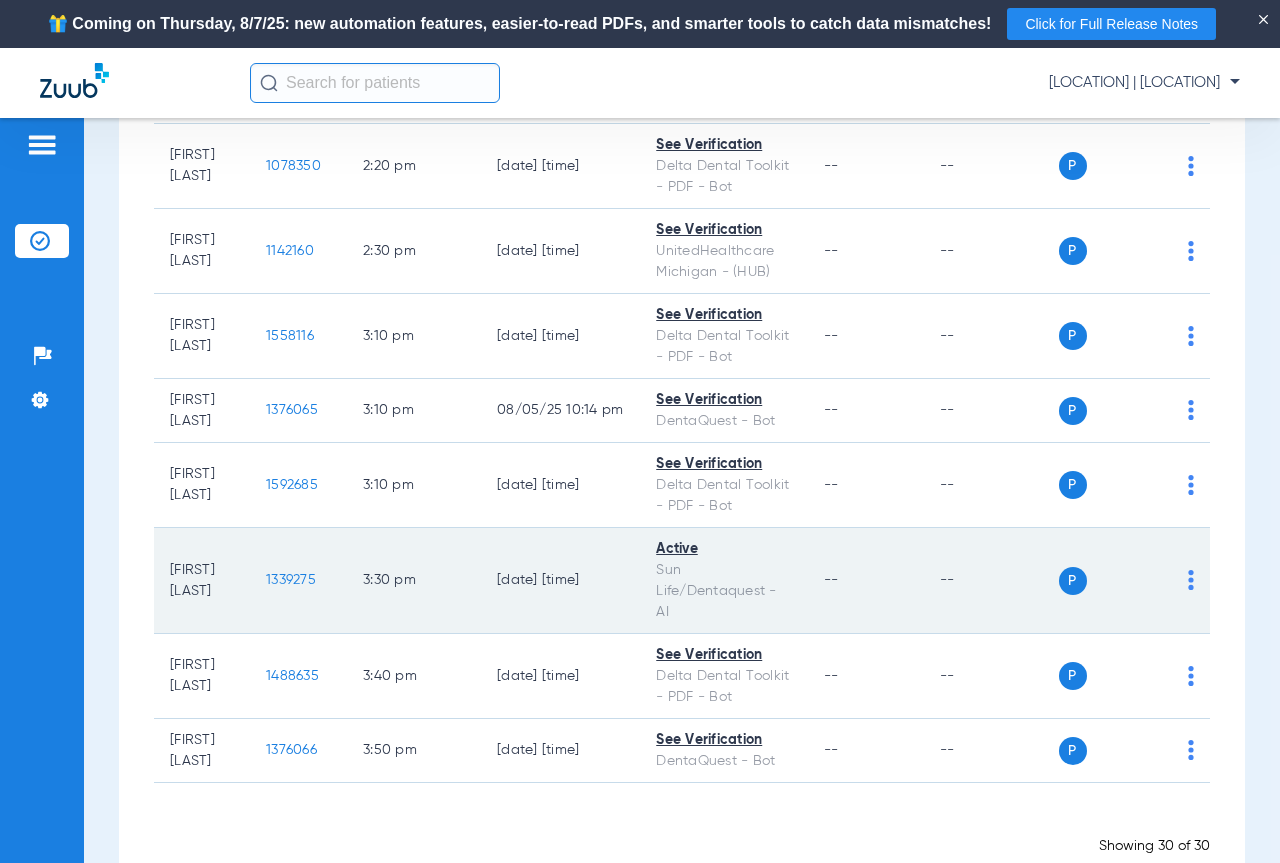 click on "1339275" 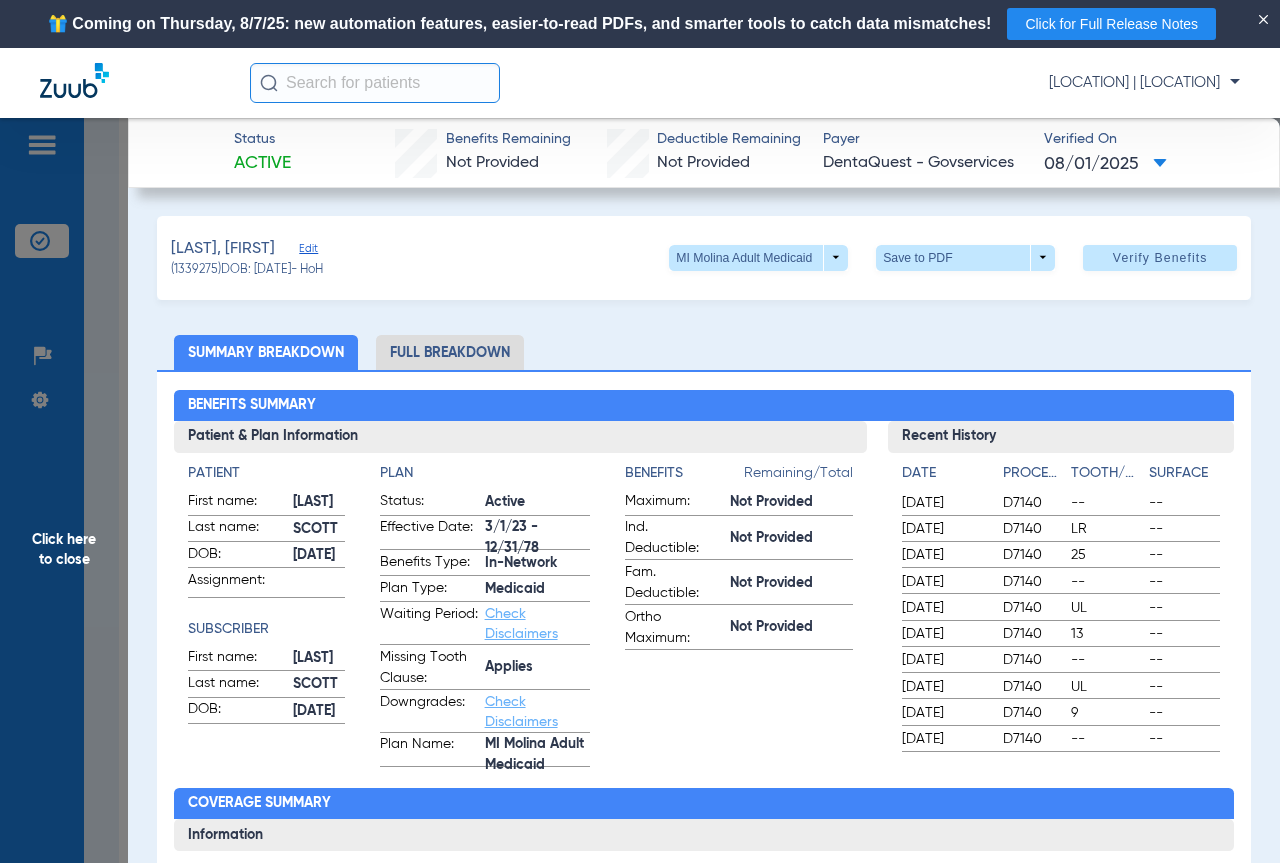drag, startPoint x: 70, startPoint y: 546, endPoint x: 253, endPoint y: 557, distance: 183.3303 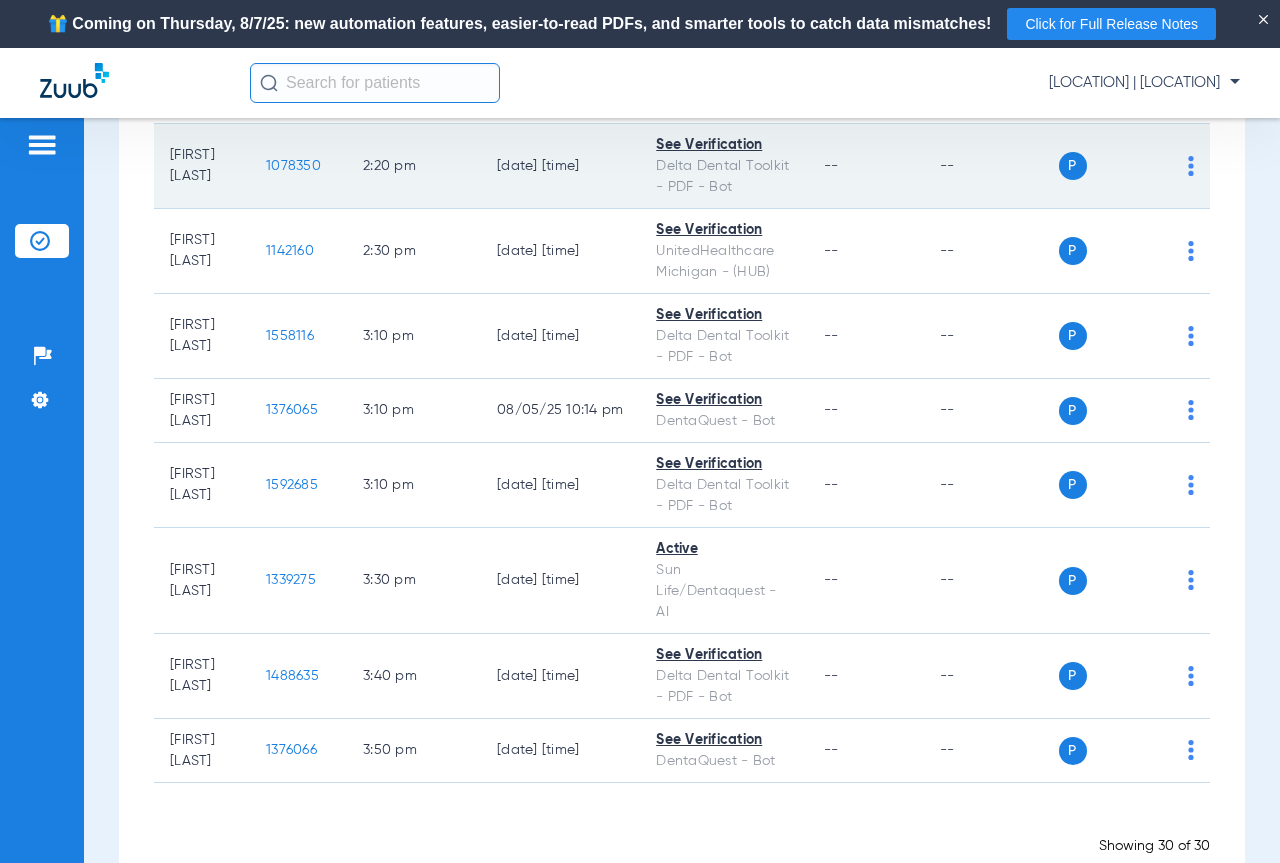 scroll, scrollTop: 2807, scrollLeft: 0, axis: vertical 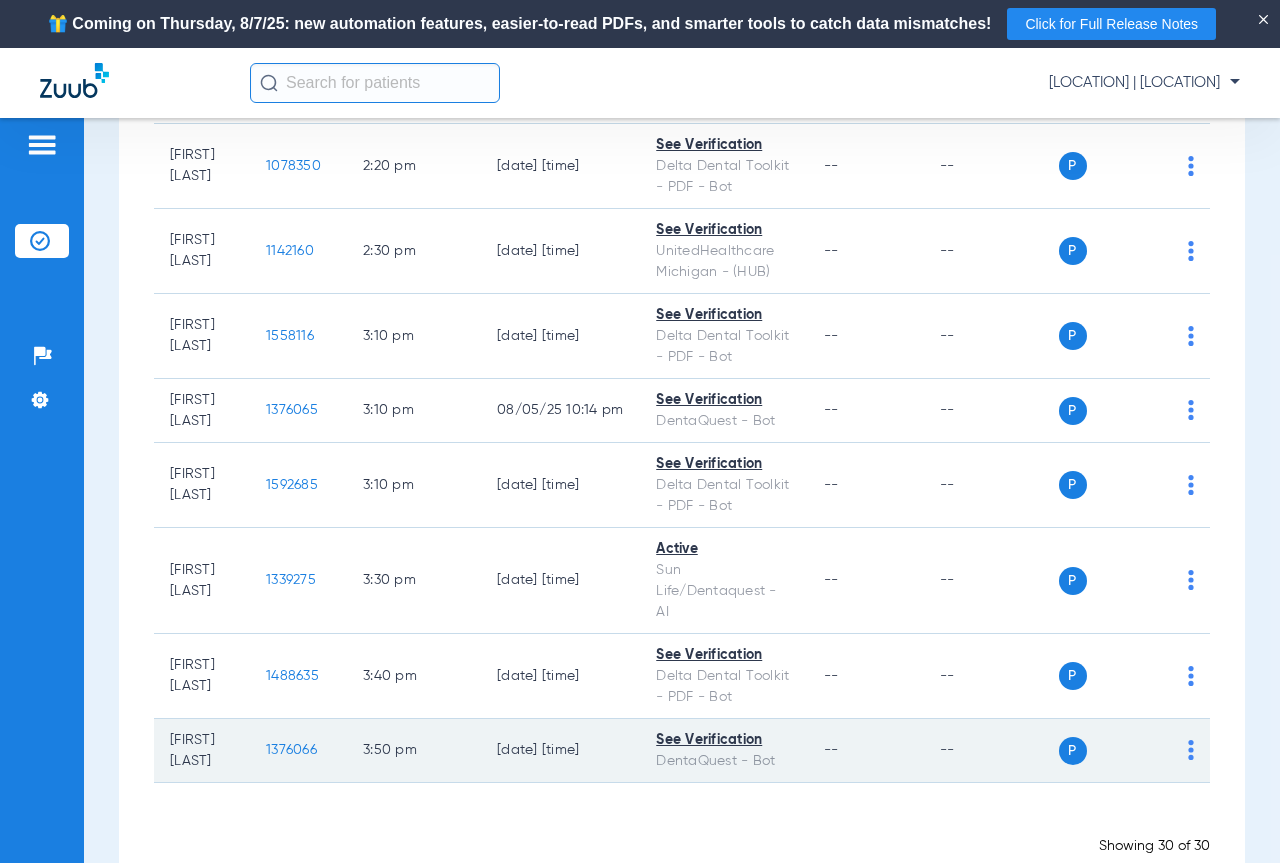 click on "1376066" 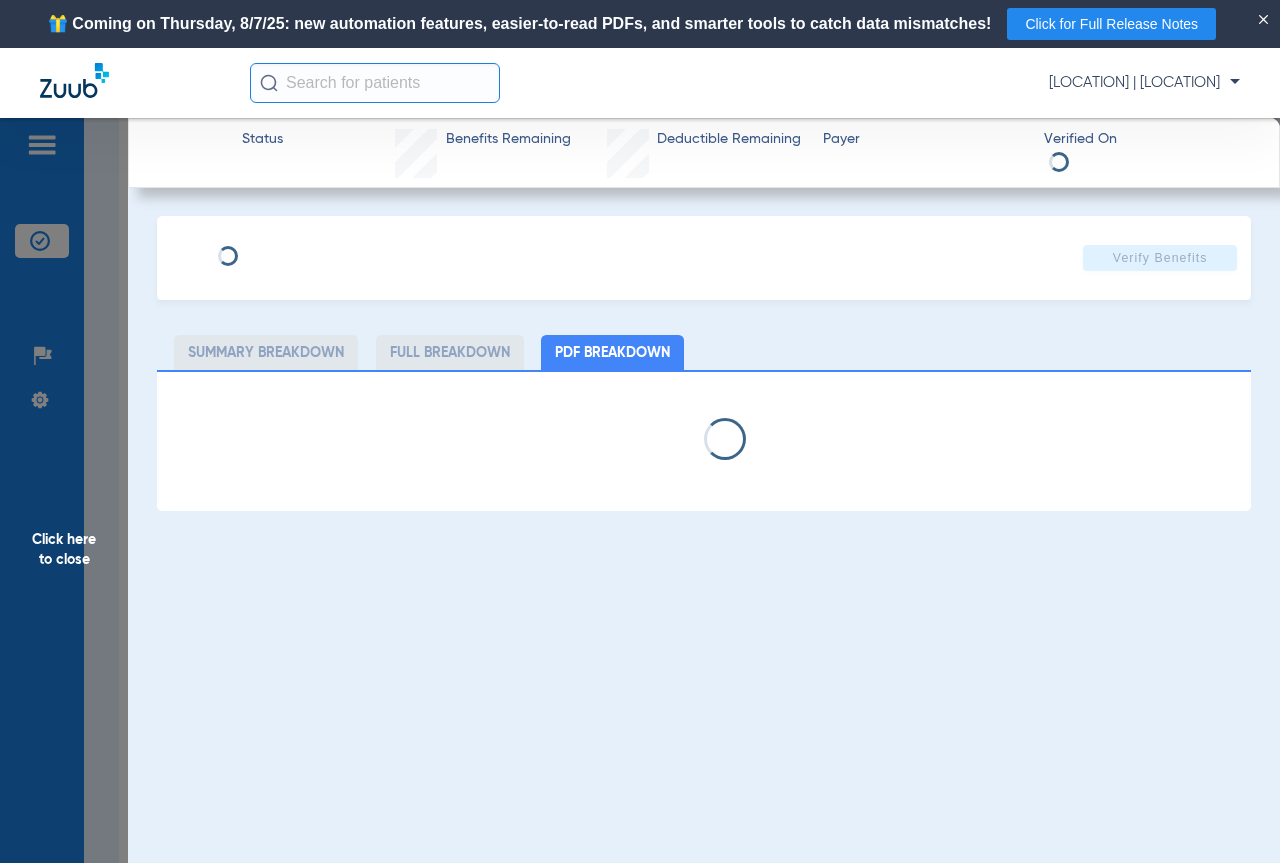 select on "page-width" 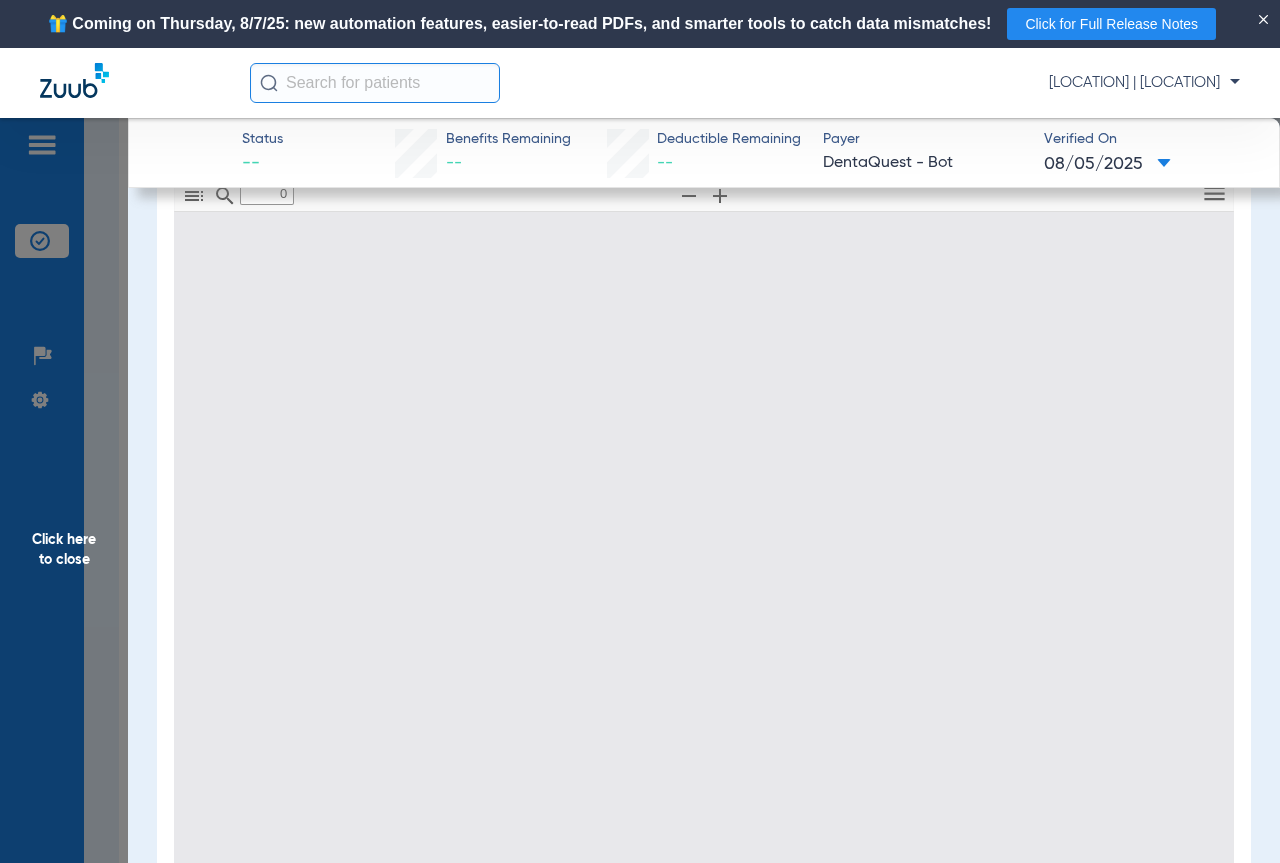 type on "1" 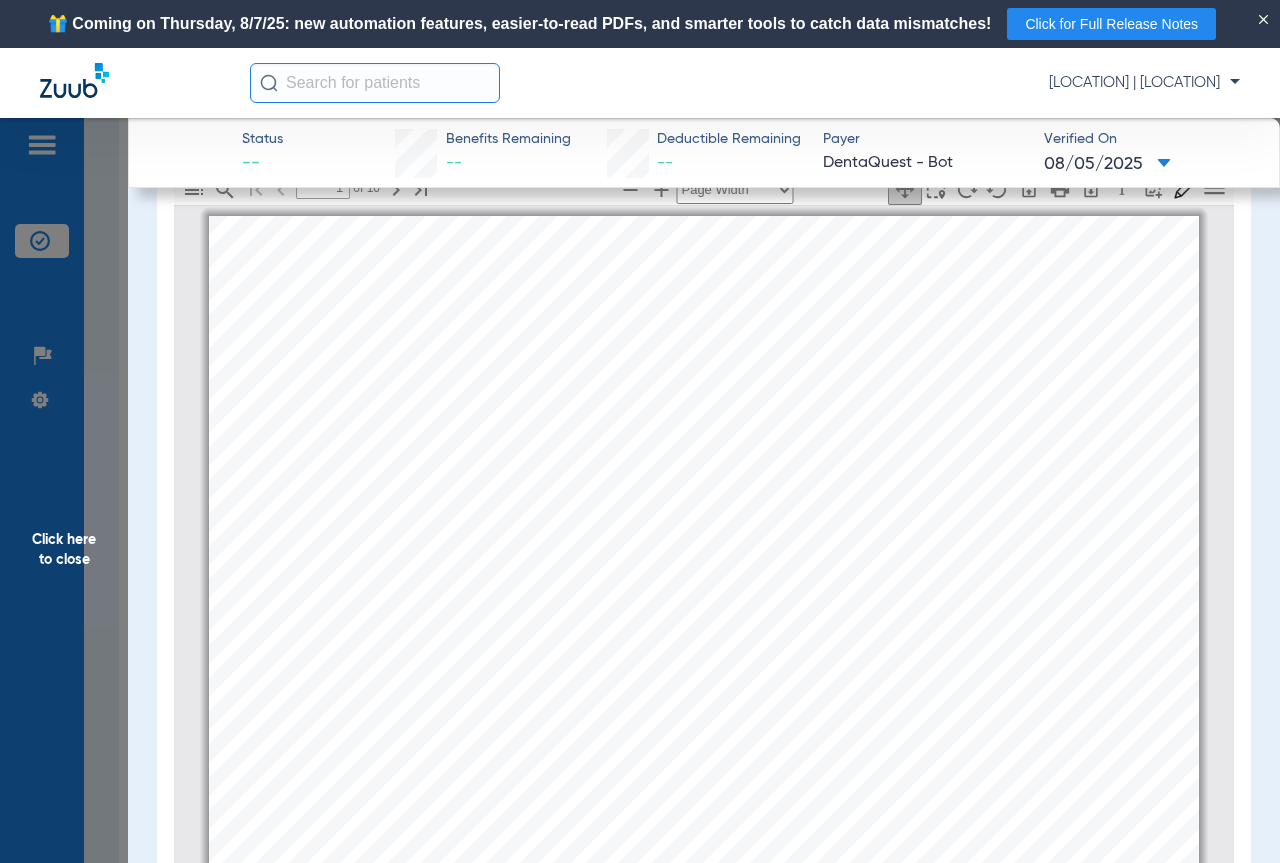 scroll, scrollTop: 43, scrollLeft: 0, axis: vertical 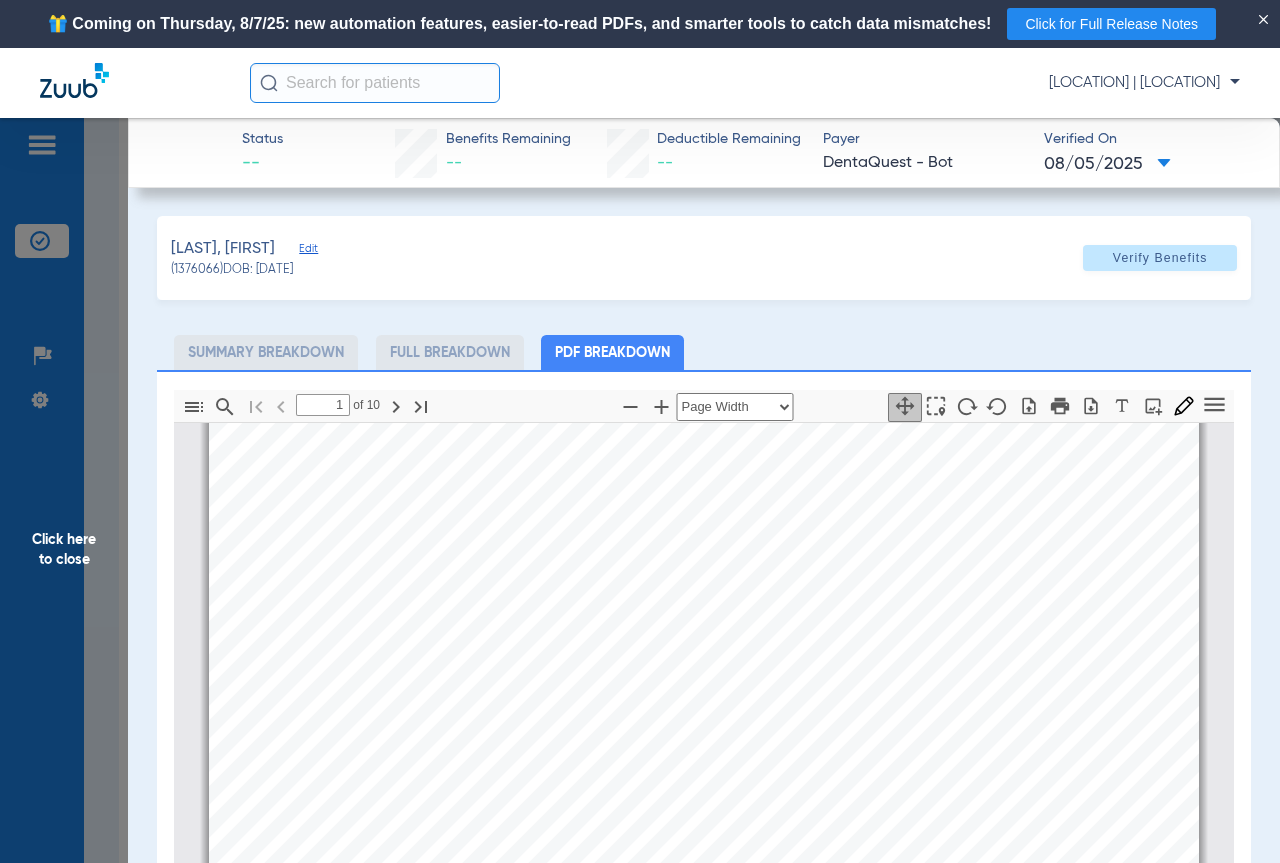 drag, startPoint x: 85, startPoint y: 546, endPoint x: 204, endPoint y: 537, distance: 119.33985 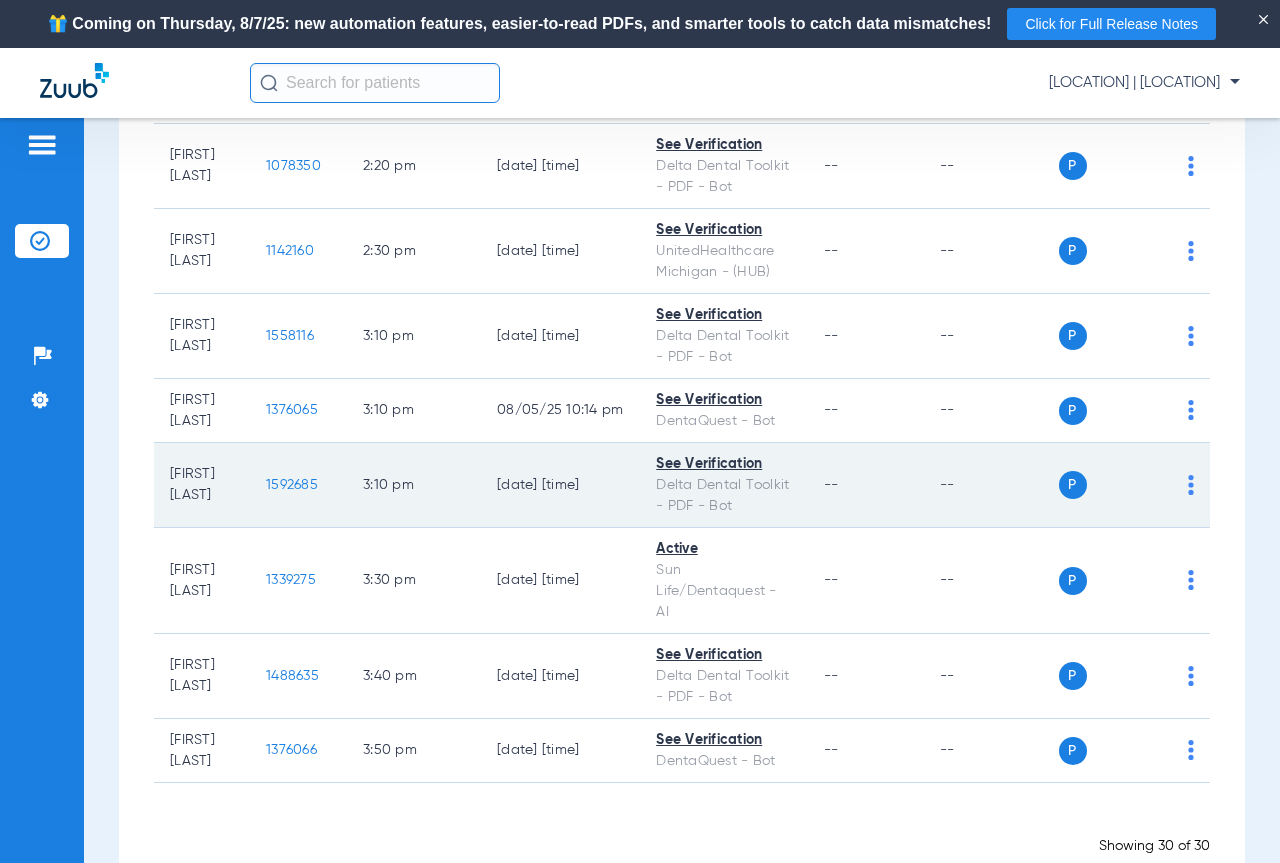 scroll, scrollTop: 2707, scrollLeft: 0, axis: vertical 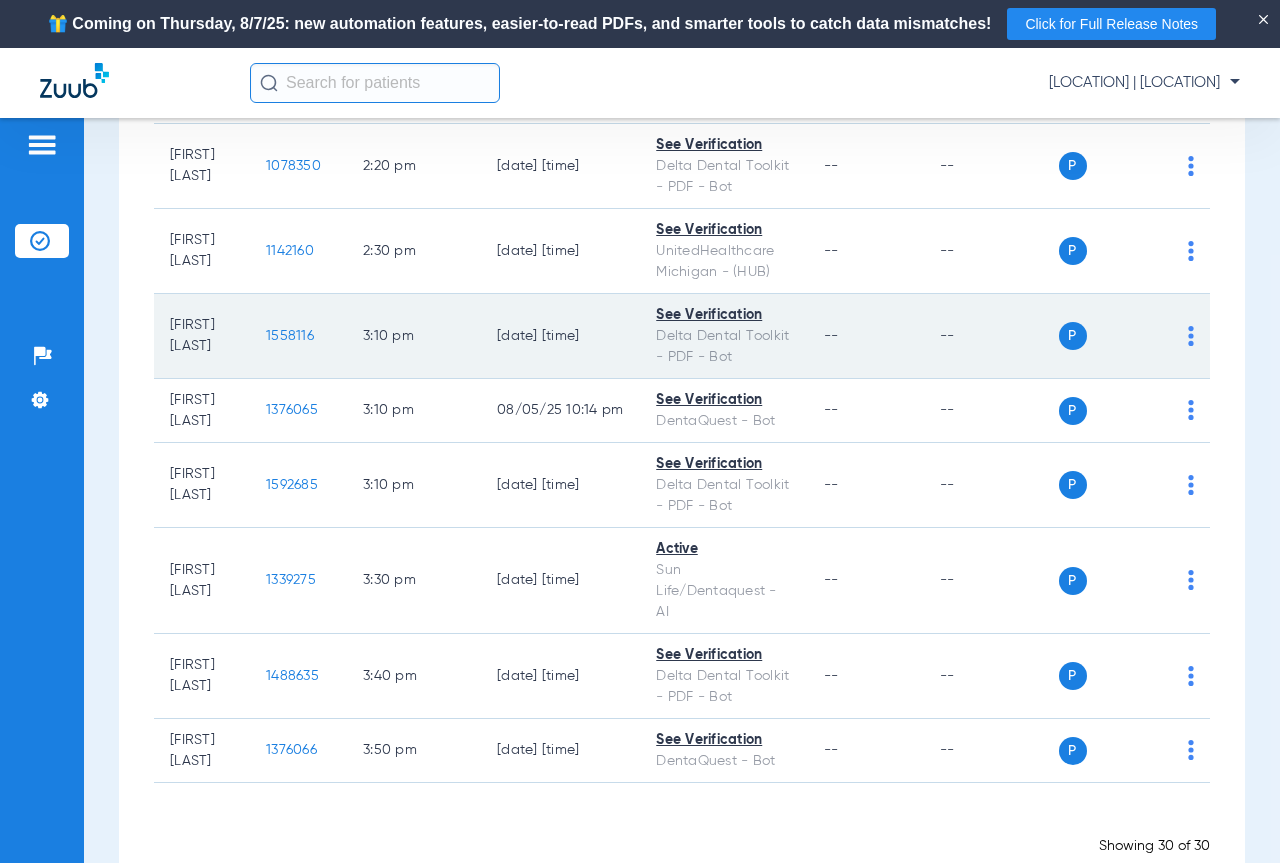 click on "1558116" 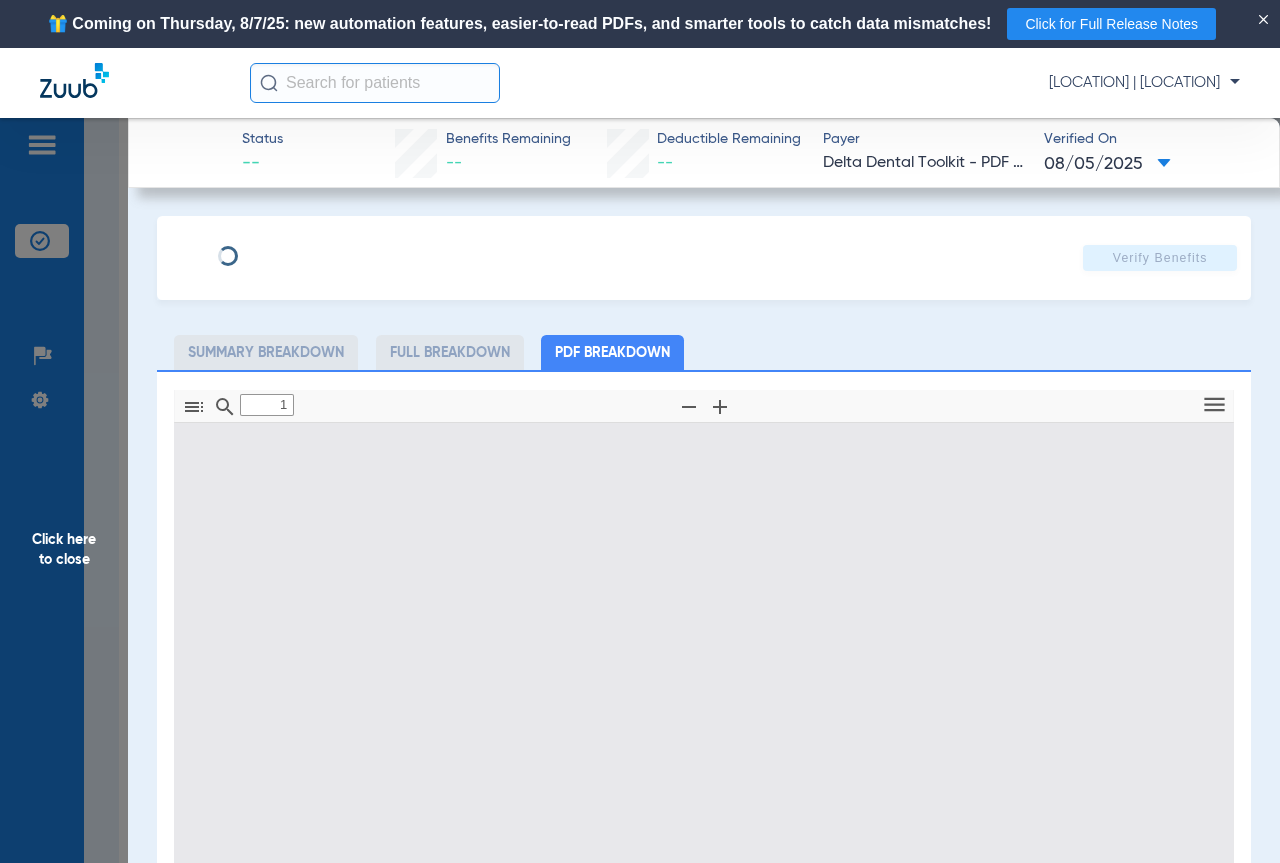 type on "0" 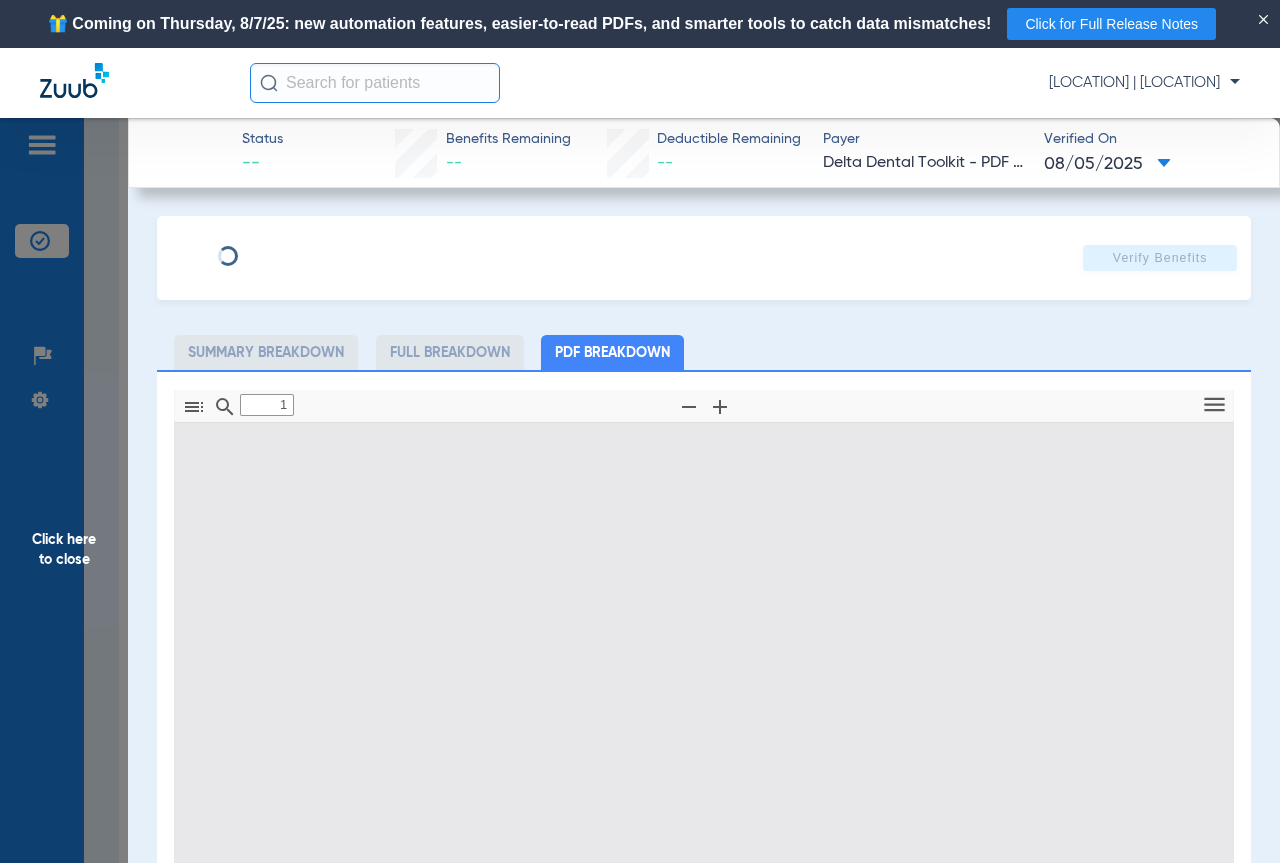 select on "page-width" 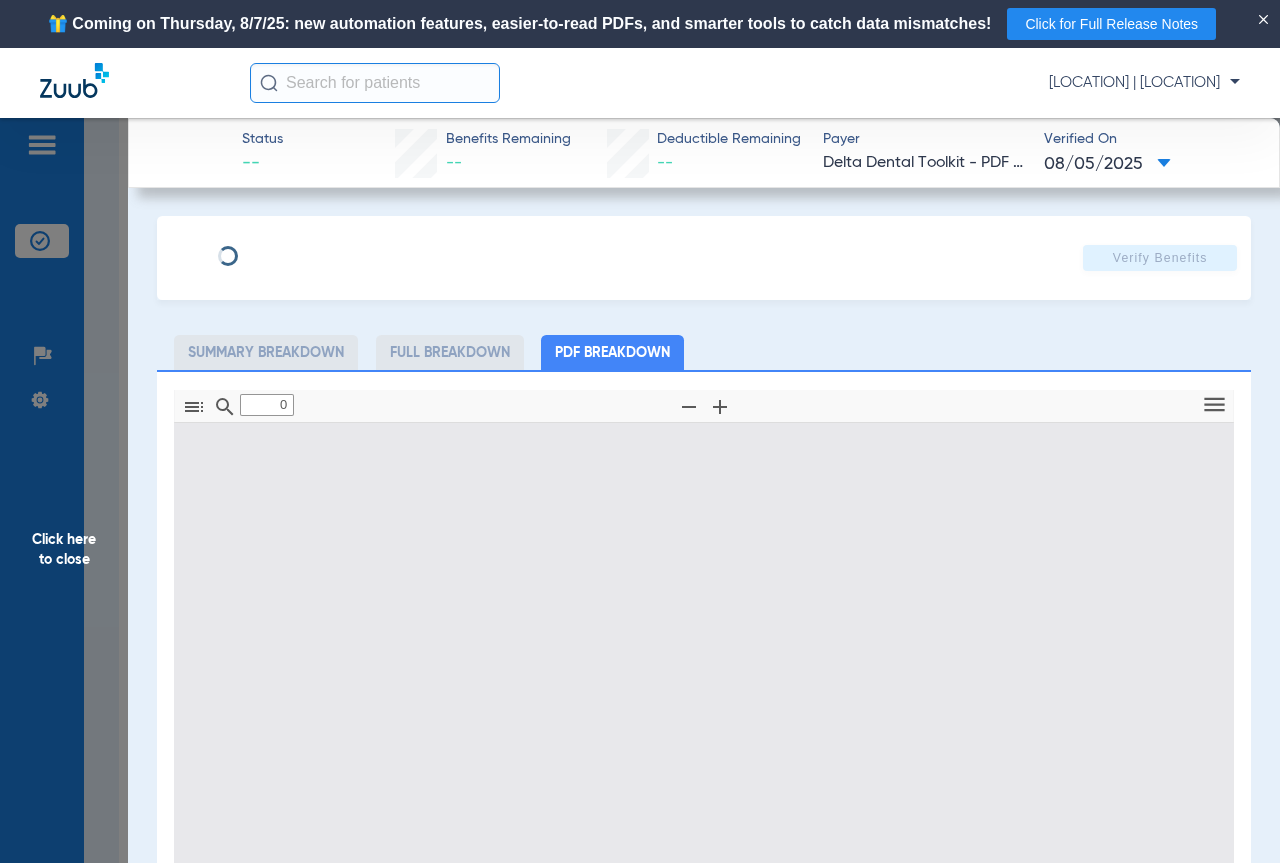 type on "1" 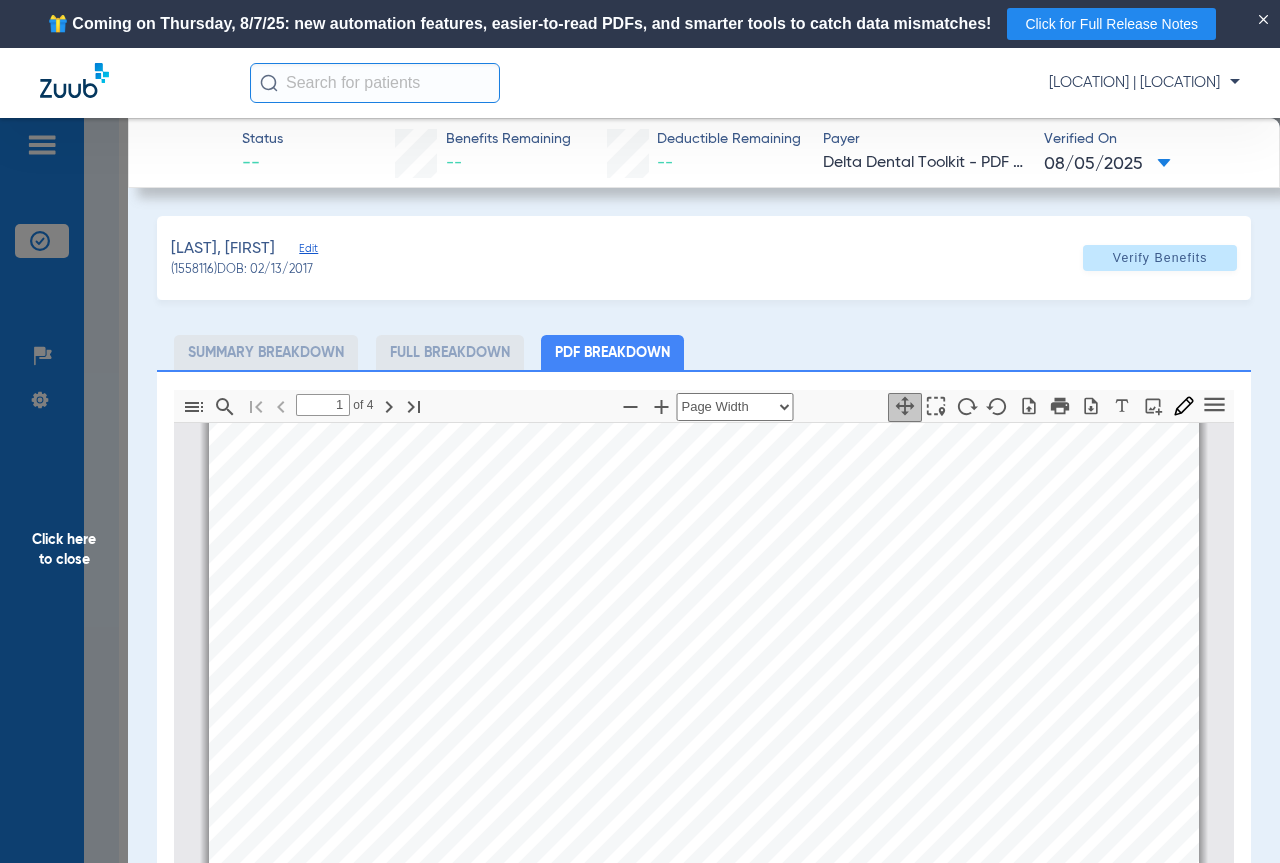 scroll, scrollTop: 0, scrollLeft: 0, axis: both 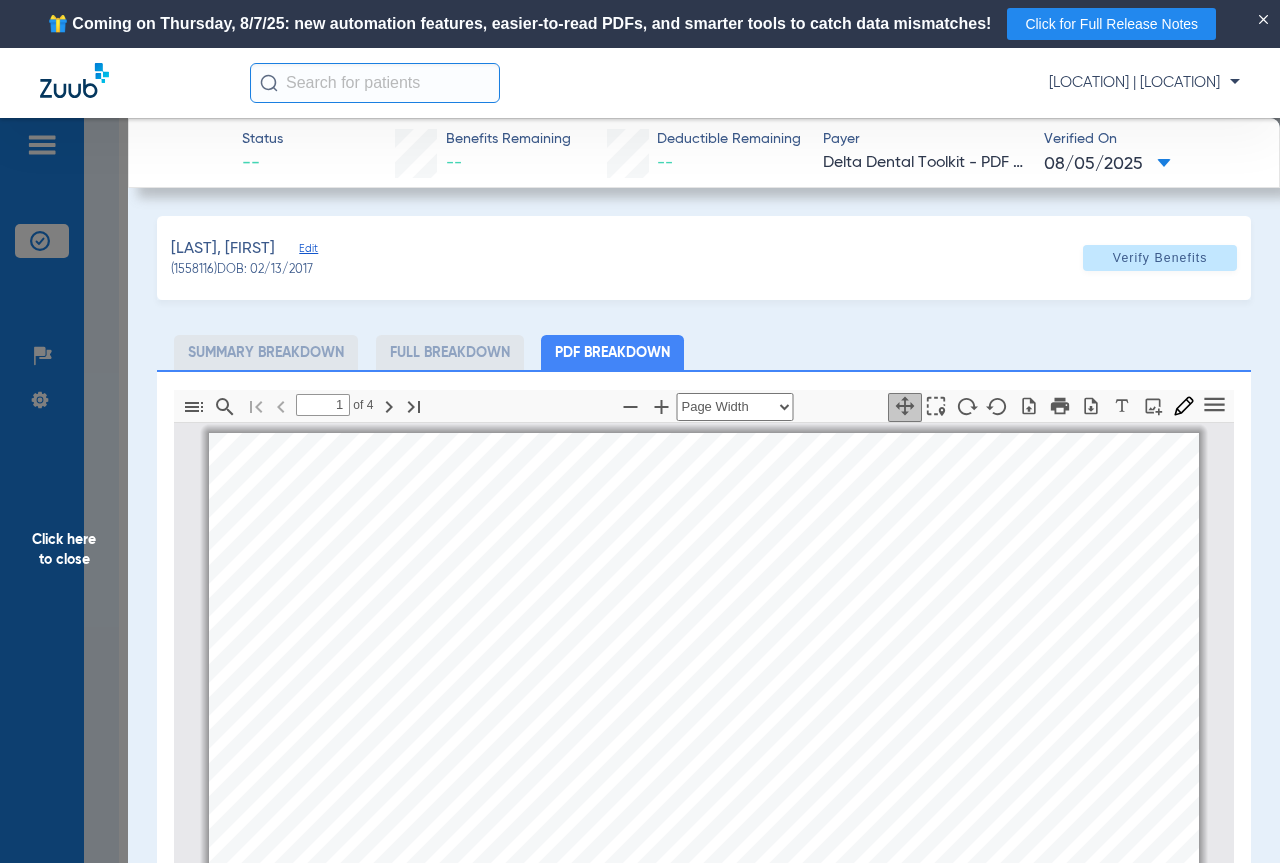 click on "Click here to close" 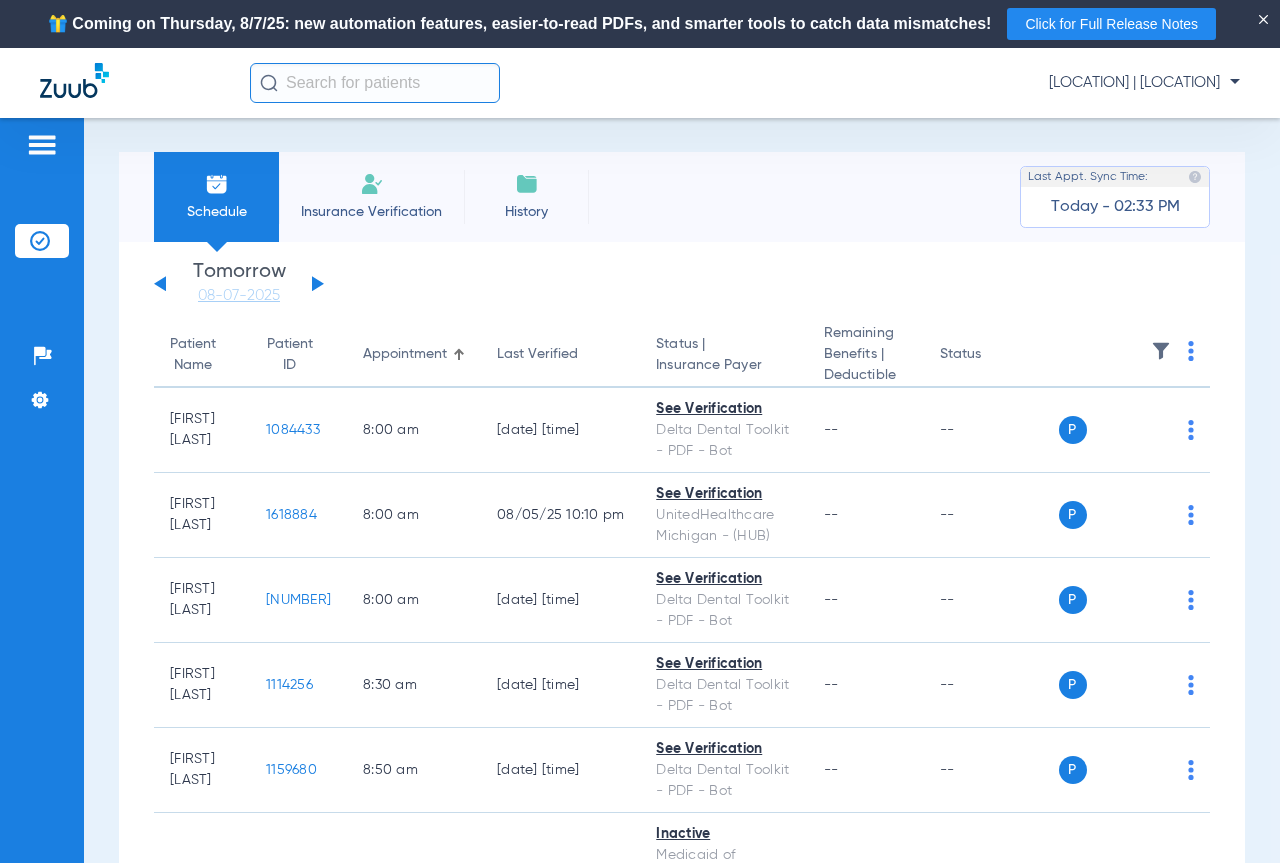 scroll, scrollTop: 0, scrollLeft: 0, axis: both 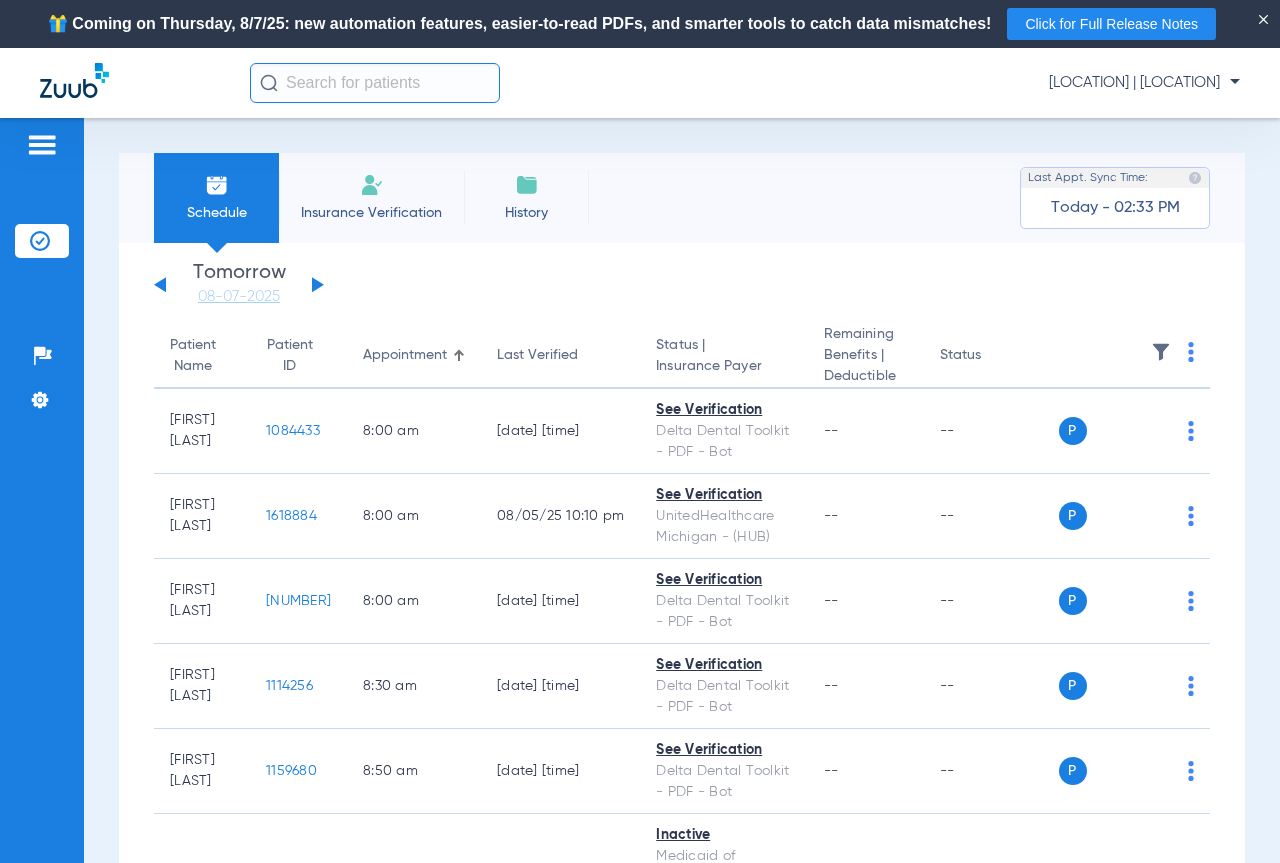 click 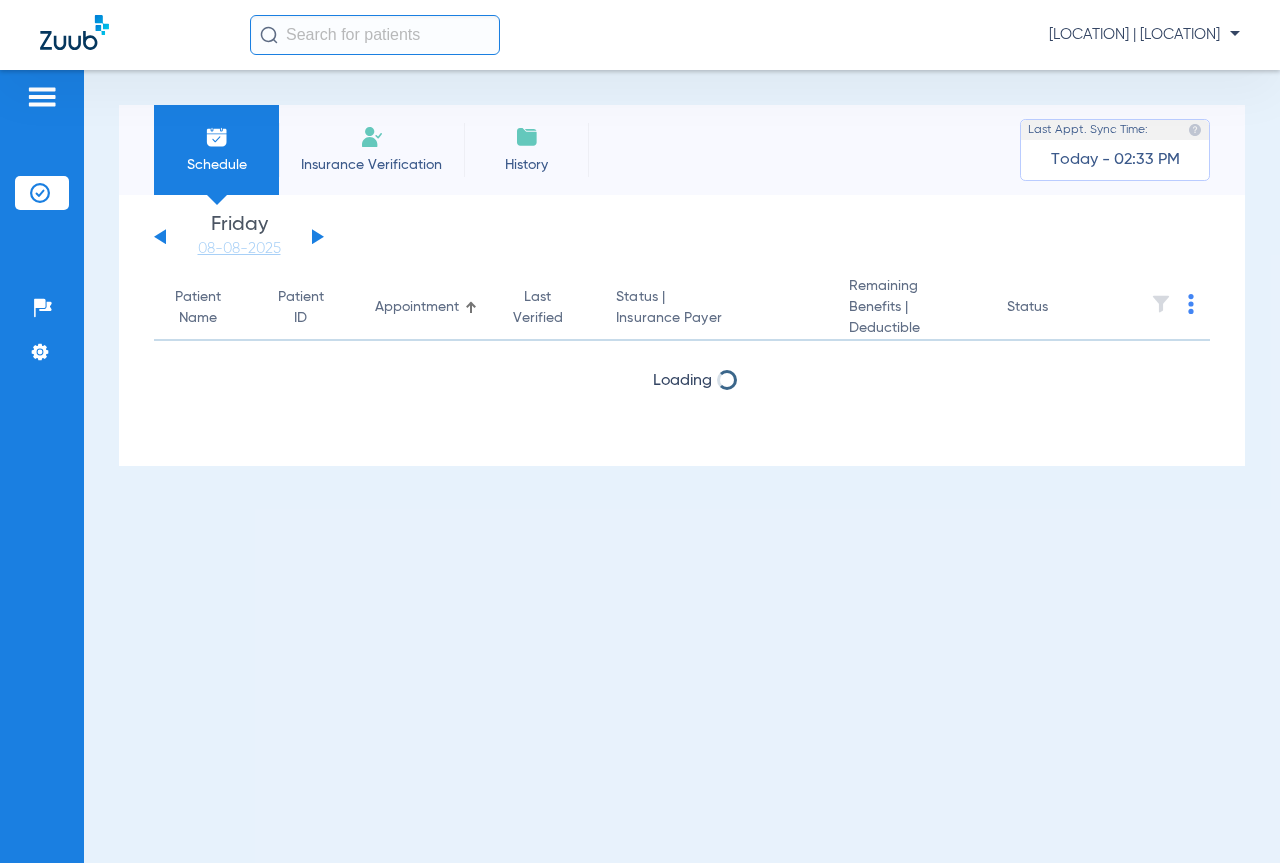click on "Monday   06-02-2025   Tuesday   06-03-2025   Wednesday   06-04-2025   Thursday   06-05-2025   Friday   06-06-2025   Saturday   06-07-2025   Sunday   06-08-2025   Monday   06-09-2025   Tuesday   06-10-2025   Wednesday   06-11-2025   Thursday   06-12-2025   Friday   06-13-2025   Saturday   06-14-2025   Sunday   06-15-2025   Monday   06-16-2025   Tuesday   06-17-2025   Wednesday   06-18-2025   Thursday   06-19-2025   Friday   06-20-2025   Saturday   06-21-2025   Sunday   06-22-2025   Monday   06-23-2025   Tuesday   06-24-2025   Wednesday   06-25-2025   Thursday   06-26-2025   Friday   06-27-2025   Saturday   06-28-2025   Sunday   06-29-2025   Monday   06-30-2025   Tuesday   07-01-2025   Wednesday   07-02-2025   Thursday   07-03-2025   Friday   07-04-2025   Saturday   07-05-2025   Sunday   07-06-2025   Monday   07-07-2025   Tuesday   07-08-2025   Wednesday   07-09-2025   Thursday   07-10-2025   Friday   07-11-2025   Saturday   07-12-2025   Sunday   07-13-2025   Monday   07-14-2025   Tuesday   07-15-2025   Today" 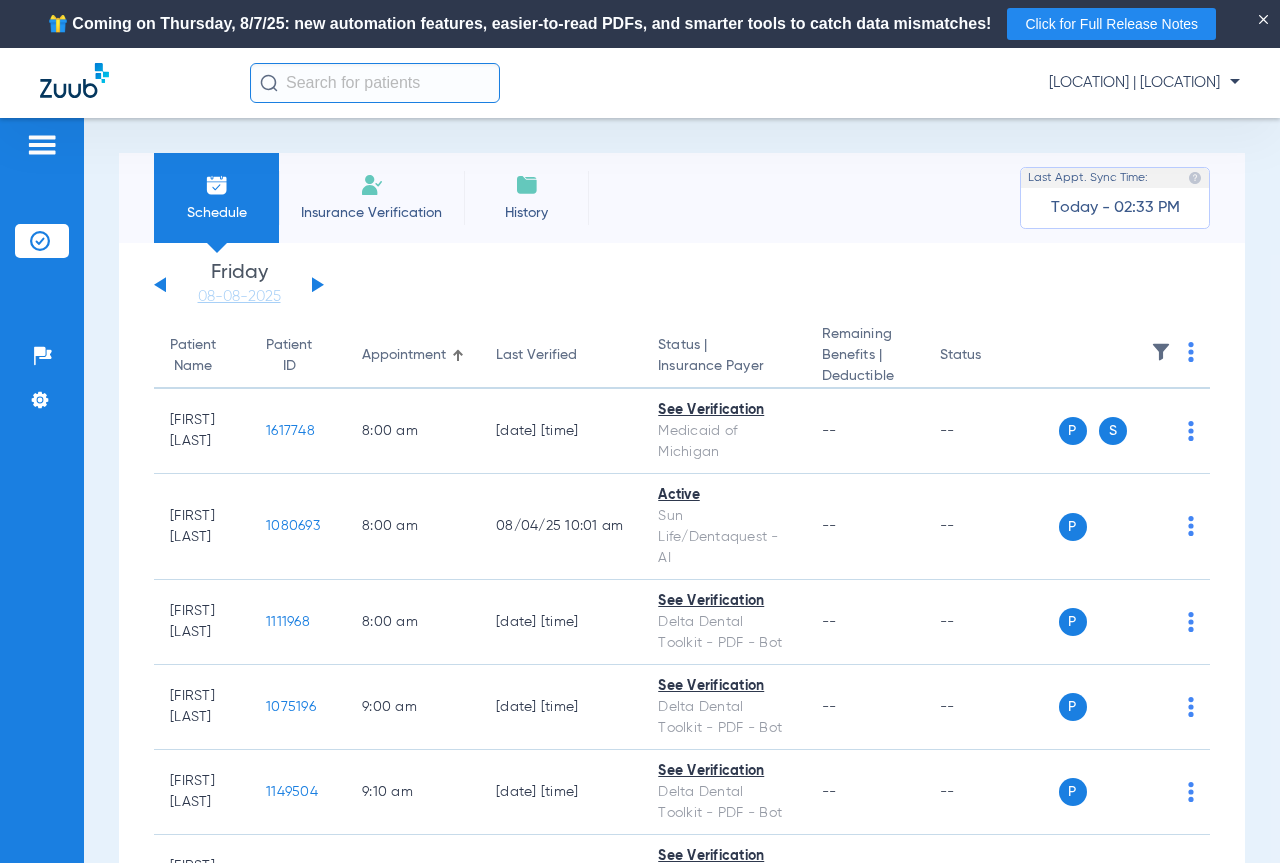 click 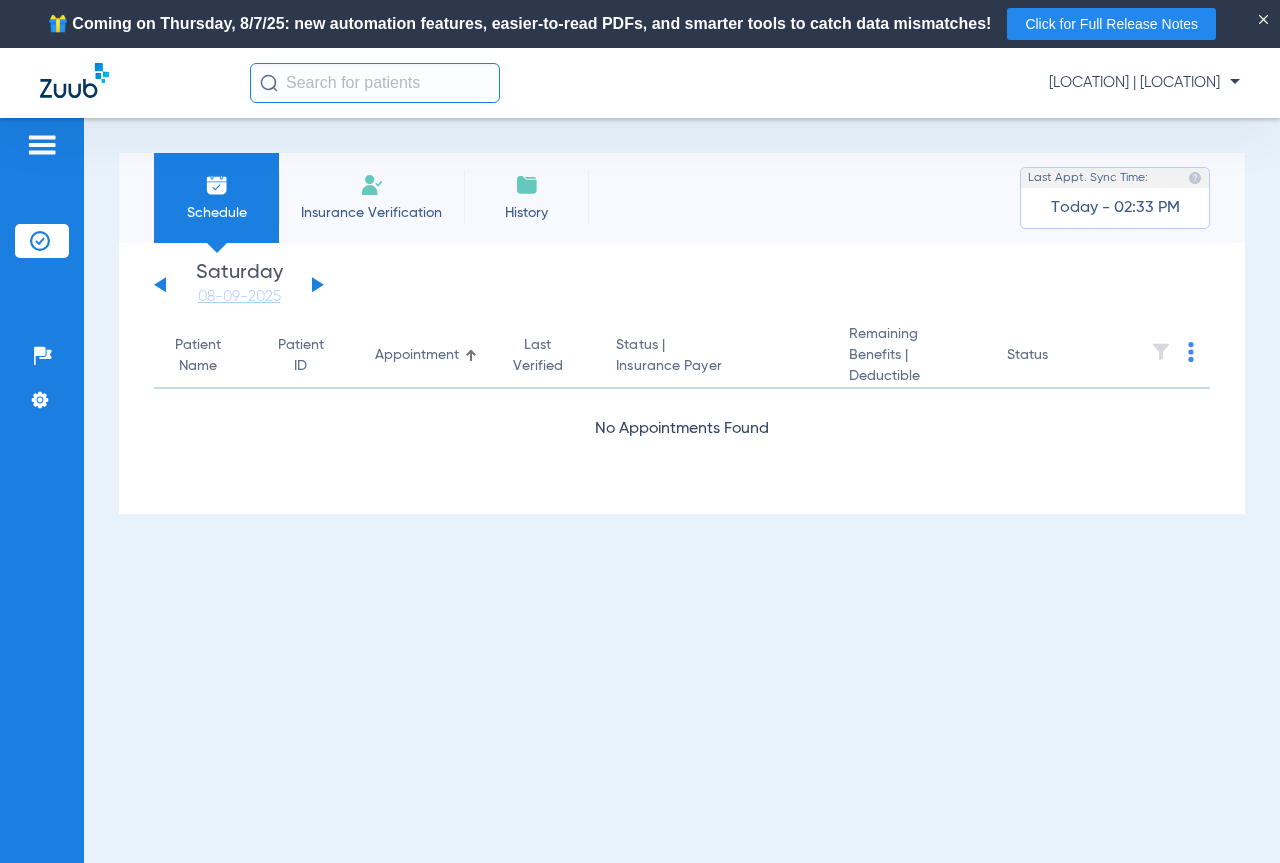 click 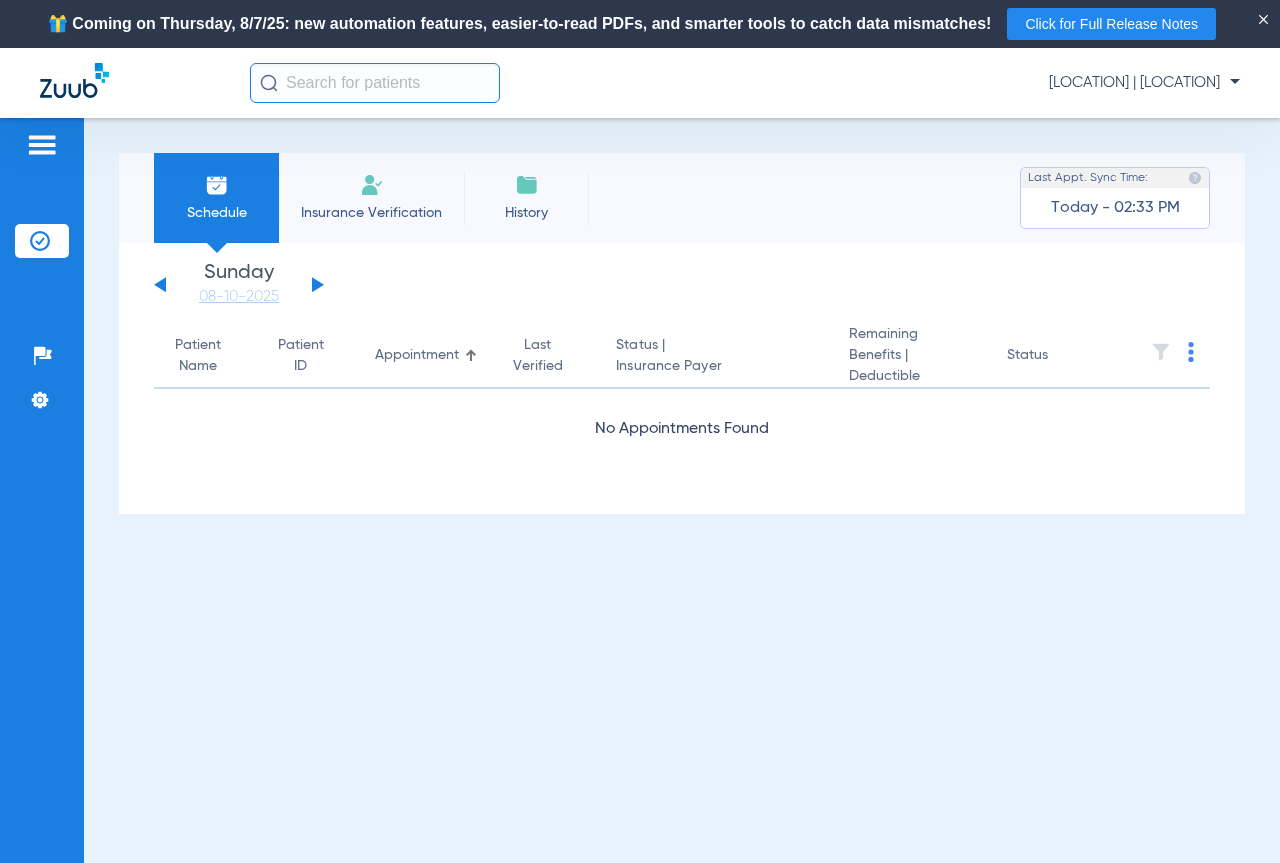 click 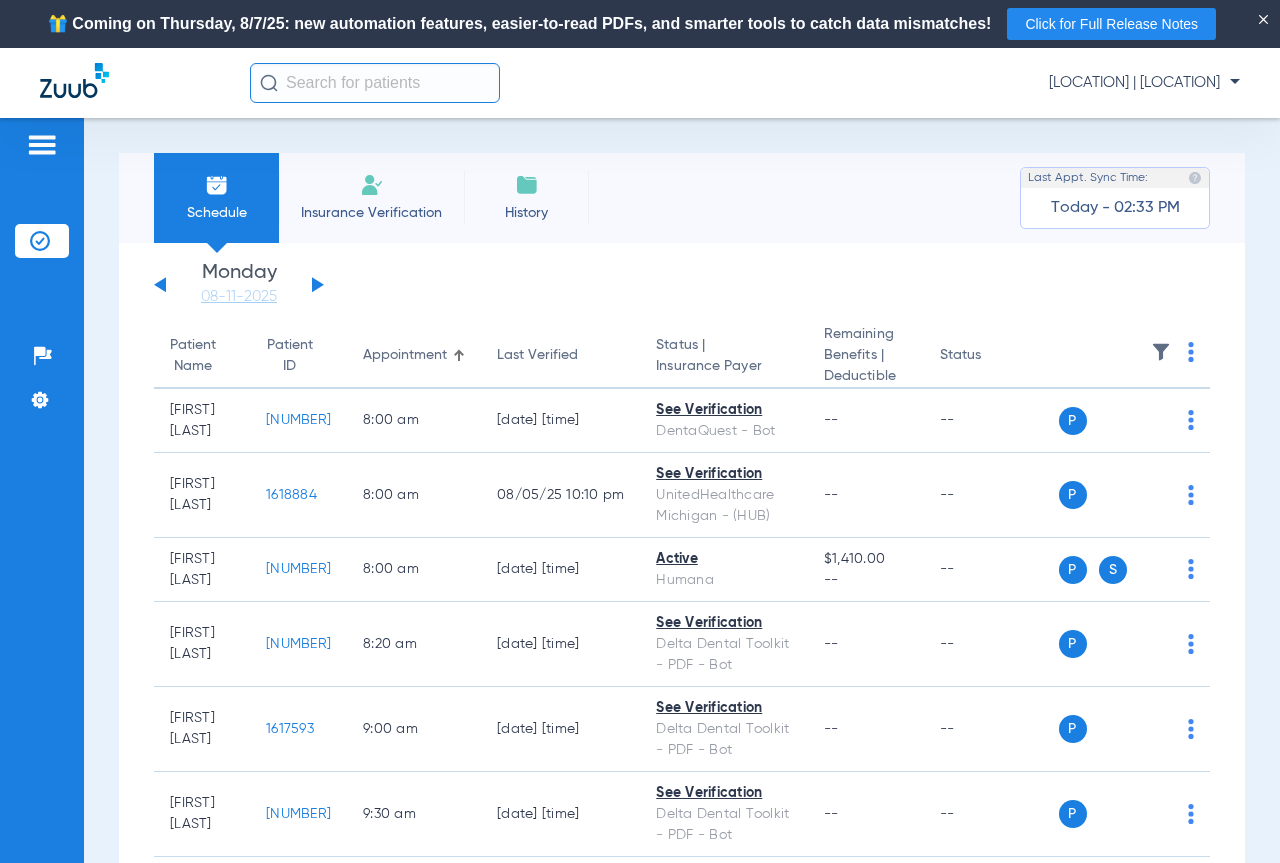click 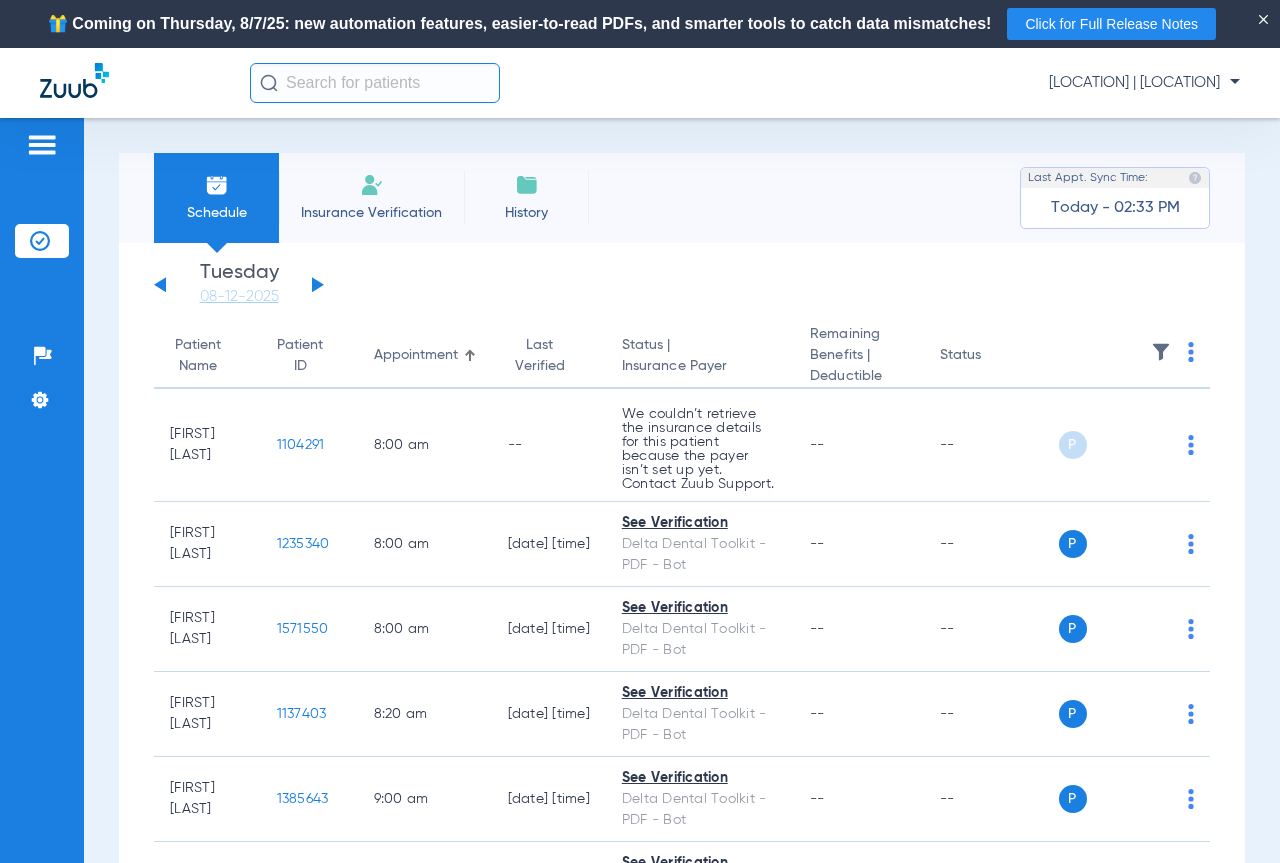 click 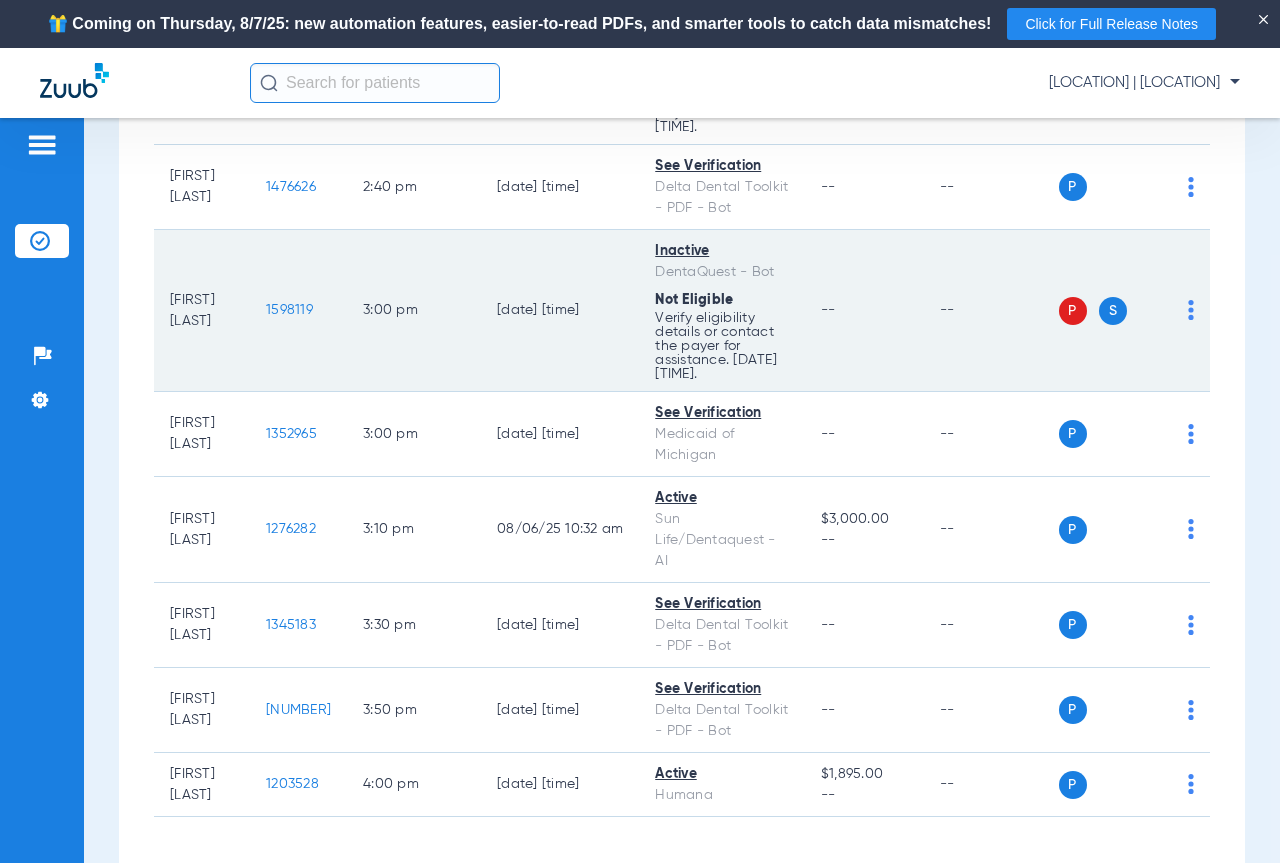 scroll, scrollTop: 2900, scrollLeft: 0, axis: vertical 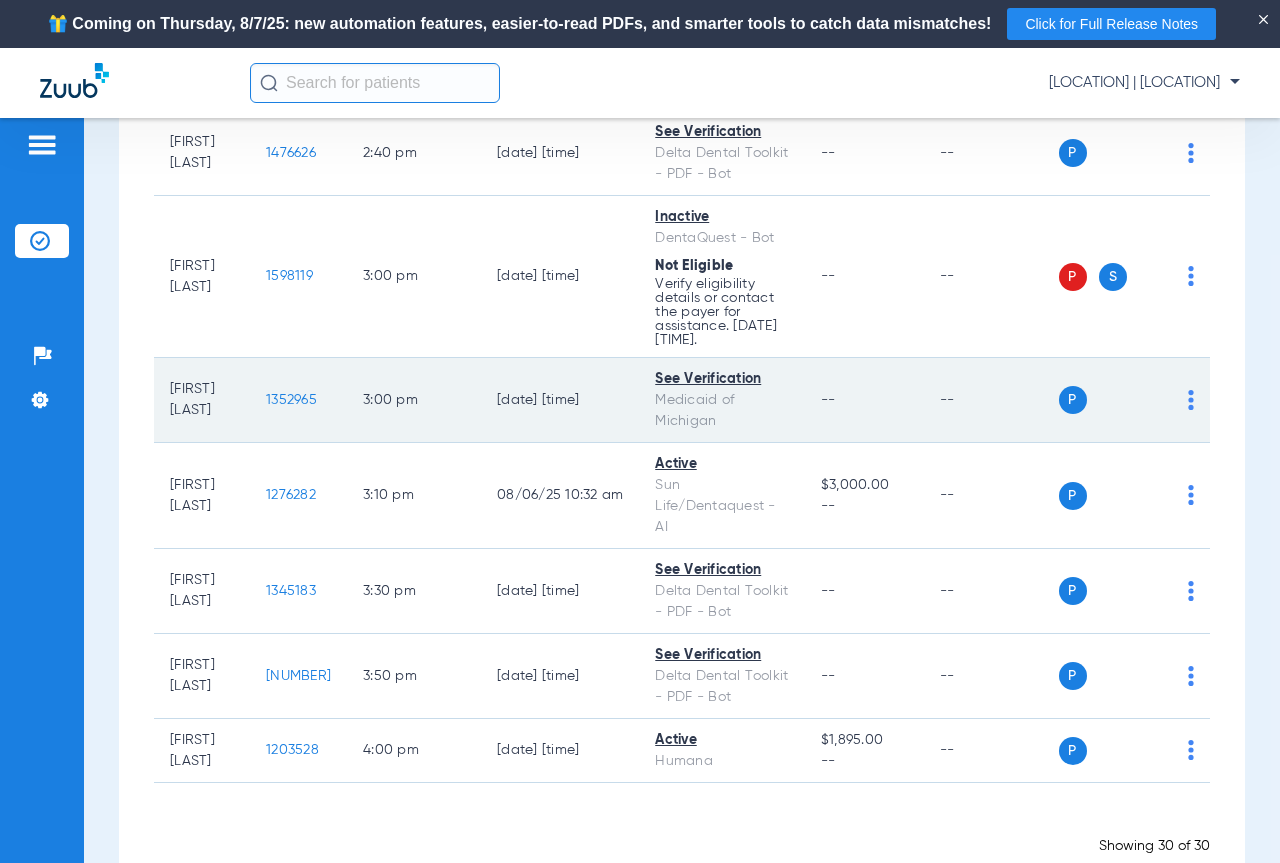 click on "1352965" 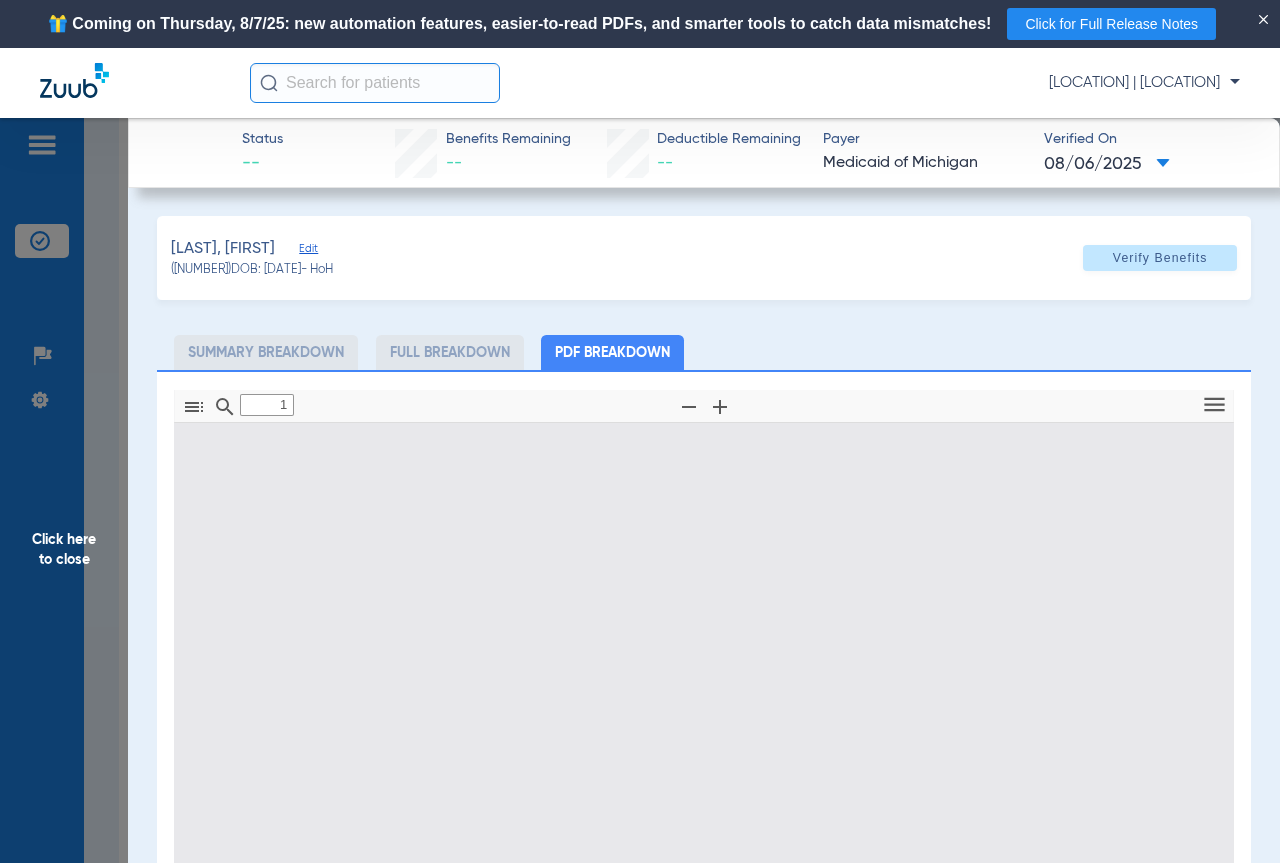 type on "0" 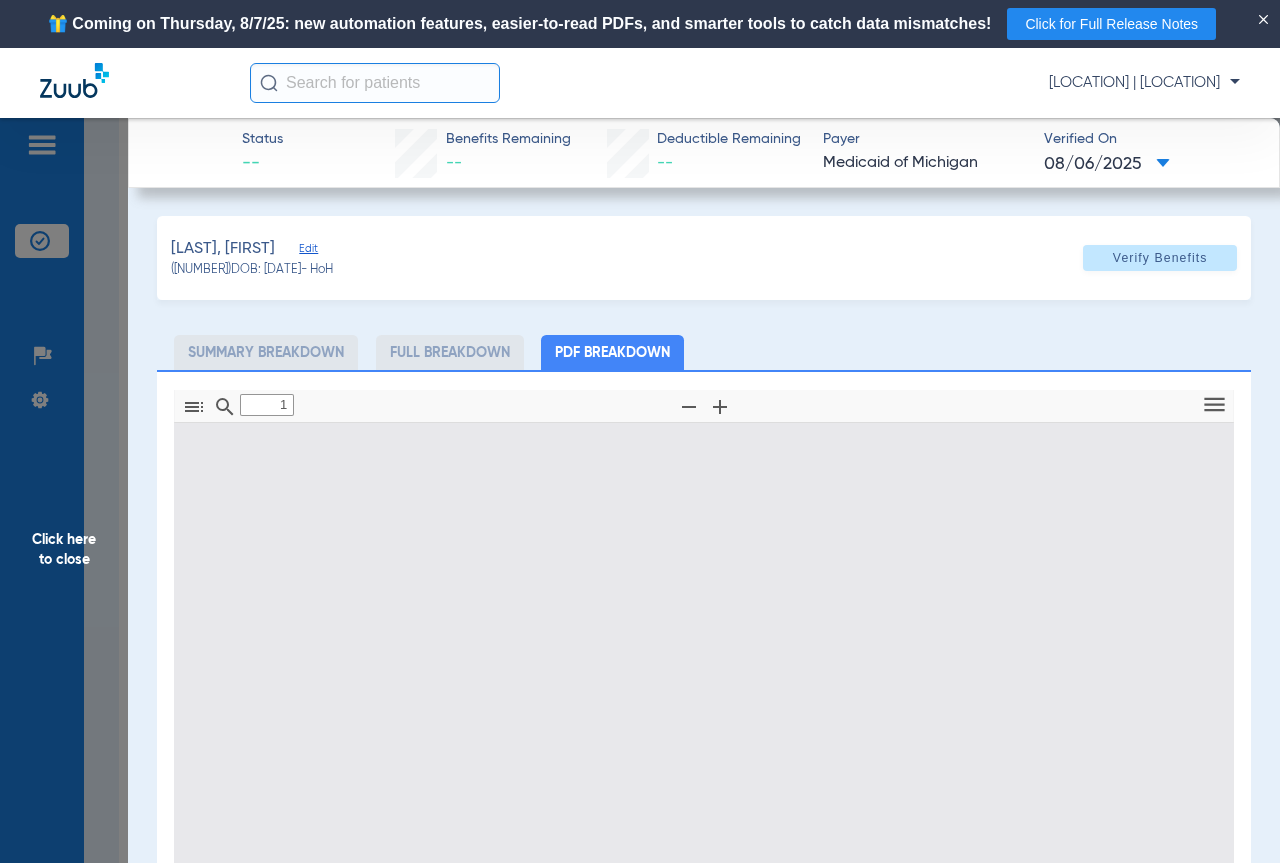 select on "page-width" 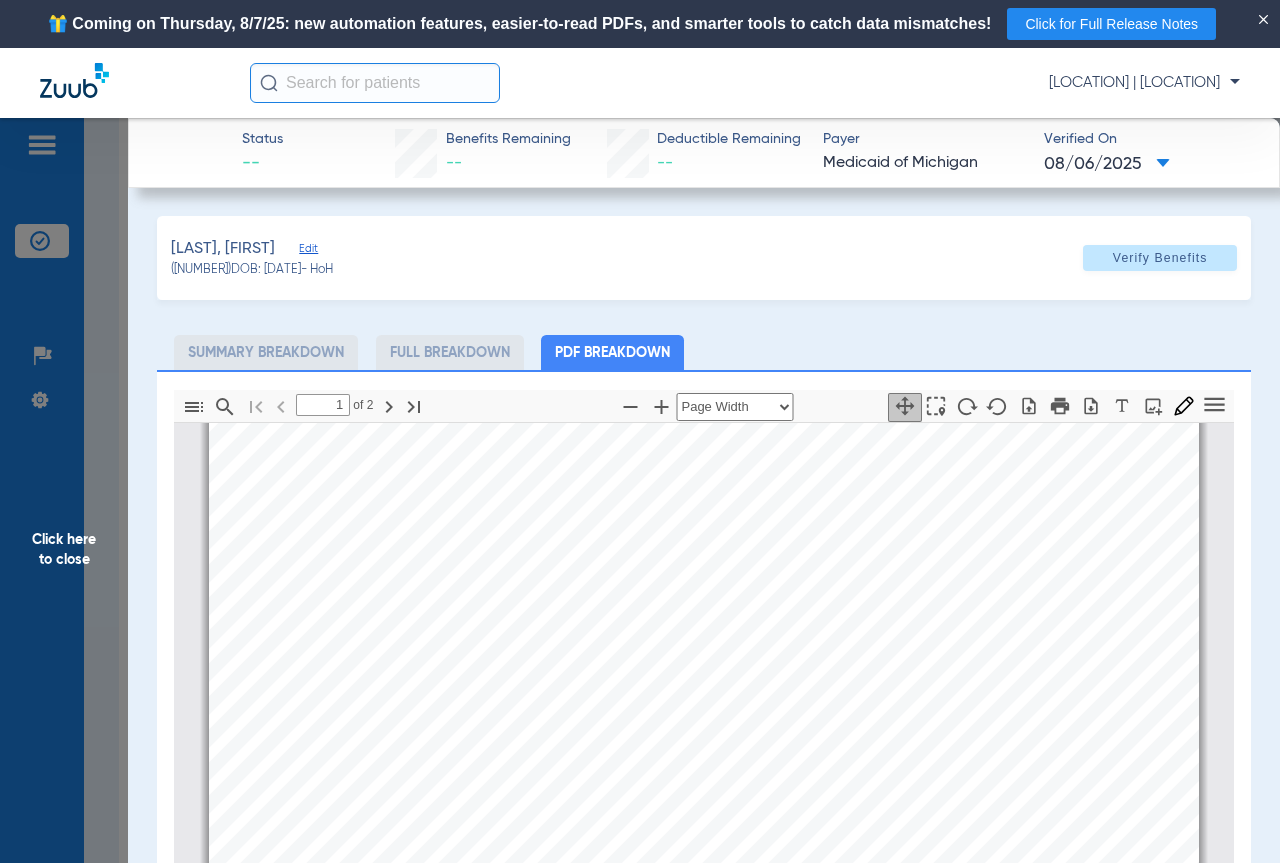 scroll, scrollTop: 210, scrollLeft: 0, axis: vertical 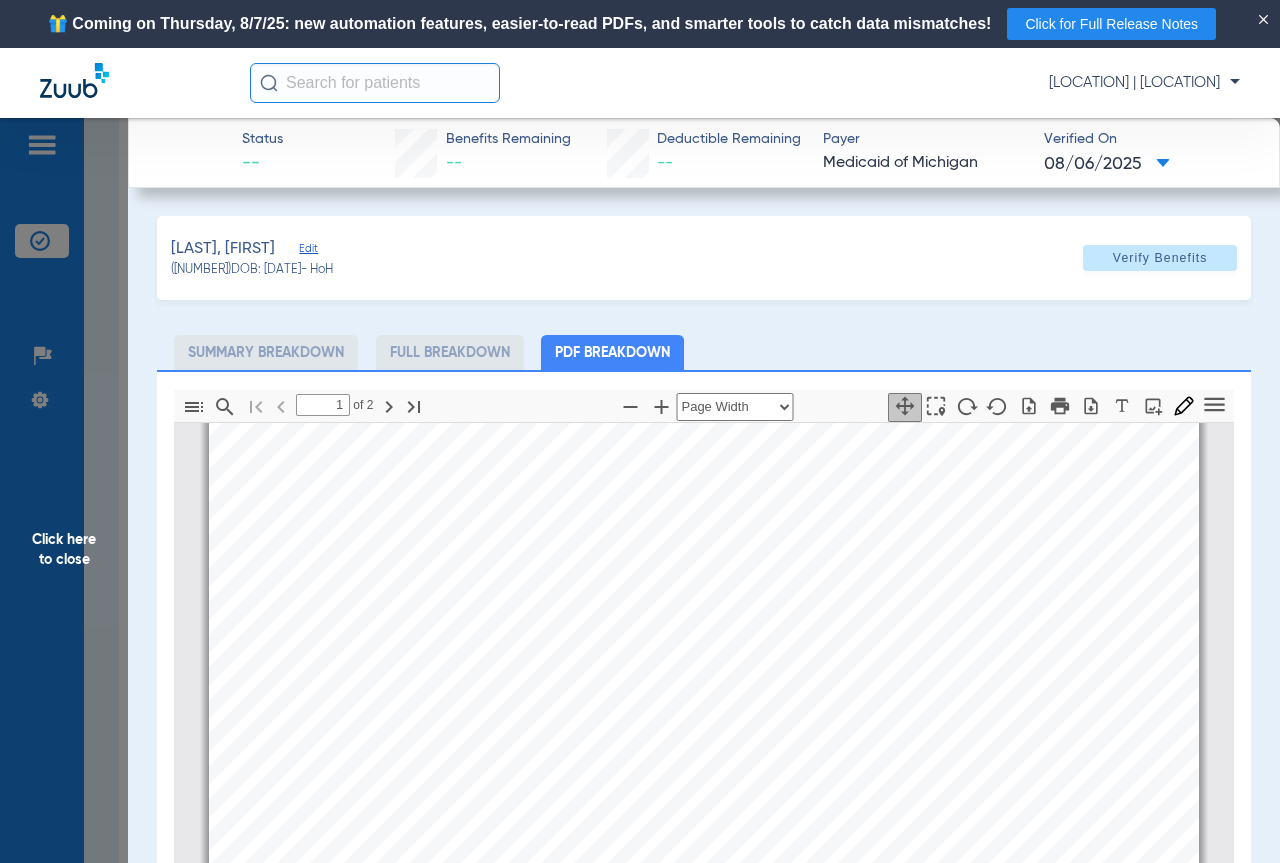 type on "2" 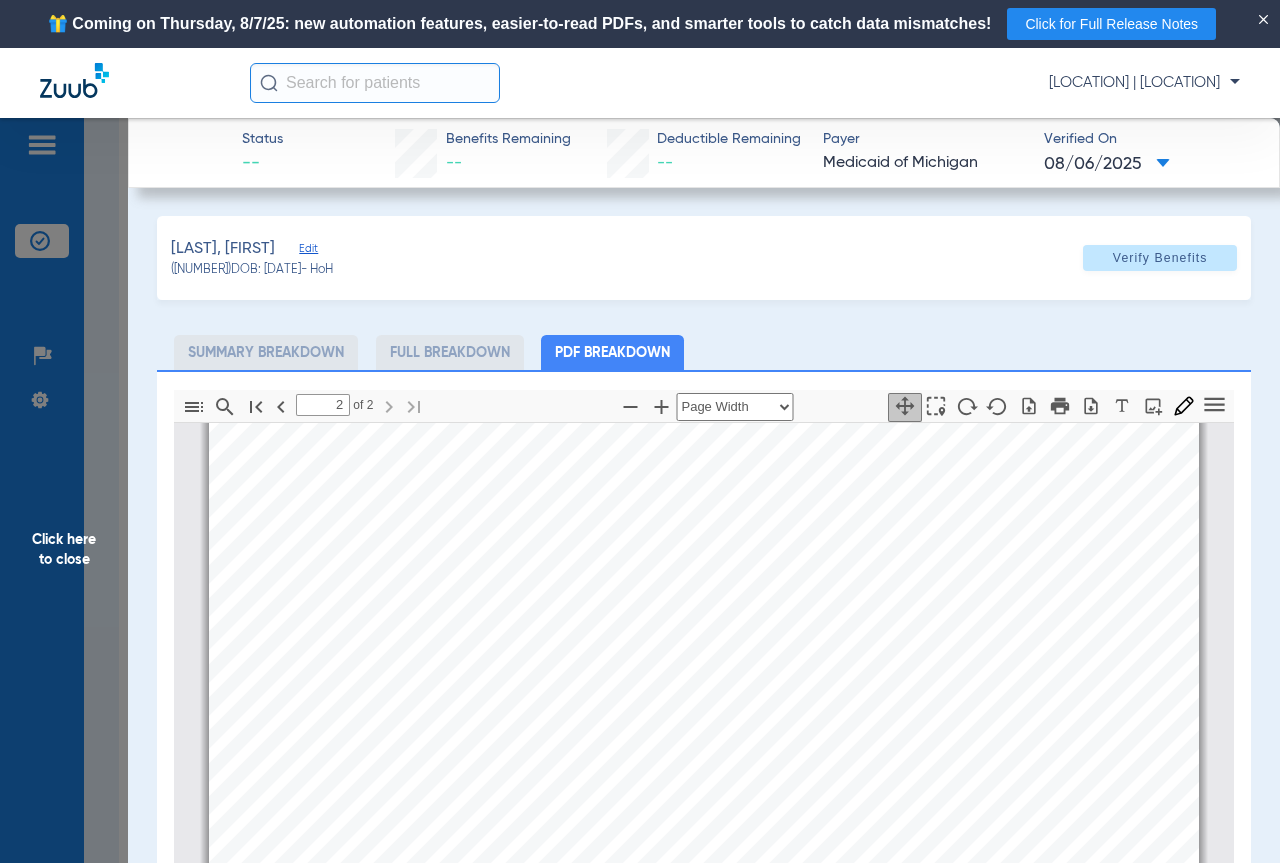 scroll, scrollTop: 1910, scrollLeft: 0, axis: vertical 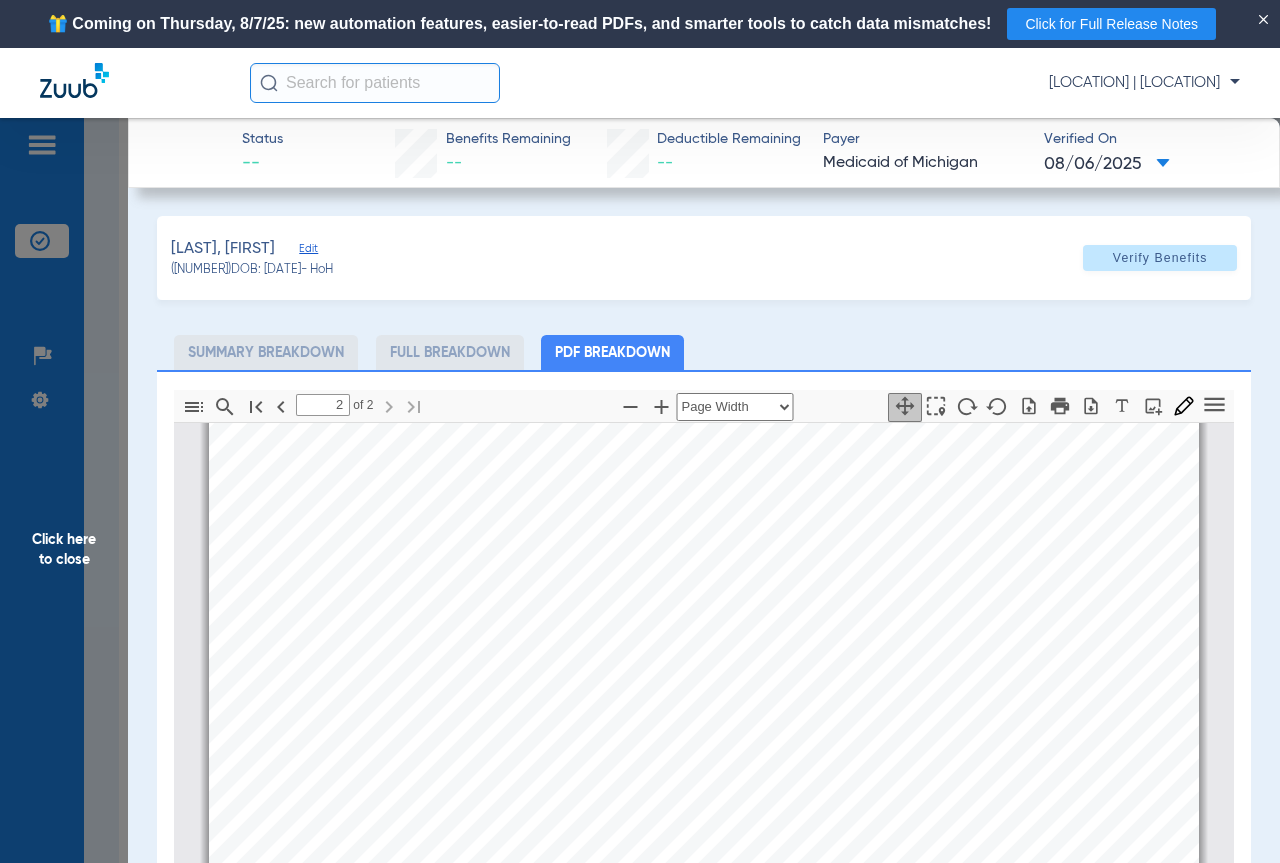 drag, startPoint x: 68, startPoint y: 535, endPoint x: 95, endPoint y: 533, distance: 27.073973 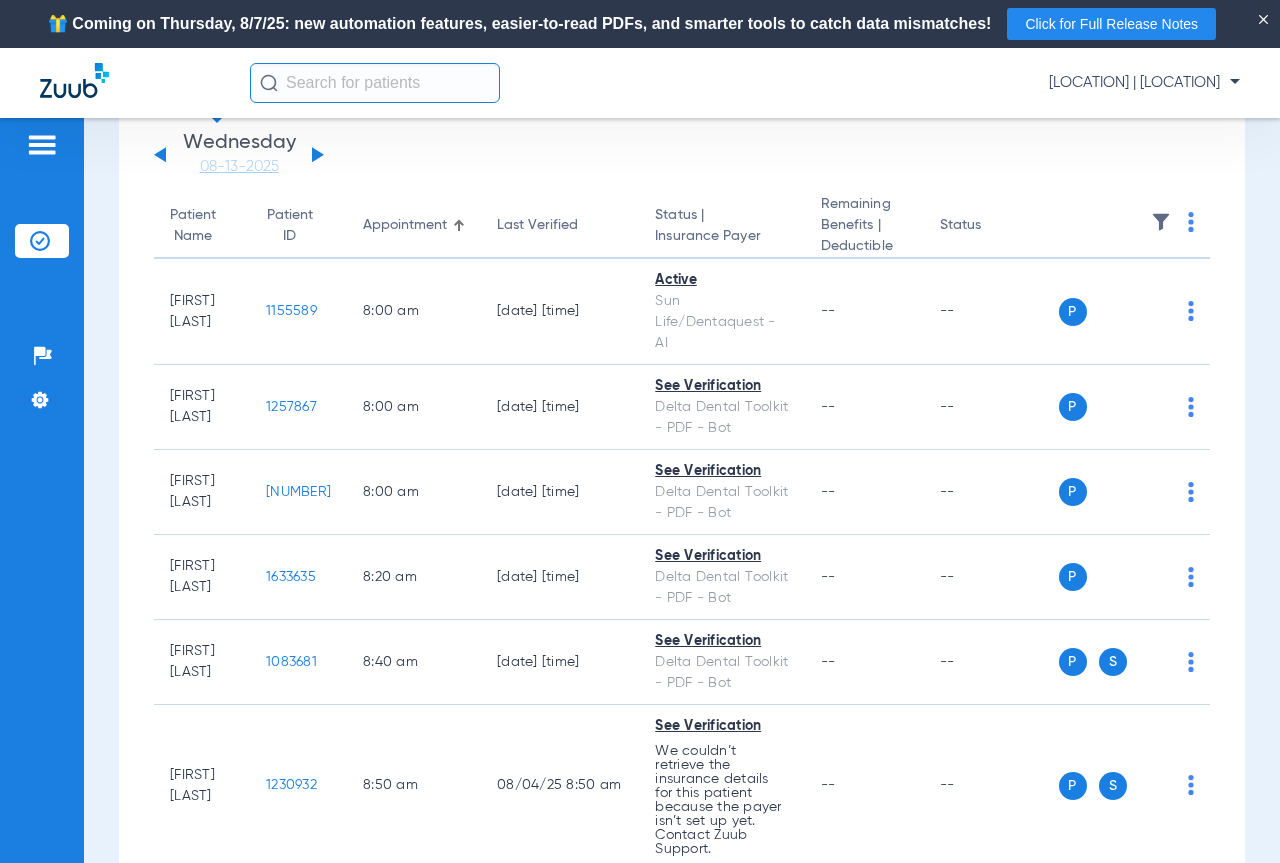 scroll, scrollTop: 0, scrollLeft: 0, axis: both 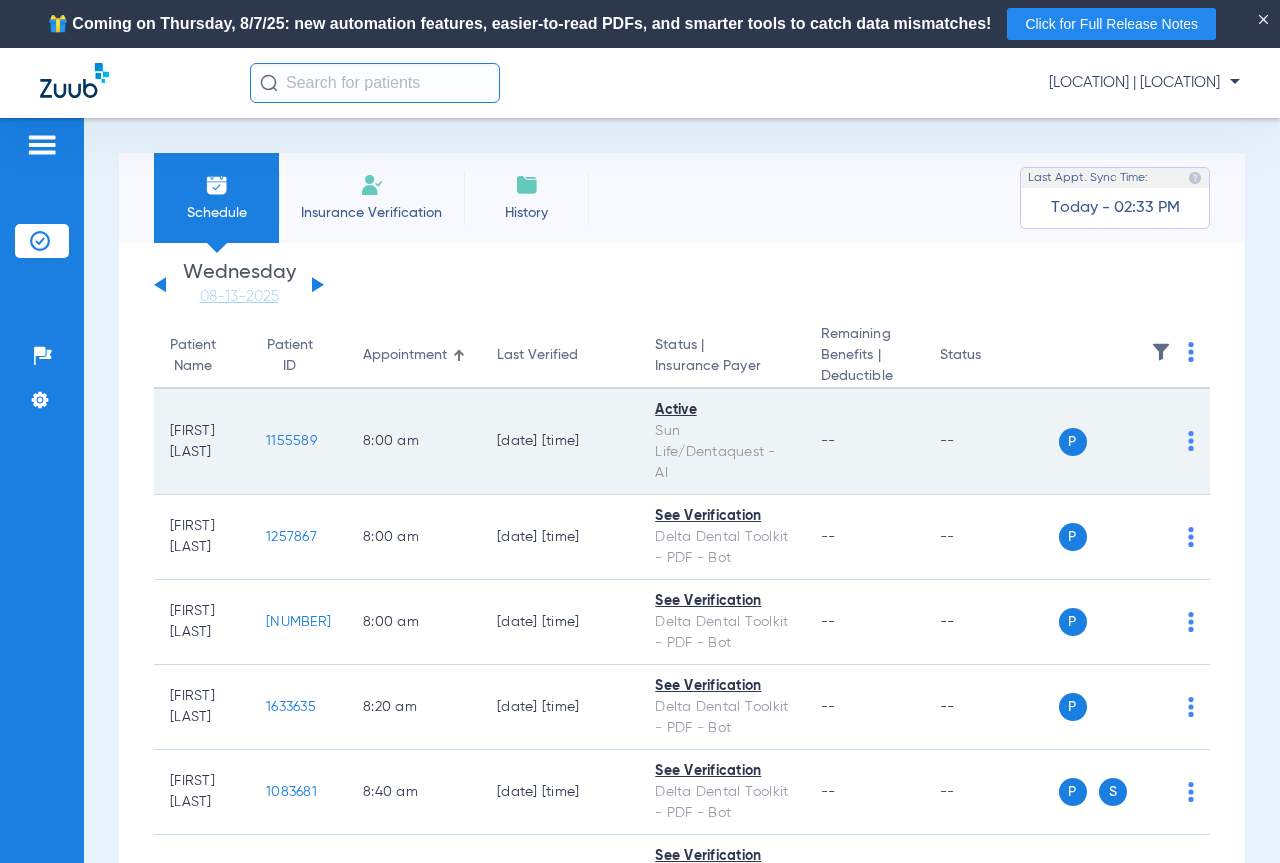 click on "1155589" 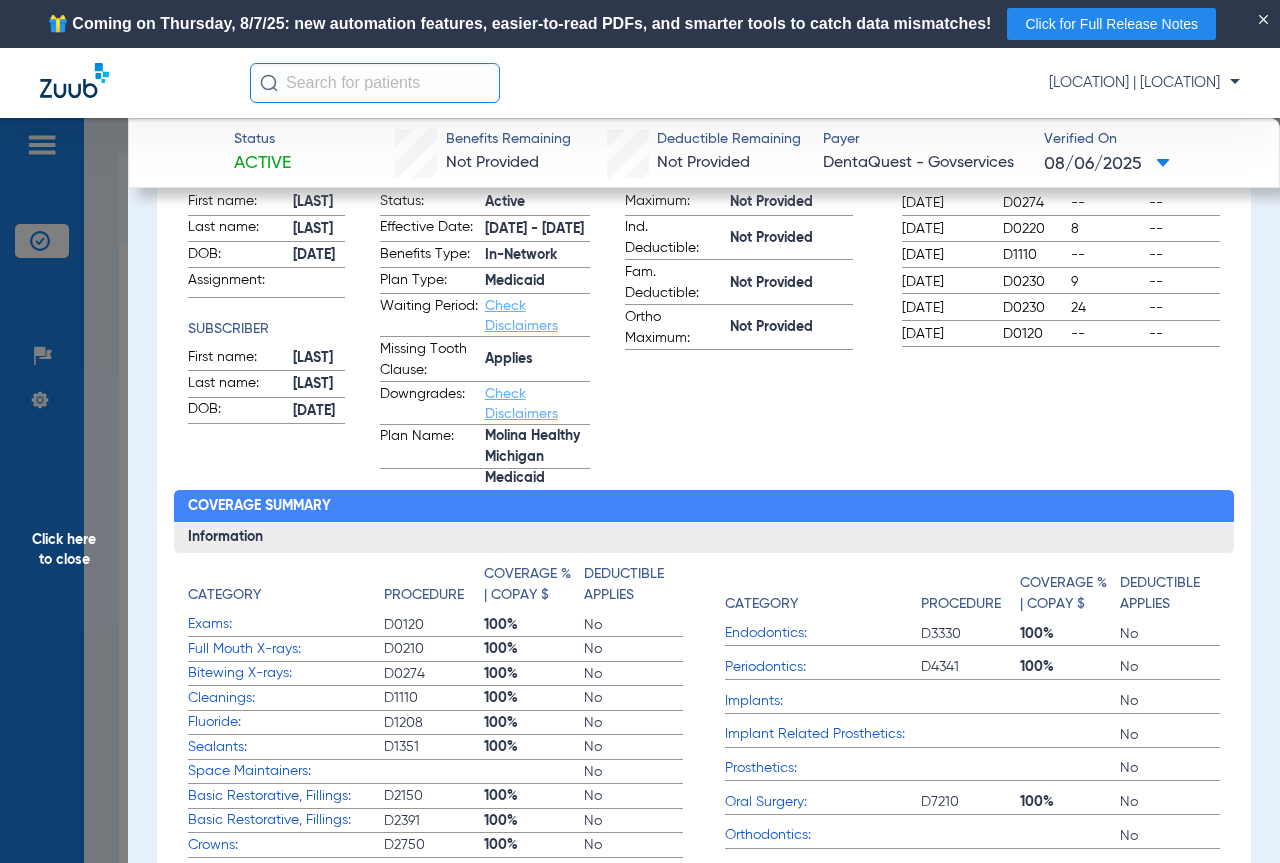 scroll, scrollTop: 0, scrollLeft: 0, axis: both 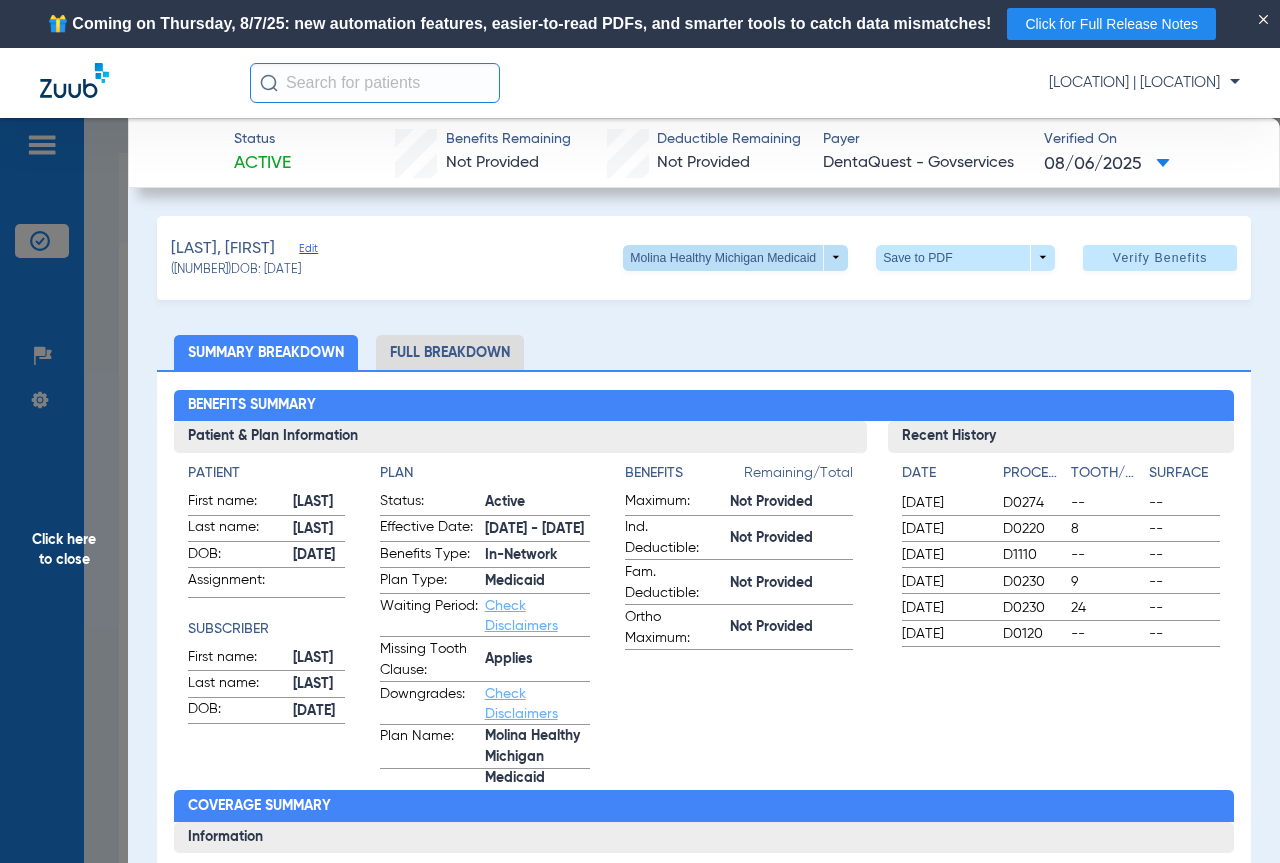 click 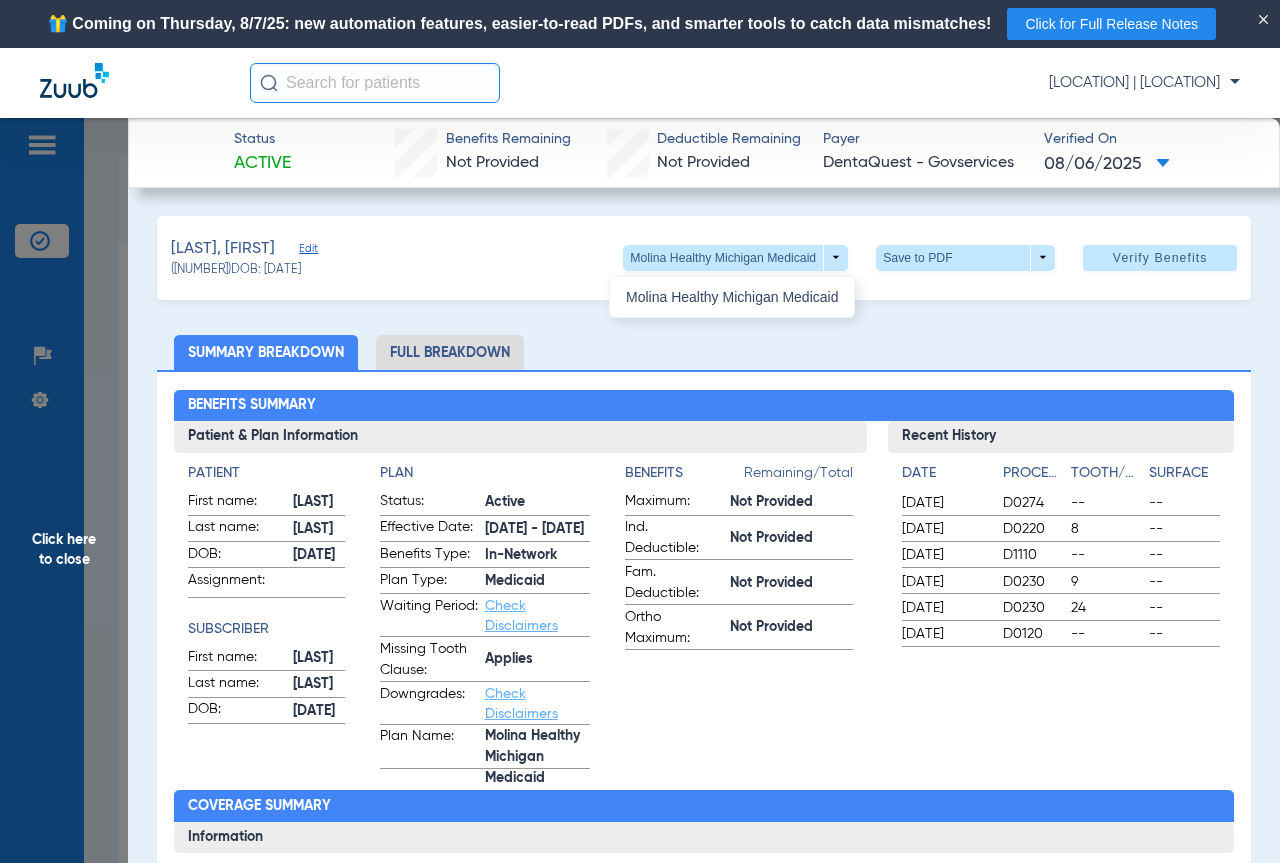 drag, startPoint x: 899, startPoint y: 319, endPoint x: 1226, endPoint y: 319, distance: 327 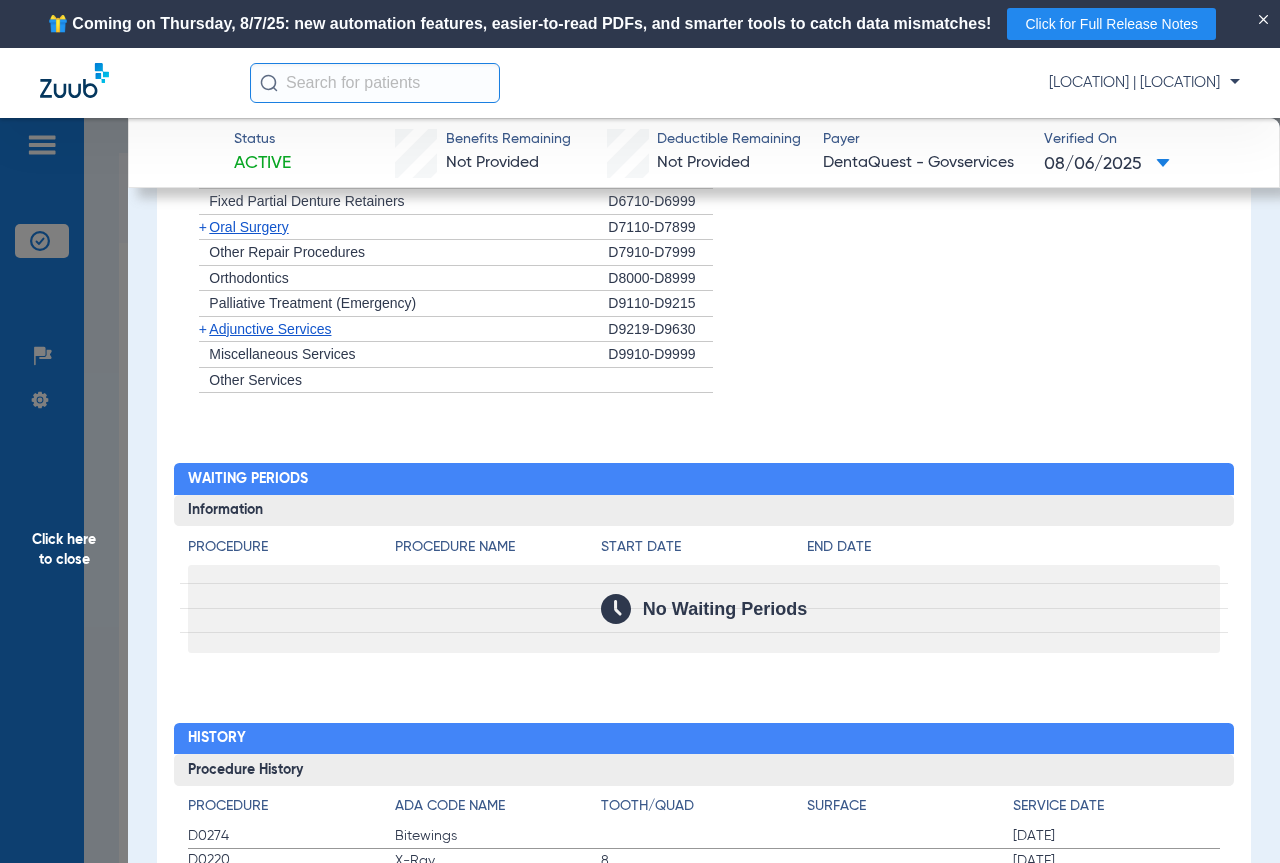 scroll, scrollTop: 1558, scrollLeft: 0, axis: vertical 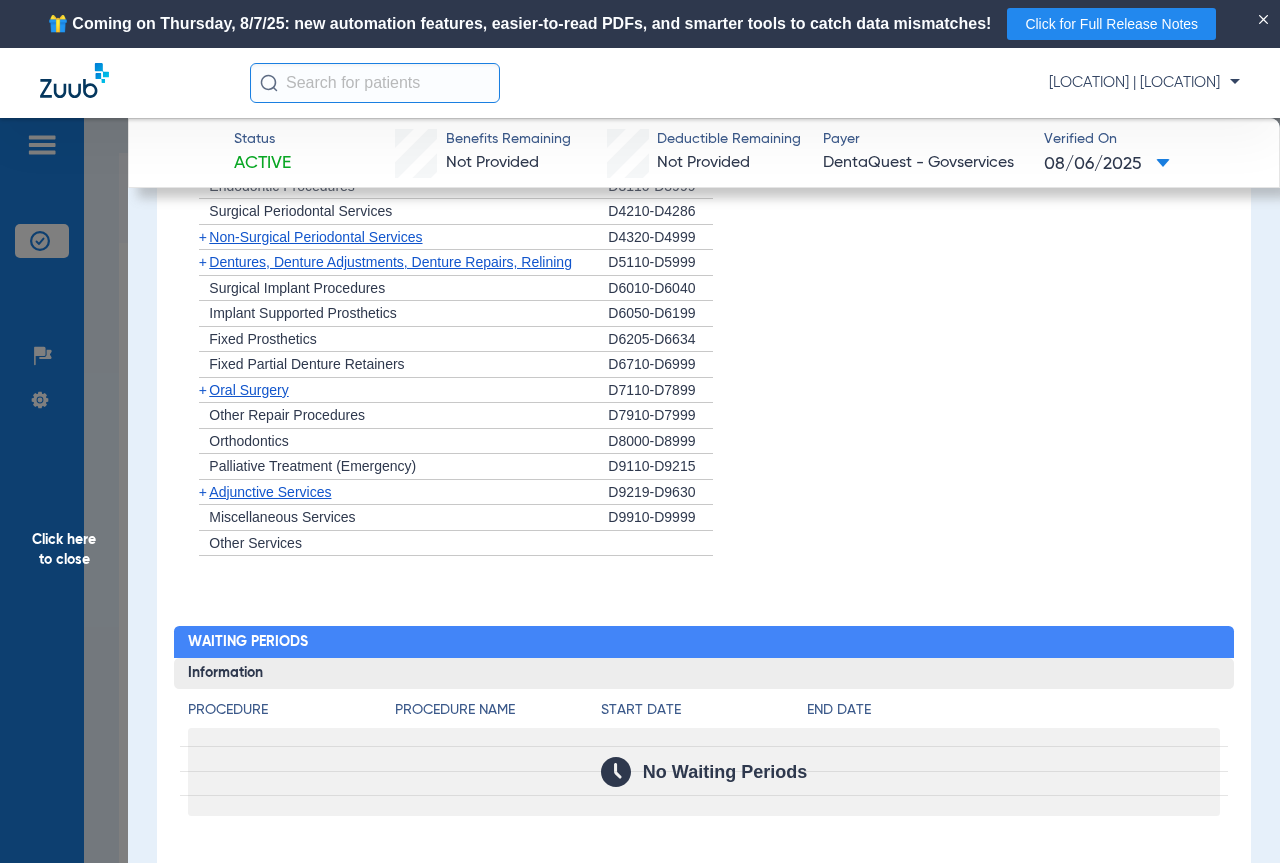 click on "Click here to close" 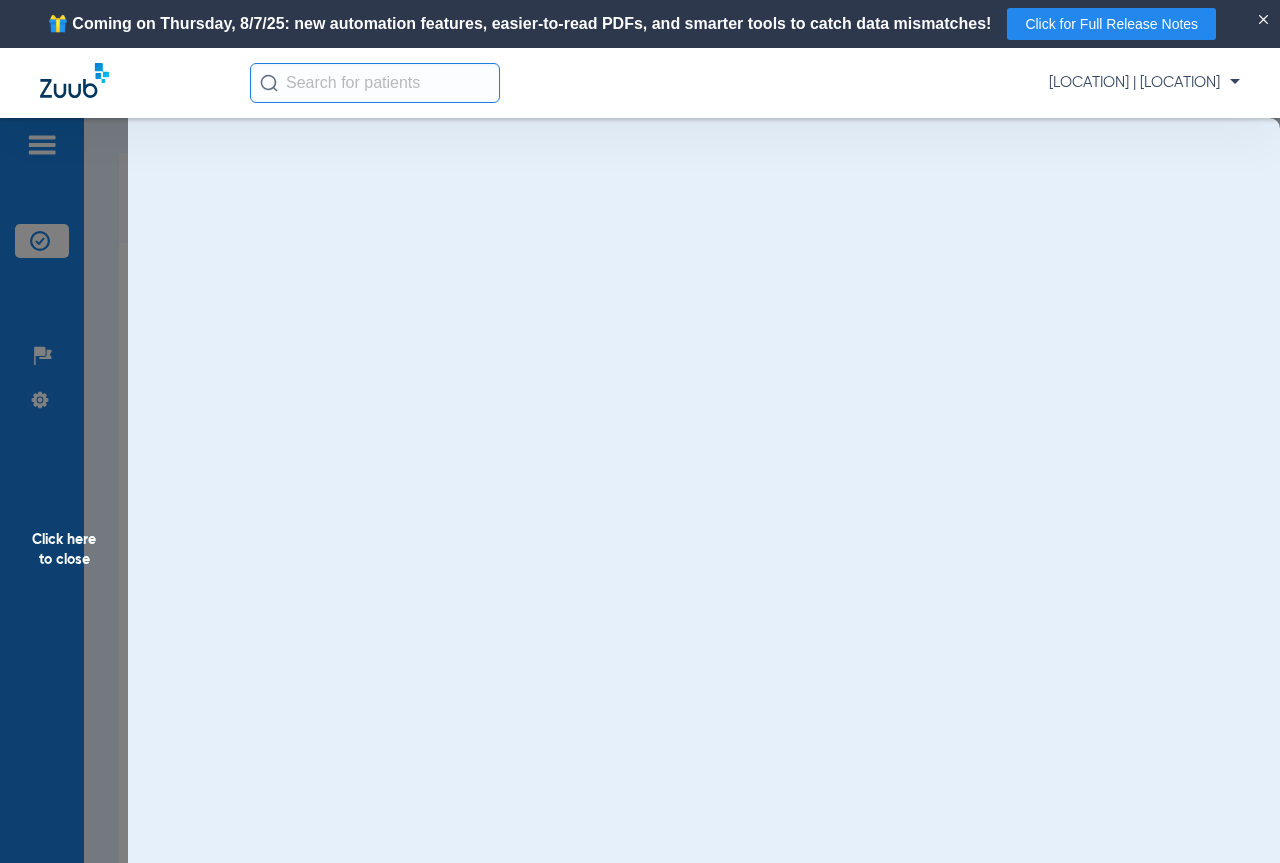 scroll, scrollTop: 0, scrollLeft: 0, axis: both 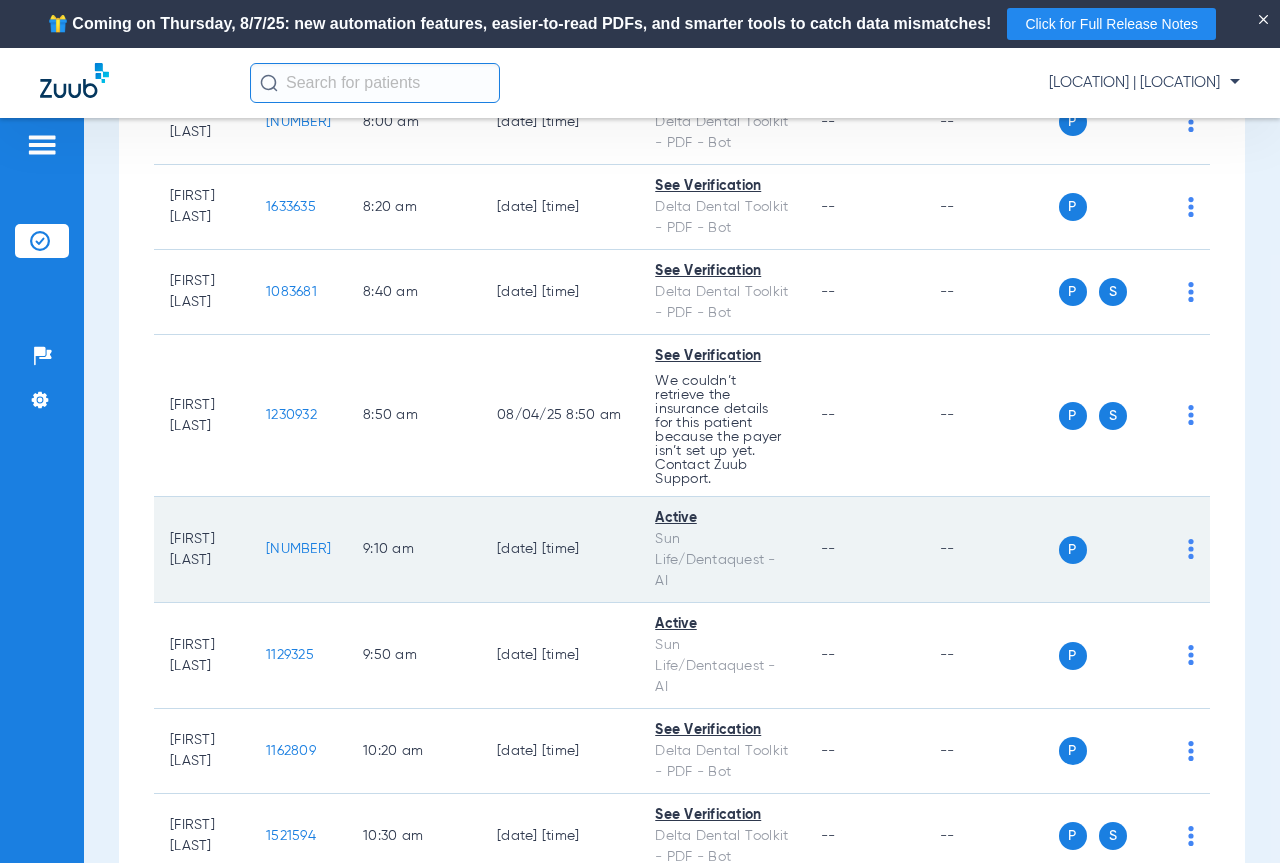 click on "[NUMBER]" 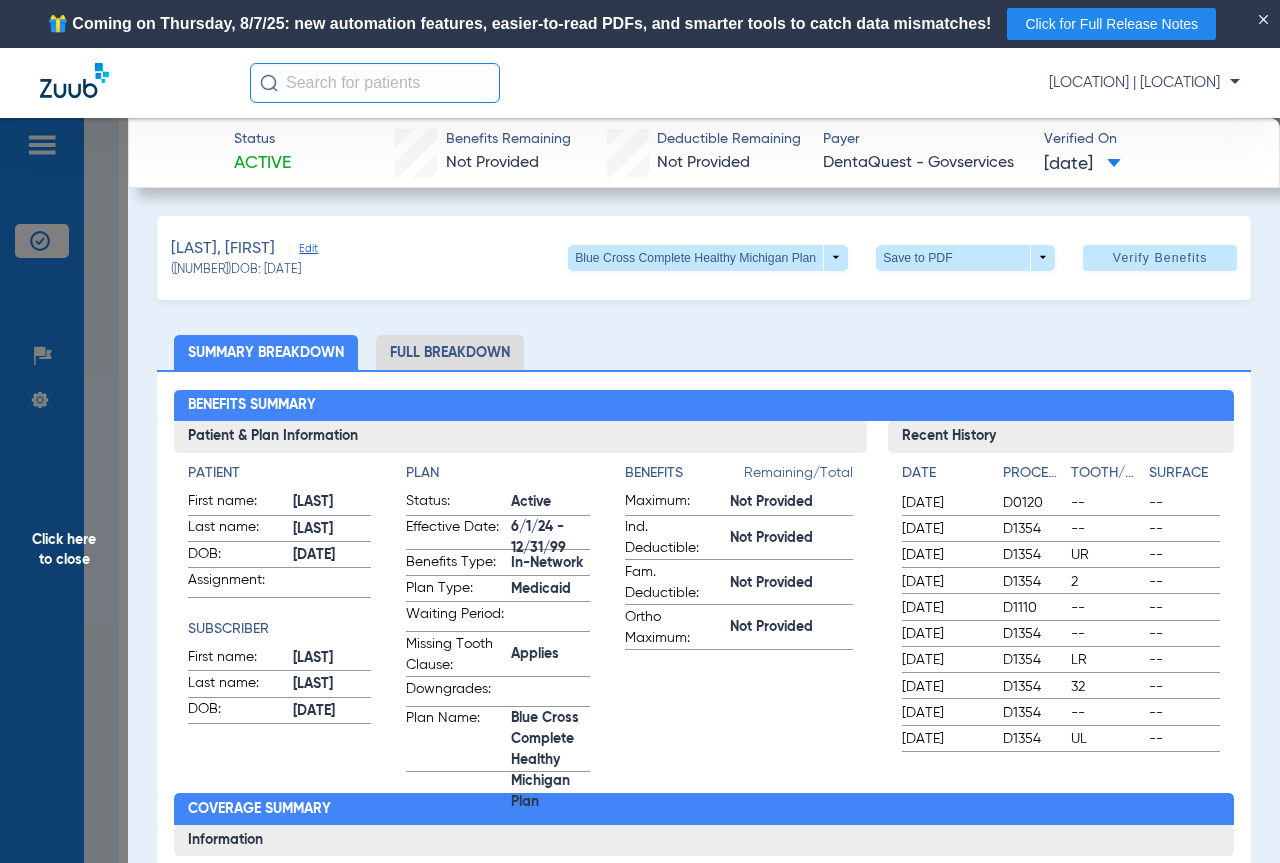 click on "Click here to close" 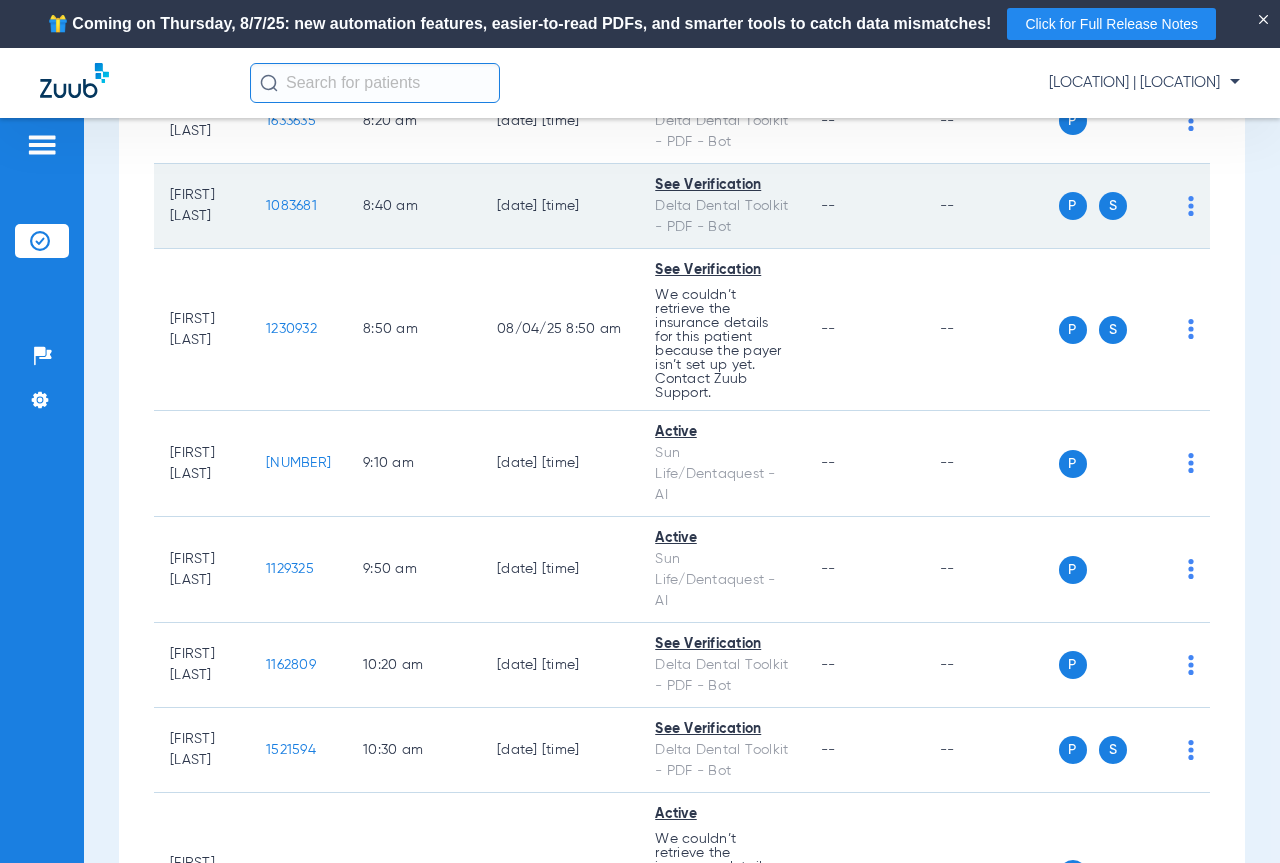 scroll, scrollTop: 600, scrollLeft: 0, axis: vertical 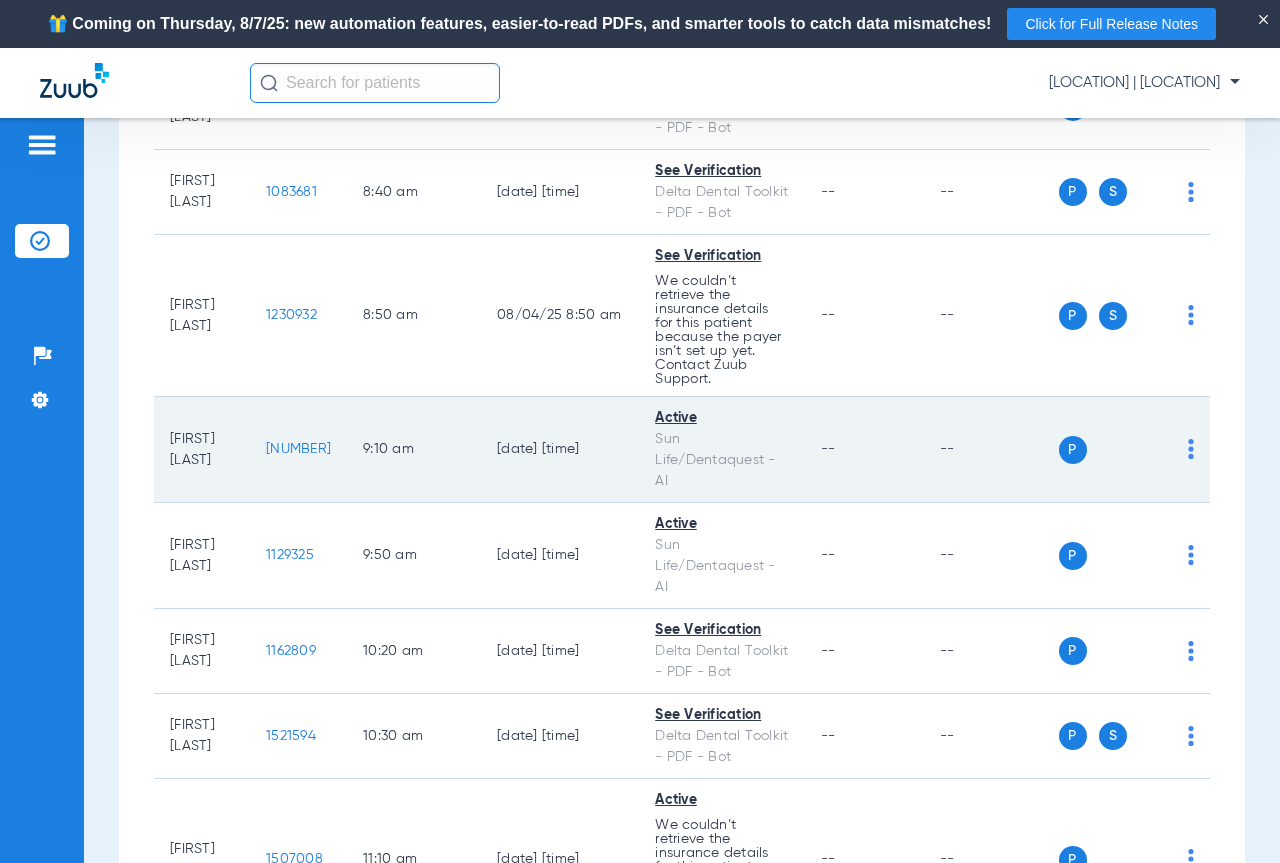 click on "[NUMBER]" 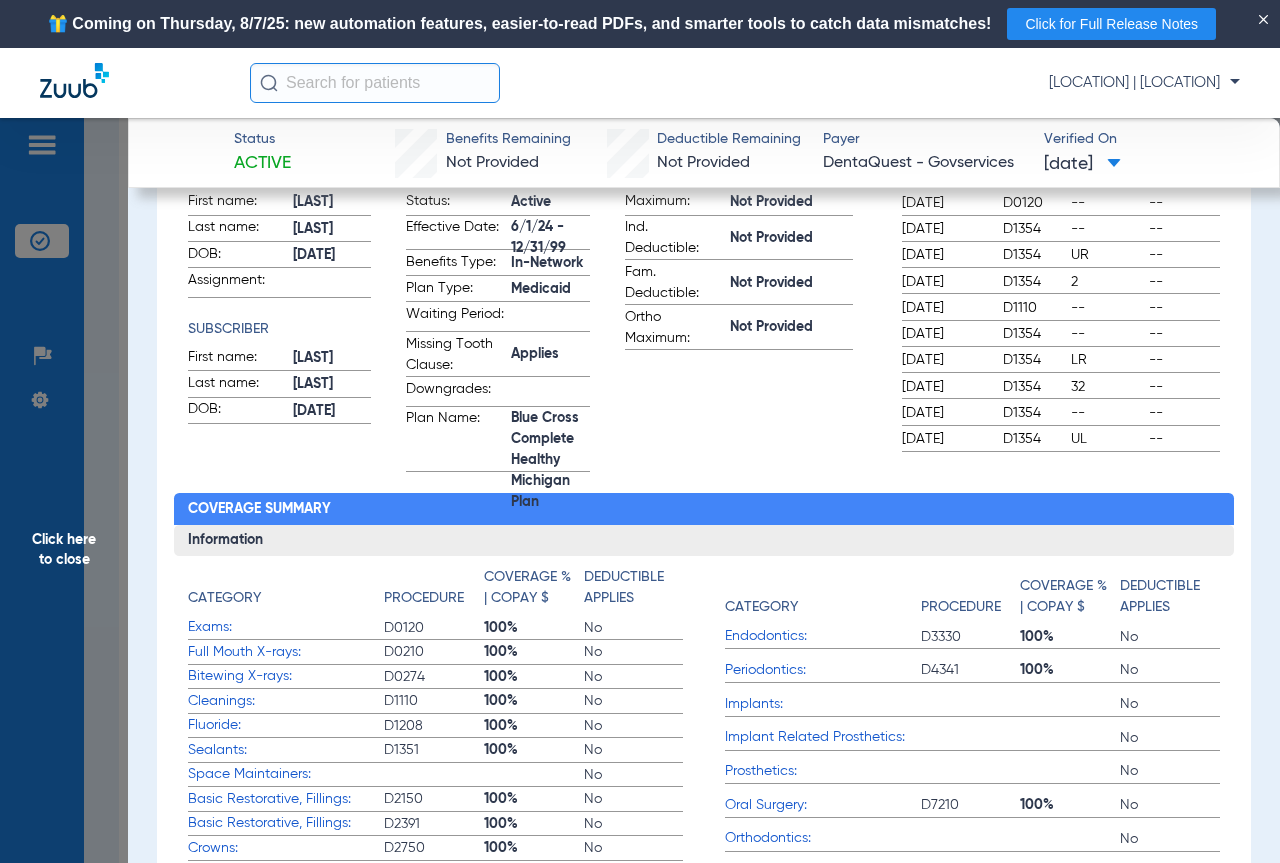 scroll, scrollTop: 0, scrollLeft: 0, axis: both 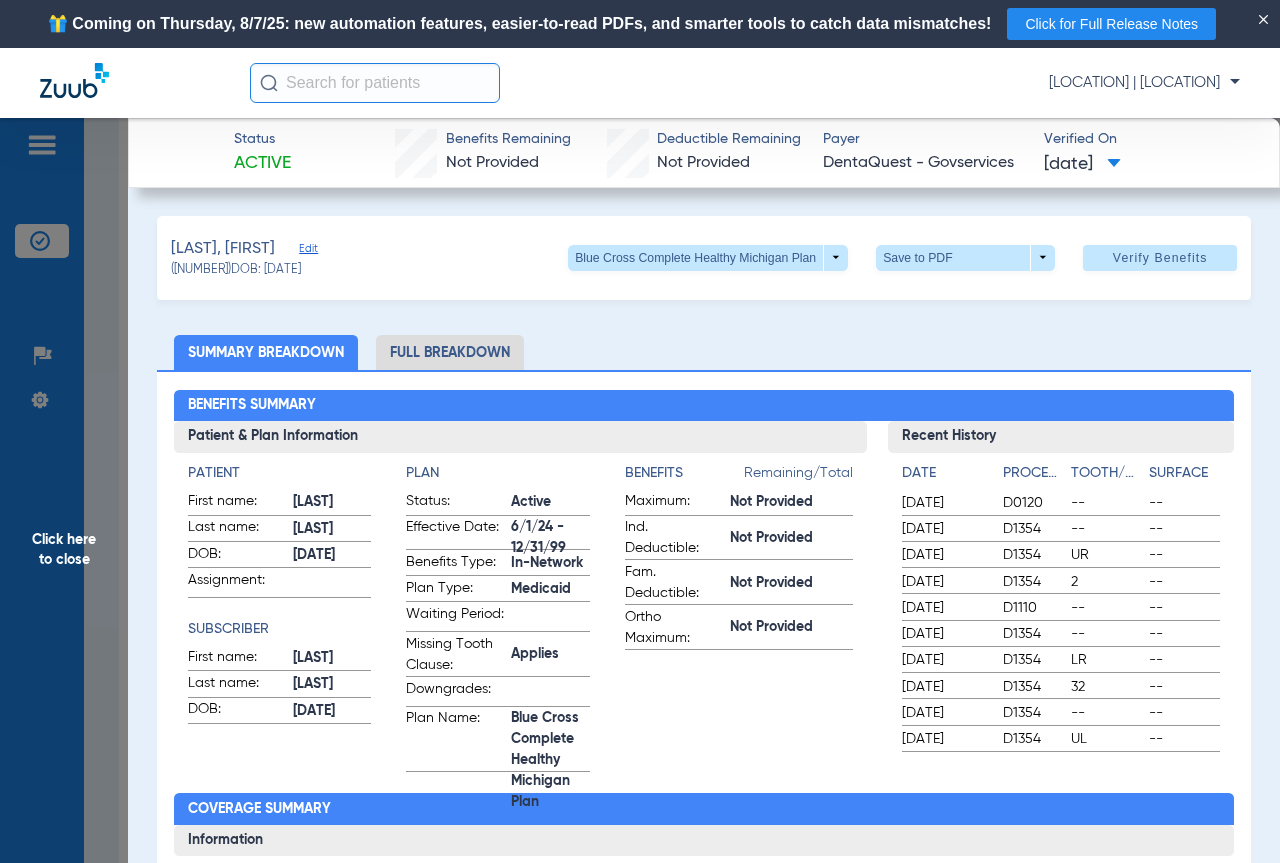 drag, startPoint x: 49, startPoint y: 548, endPoint x: 157, endPoint y: 543, distance: 108.11568 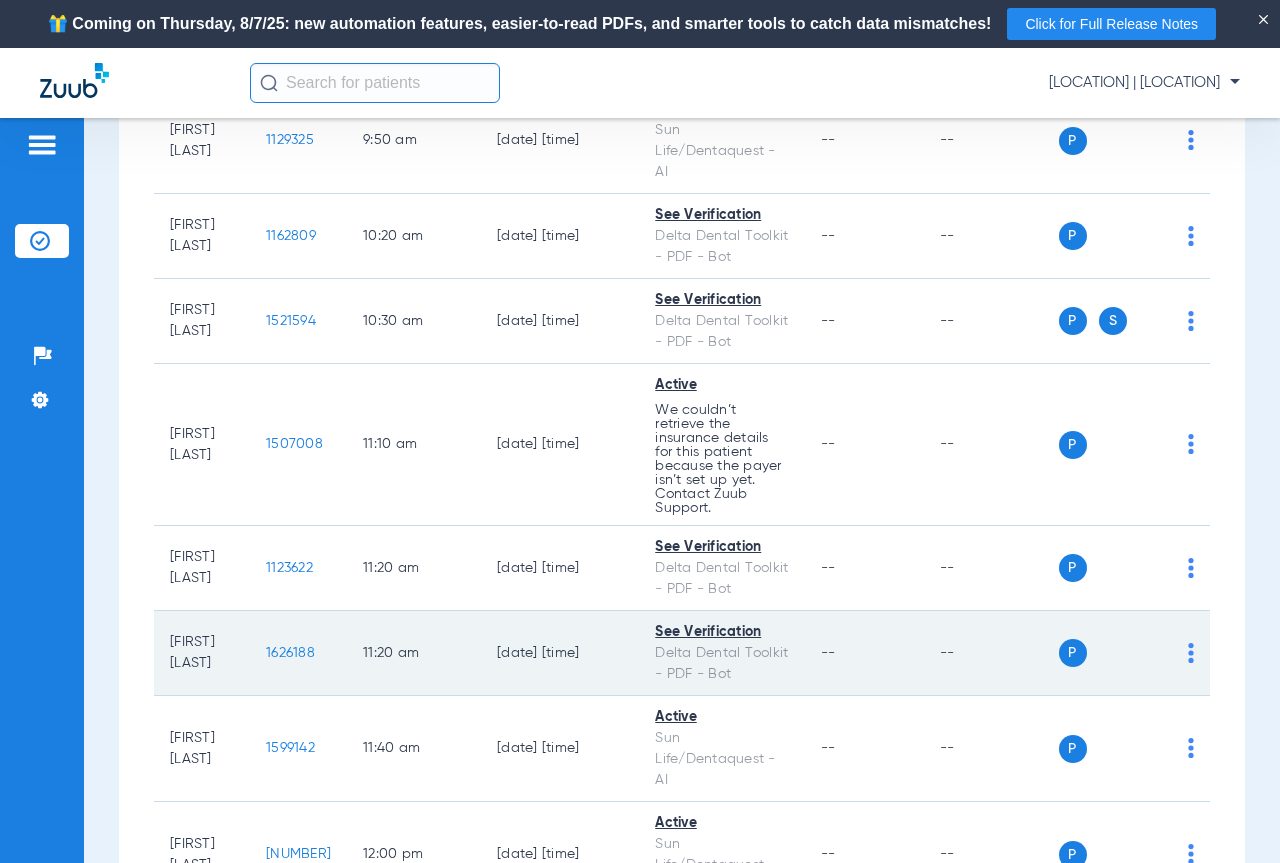 scroll, scrollTop: 900, scrollLeft: 0, axis: vertical 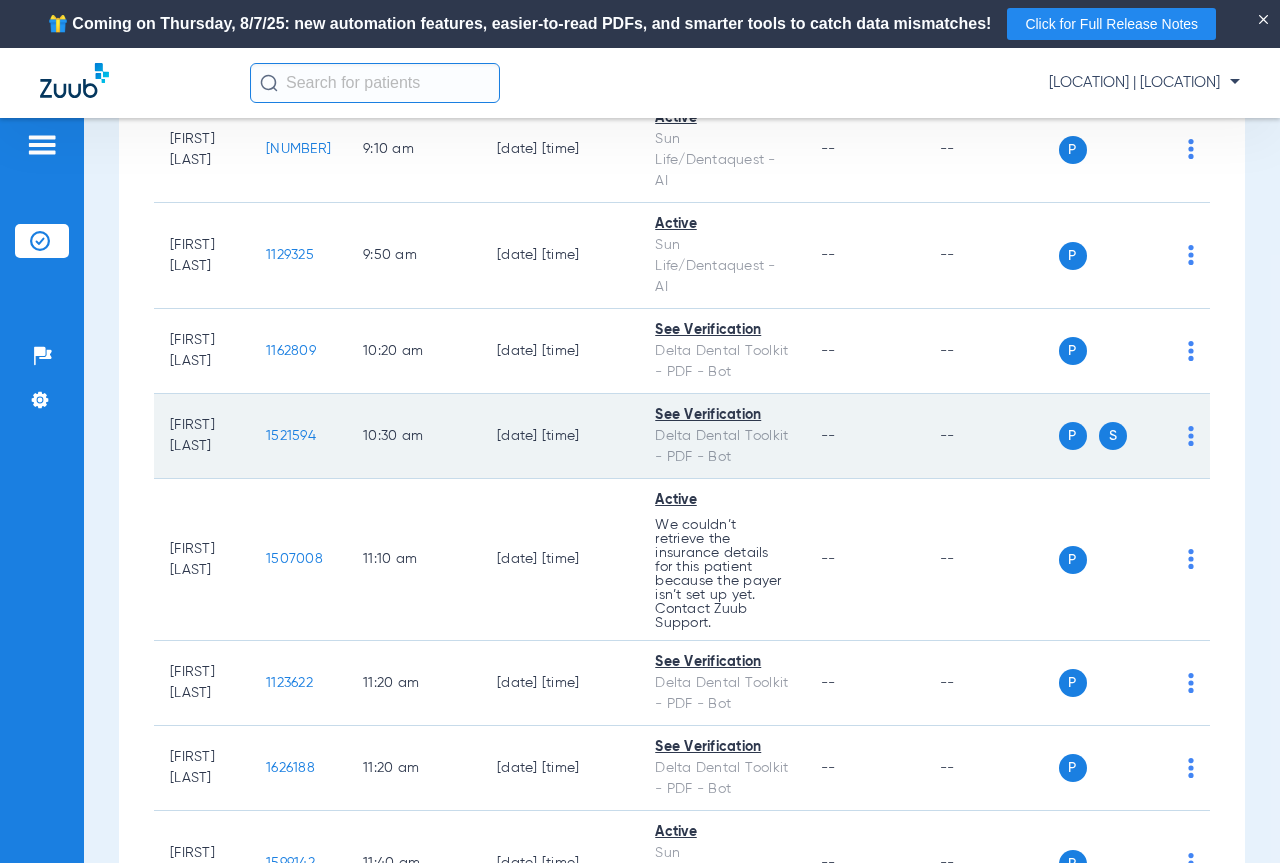 click on "1521594" 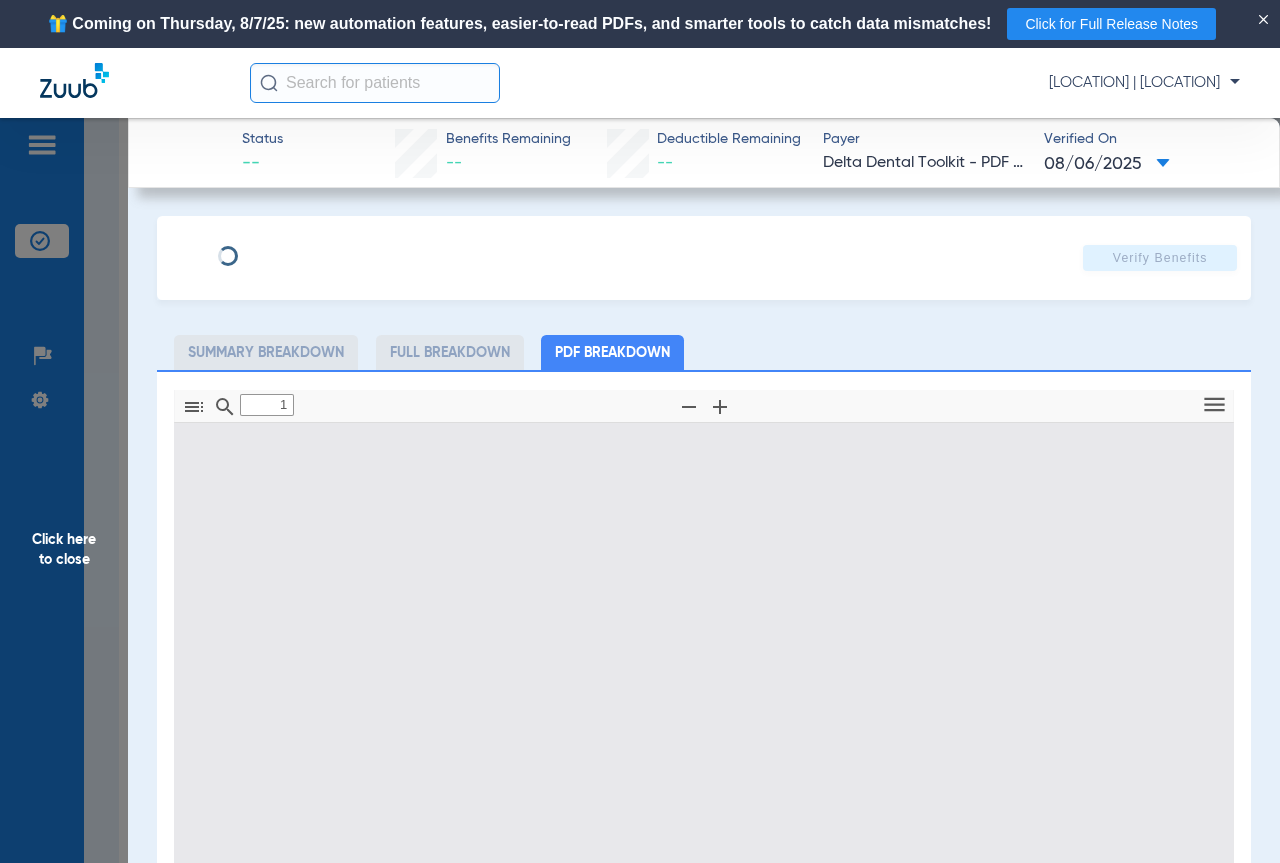 type on "0" 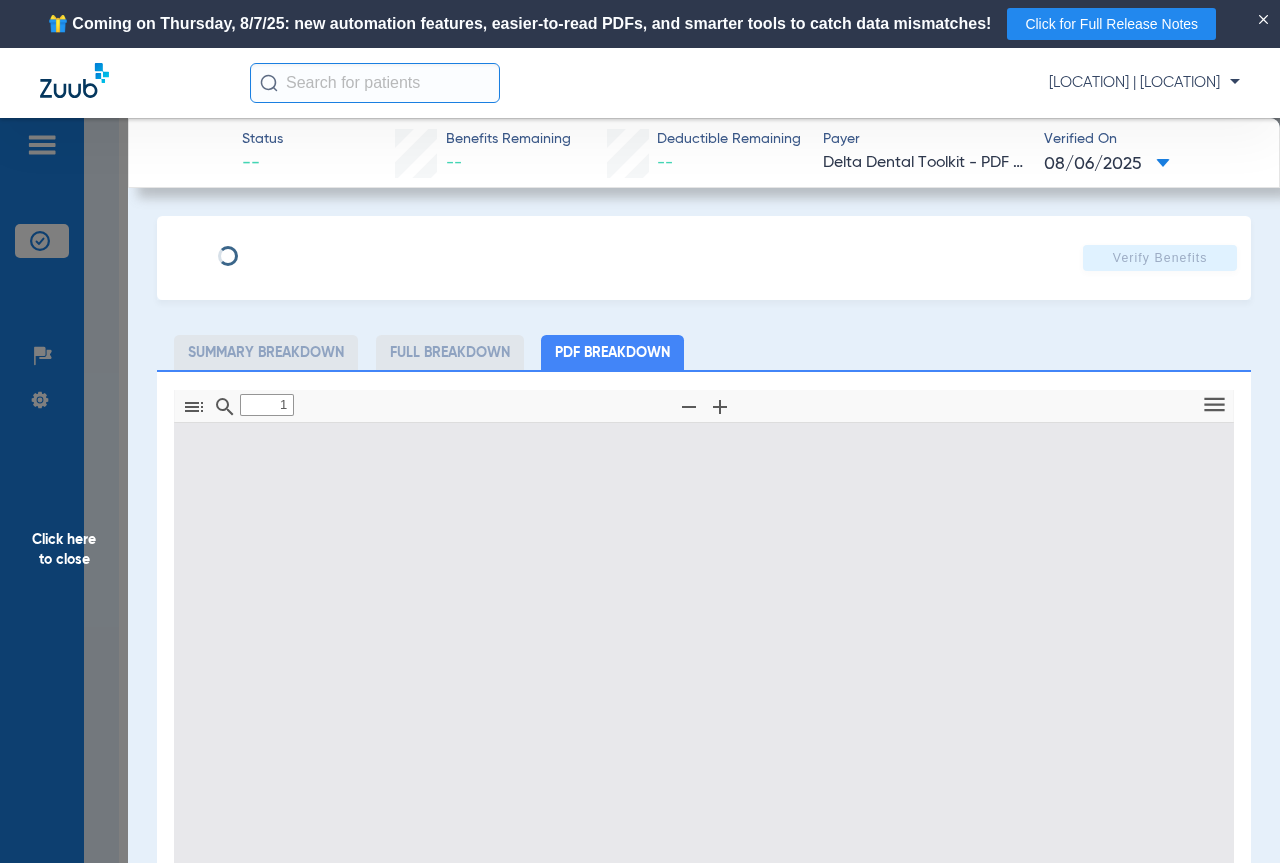 select on "page-width" 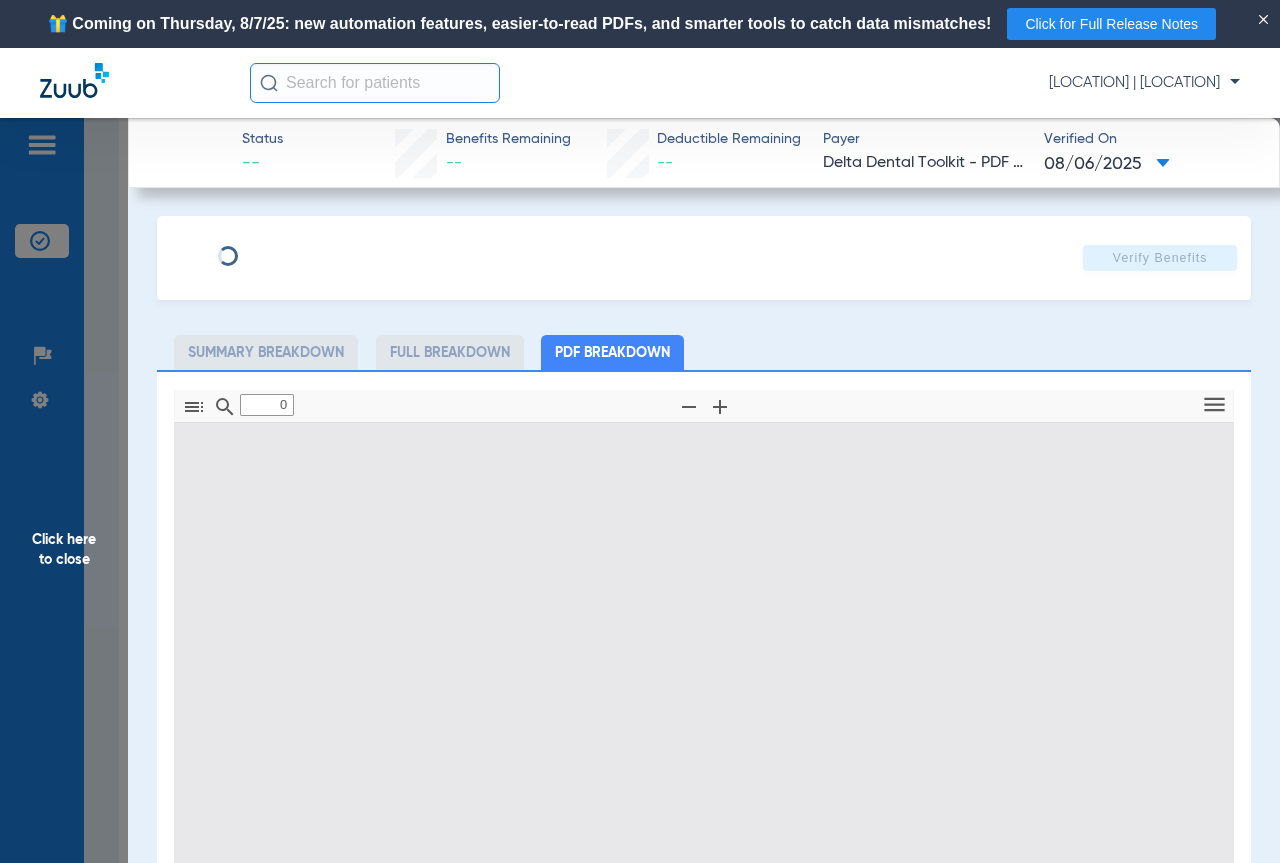 type on "1" 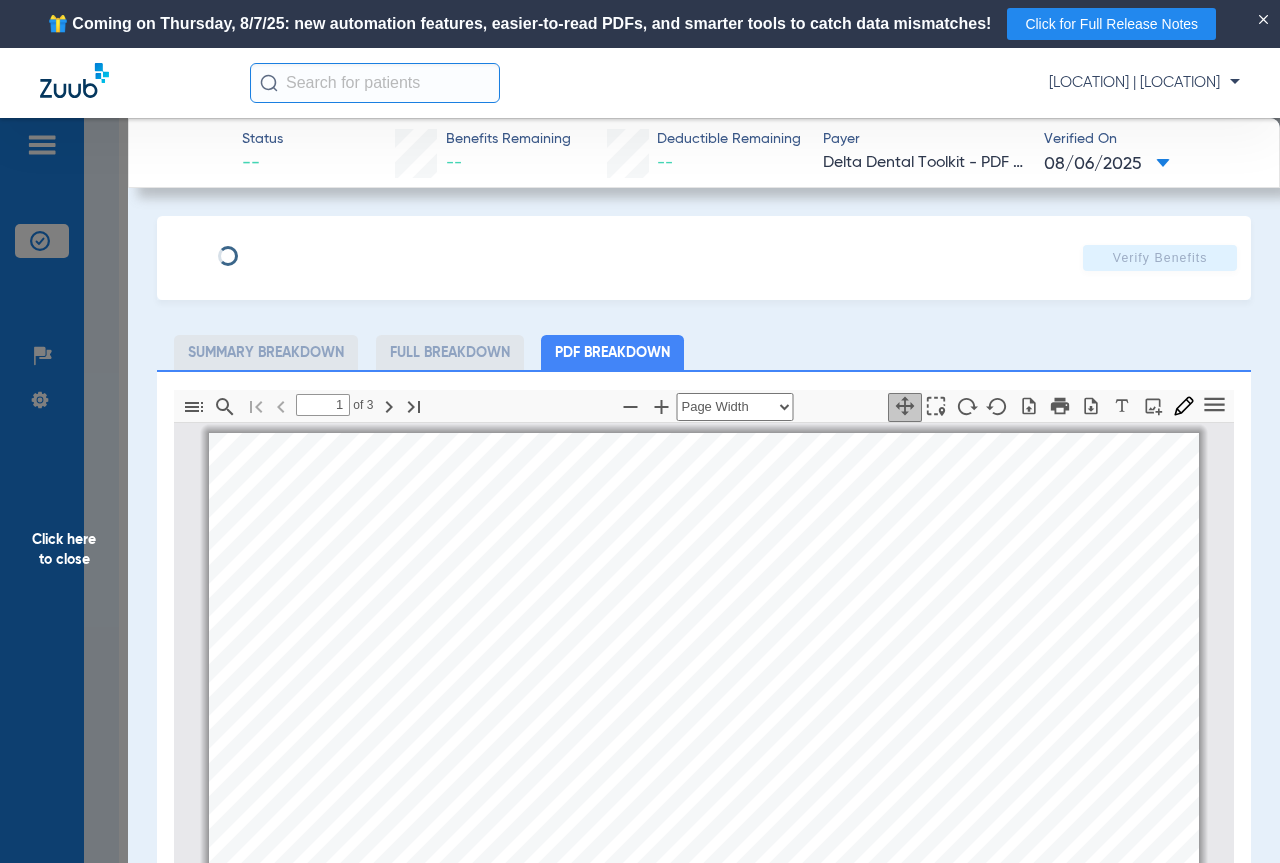 scroll, scrollTop: 10, scrollLeft: 0, axis: vertical 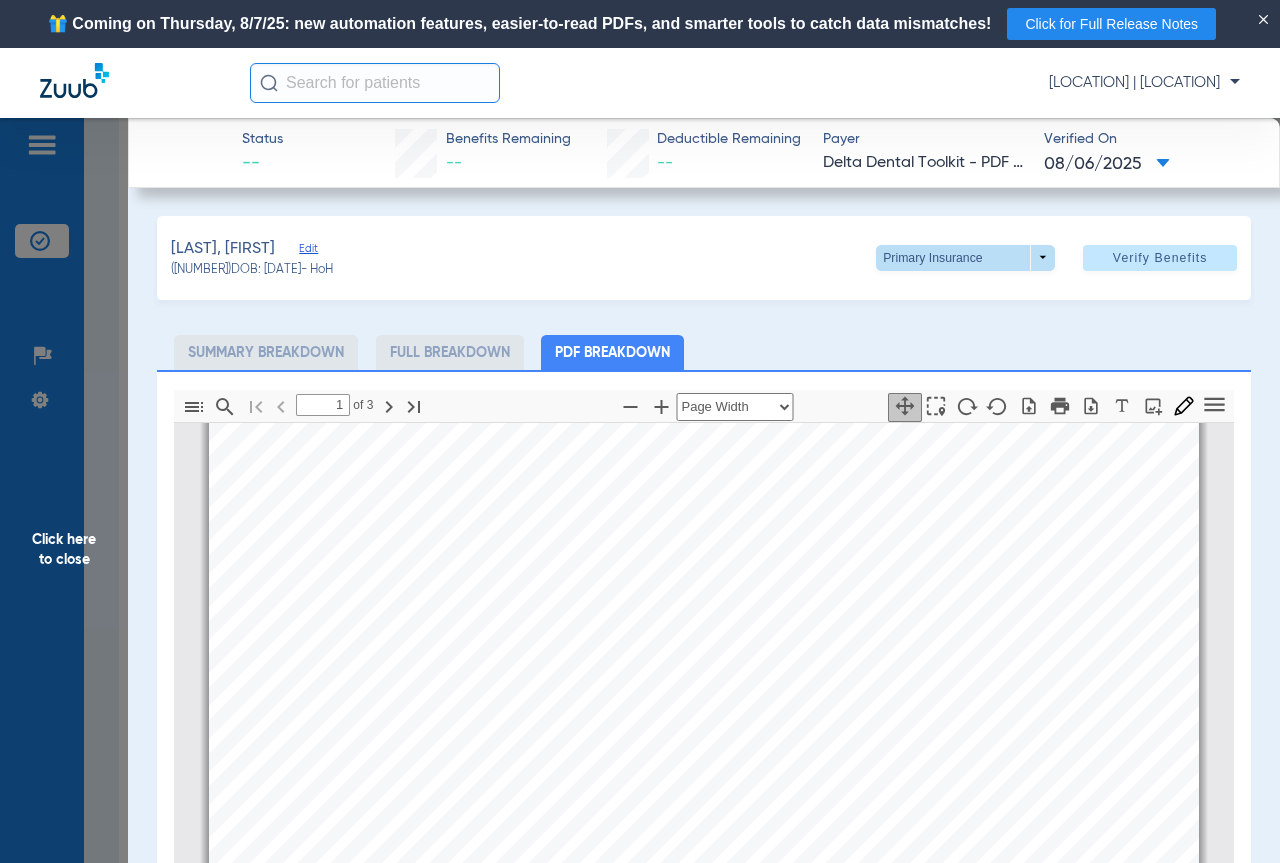 click 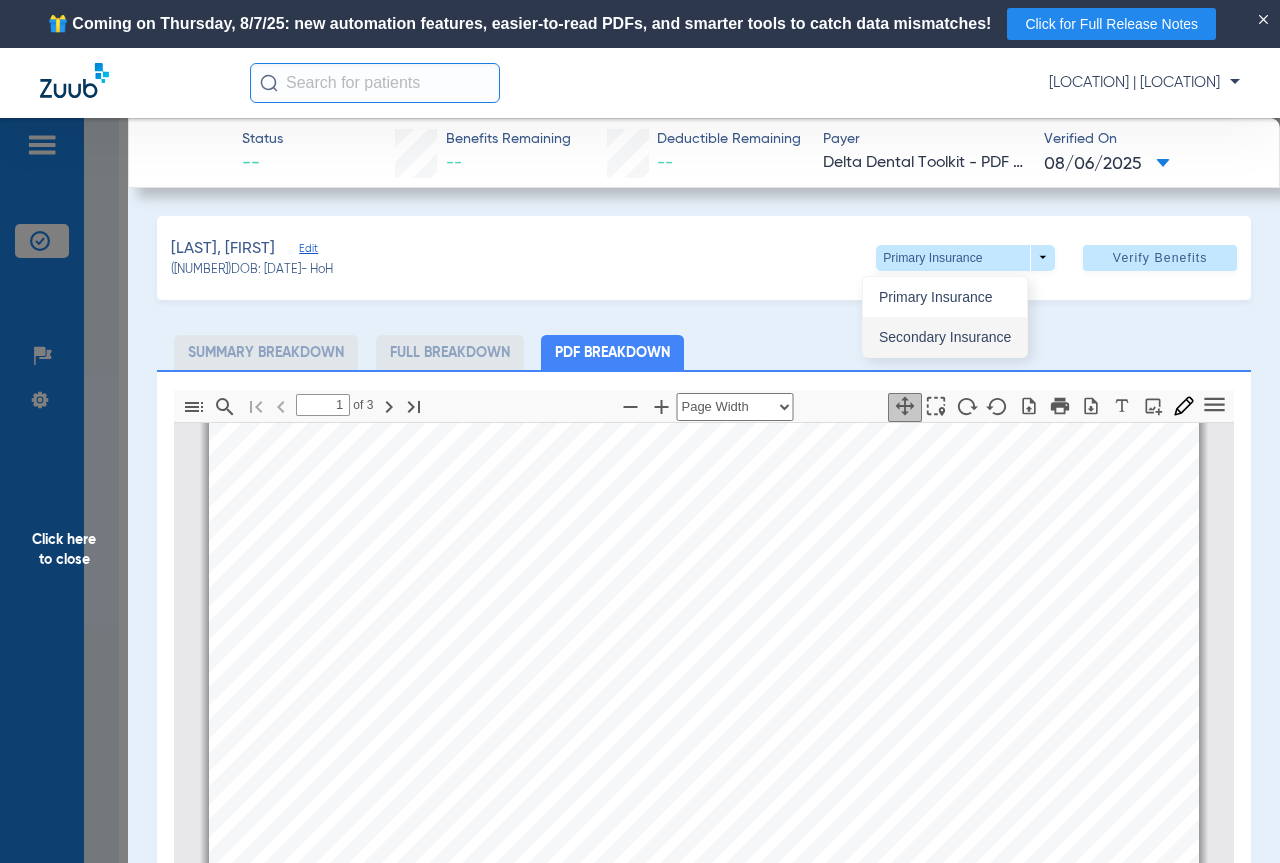 click on "Secondary Insurance" at bounding box center [945, 337] 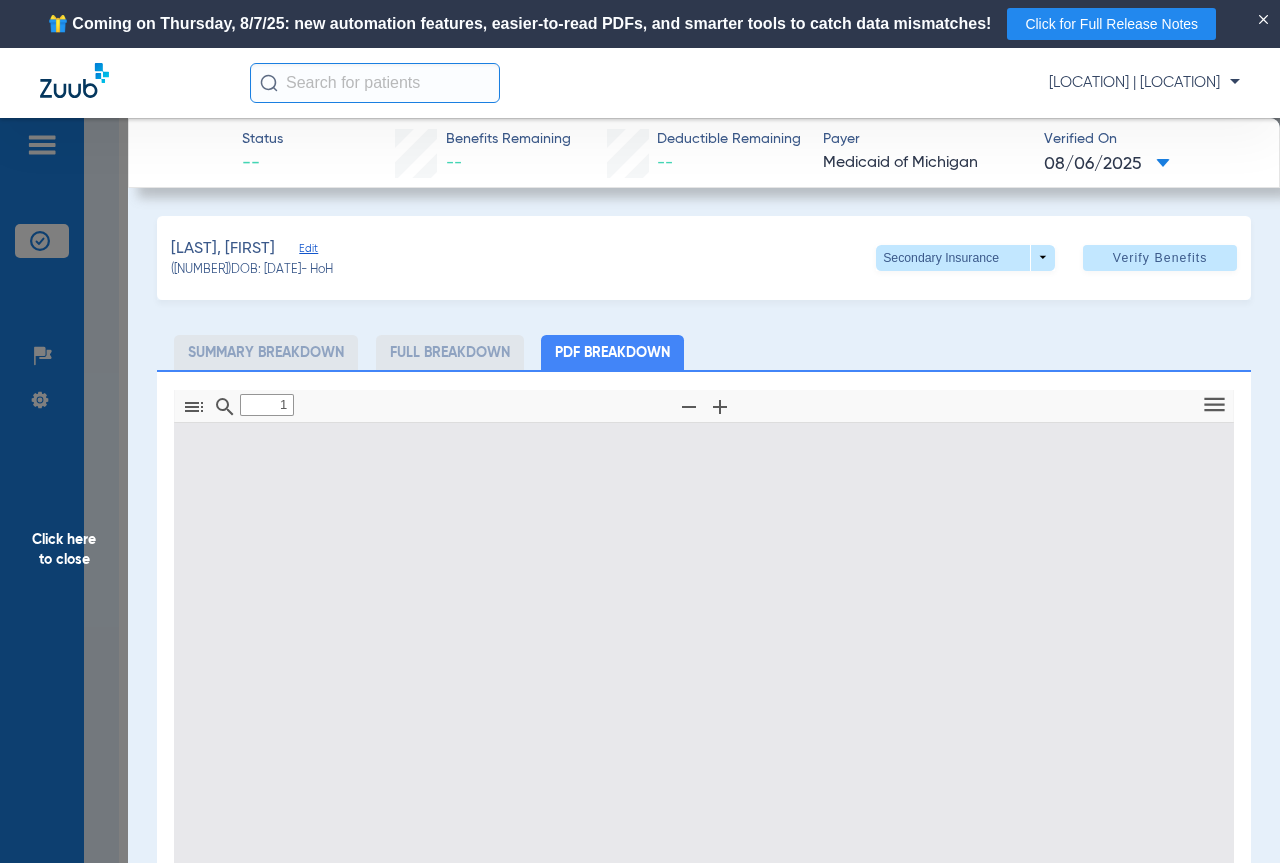 type on "0" 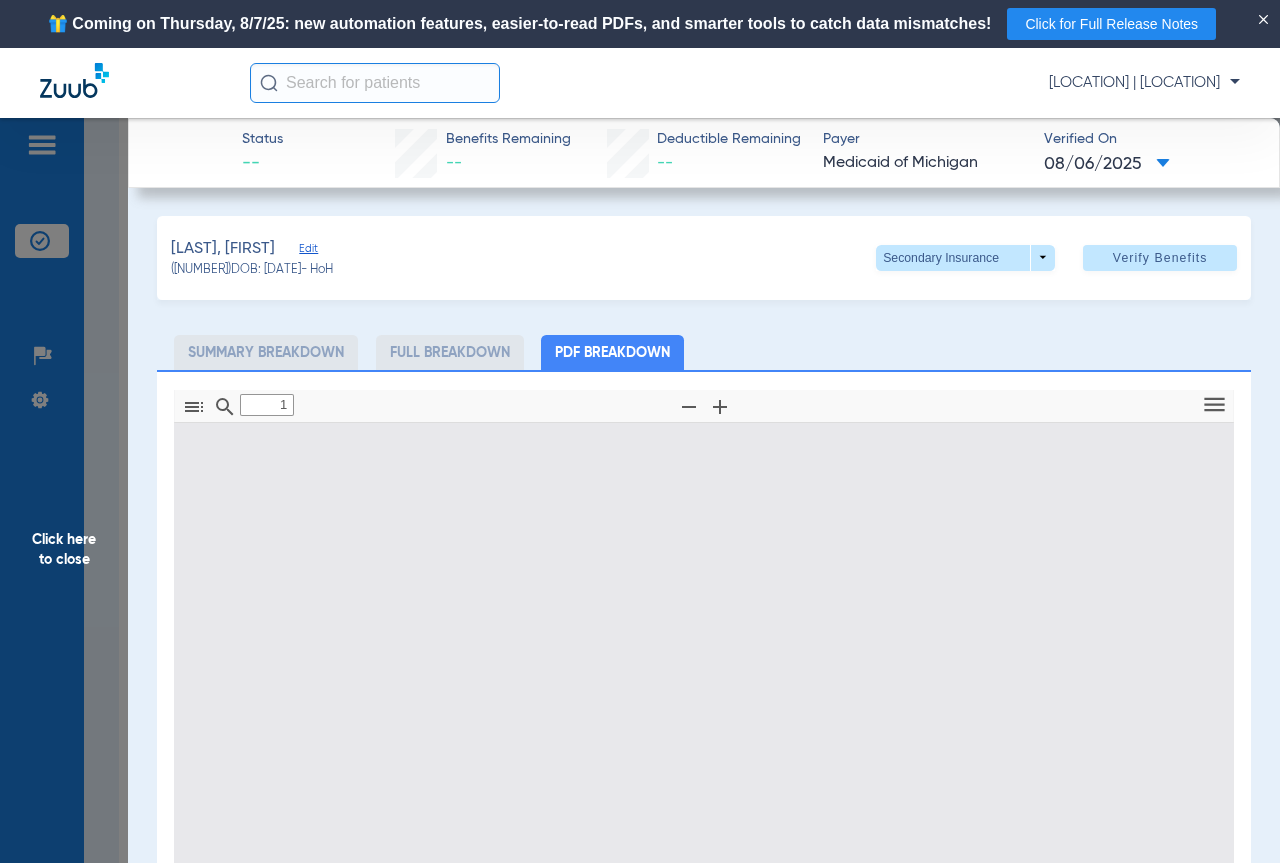 select on "page-width" 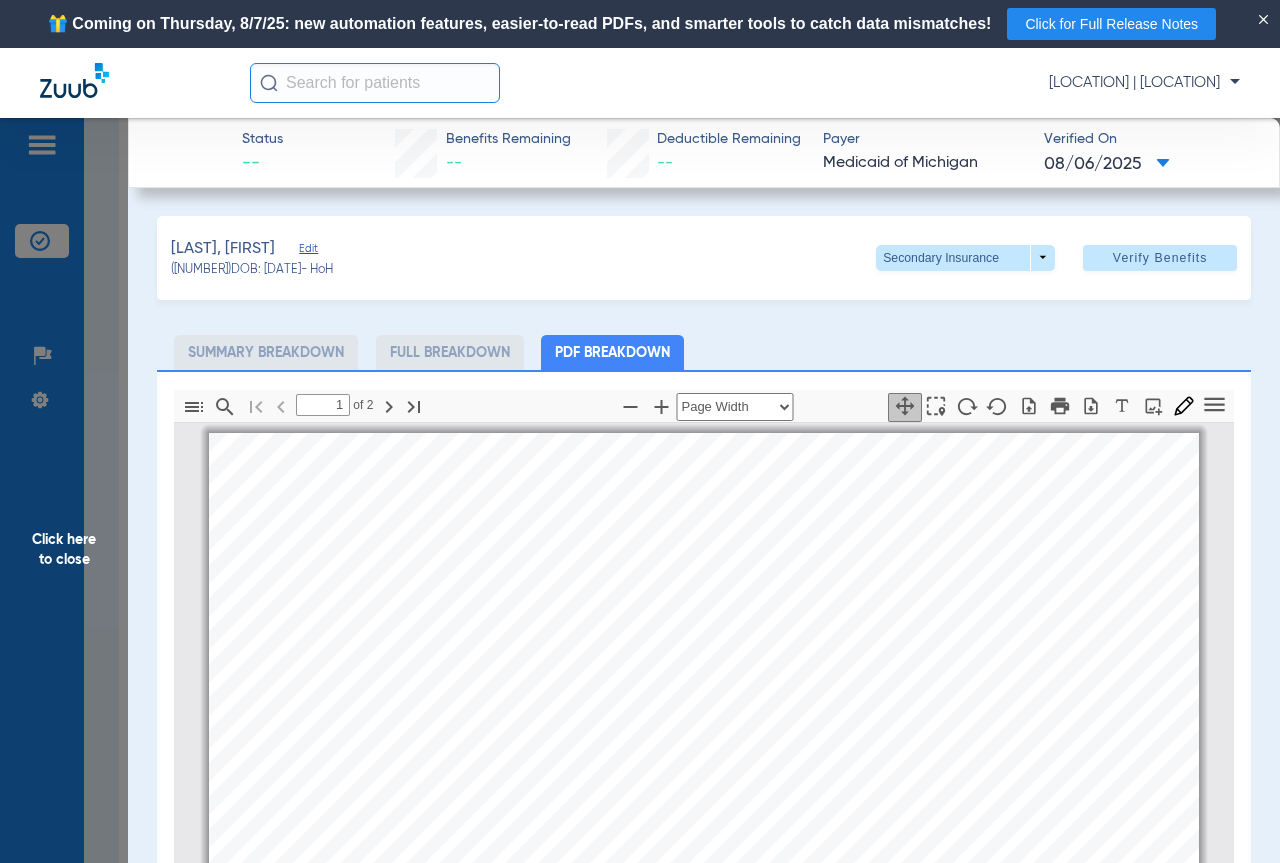 scroll, scrollTop: 10, scrollLeft: 0, axis: vertical 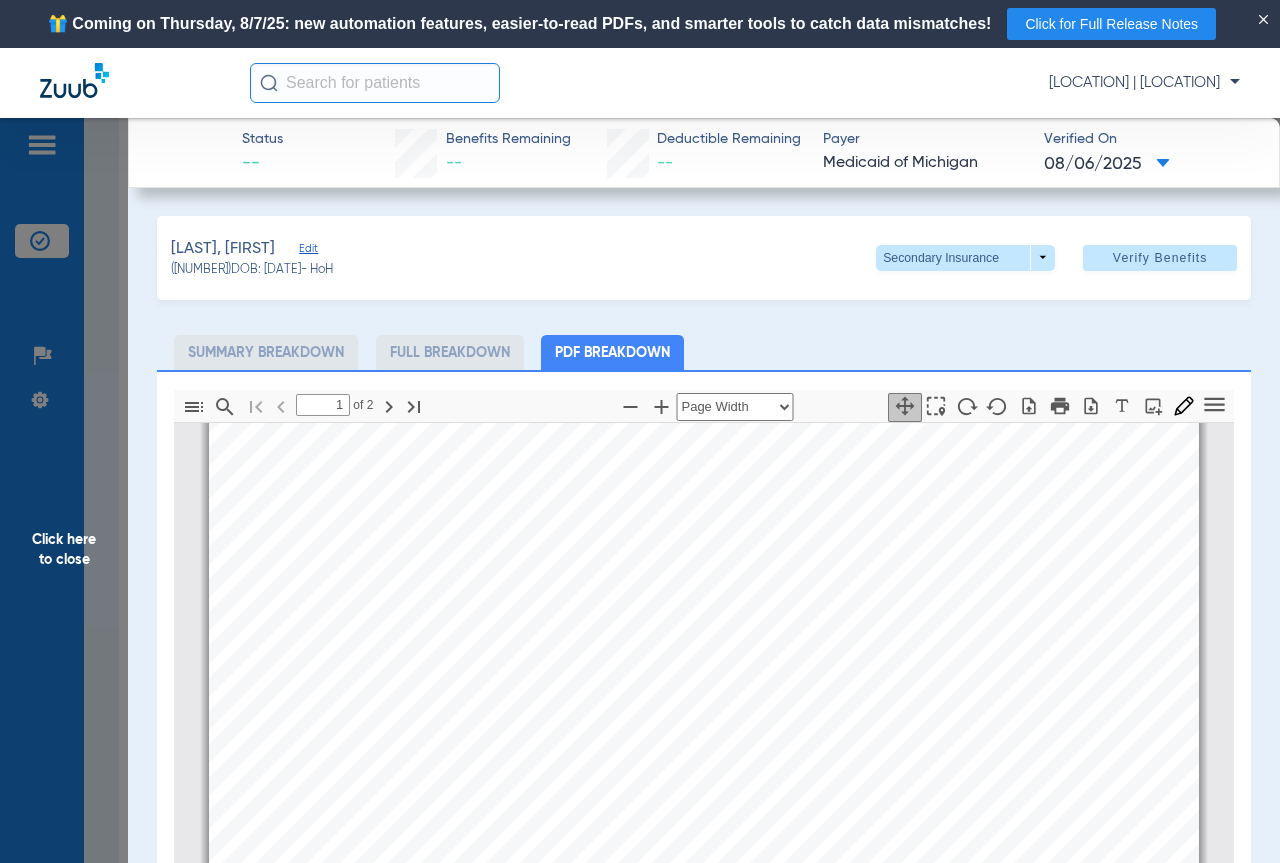 type on "2" 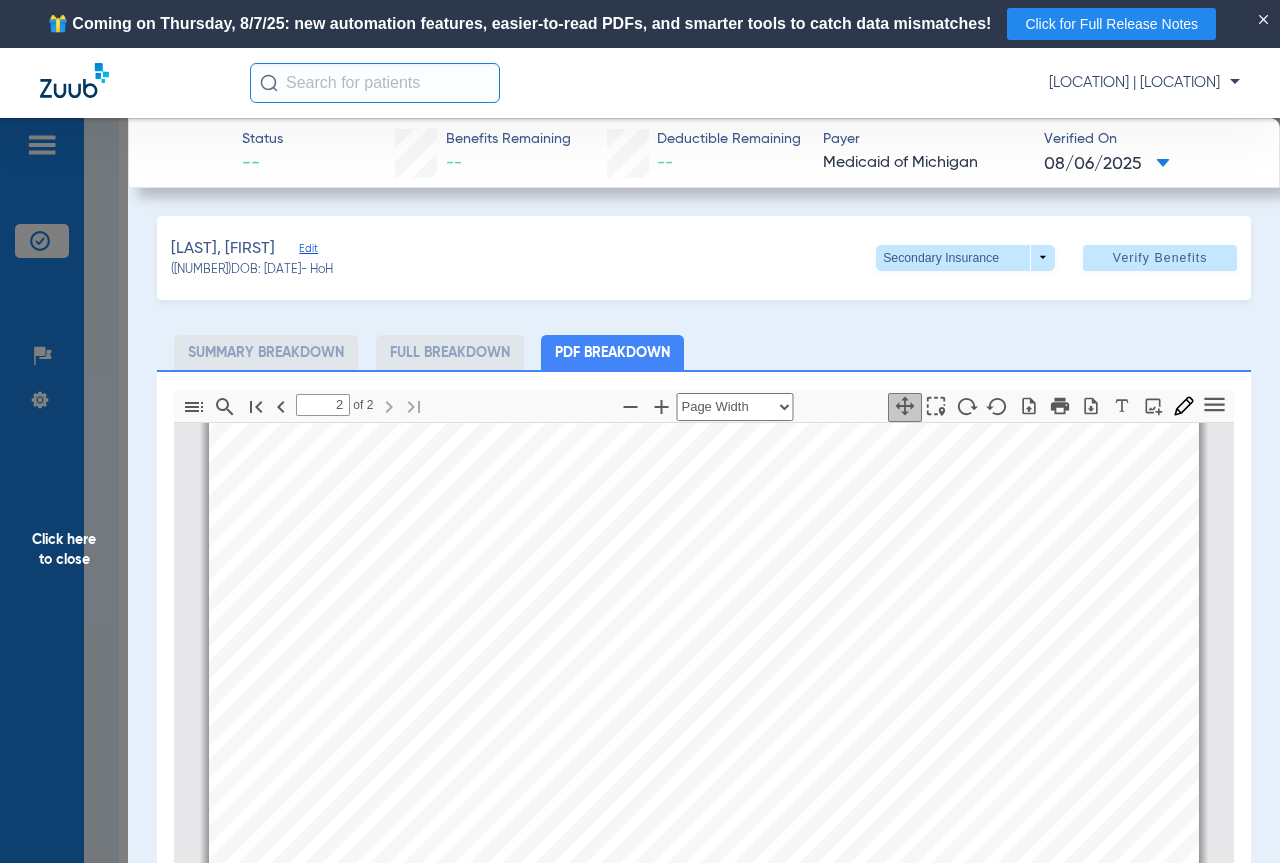 scroll, scrollTop: 1998, scrollLeft: 0, axis: vertical 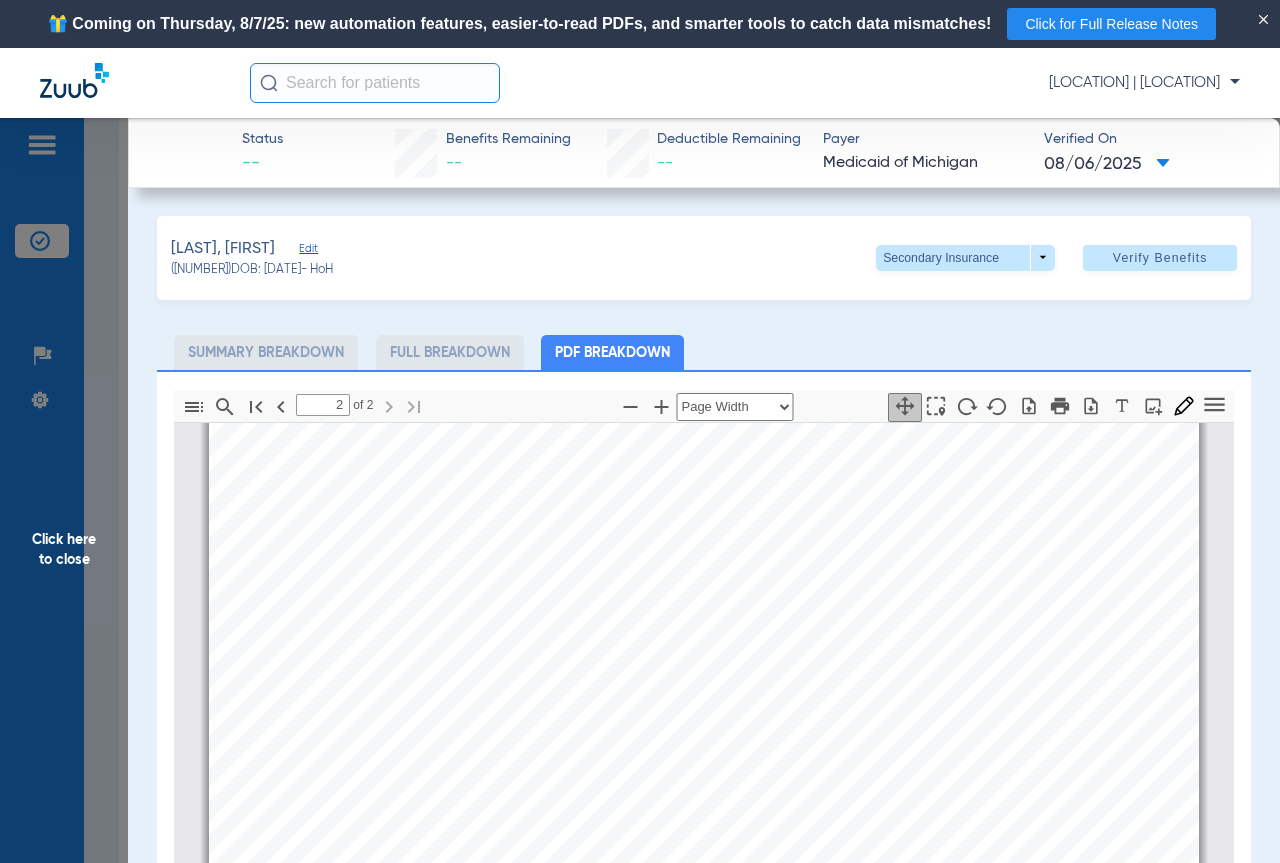 click on "Click here to close" 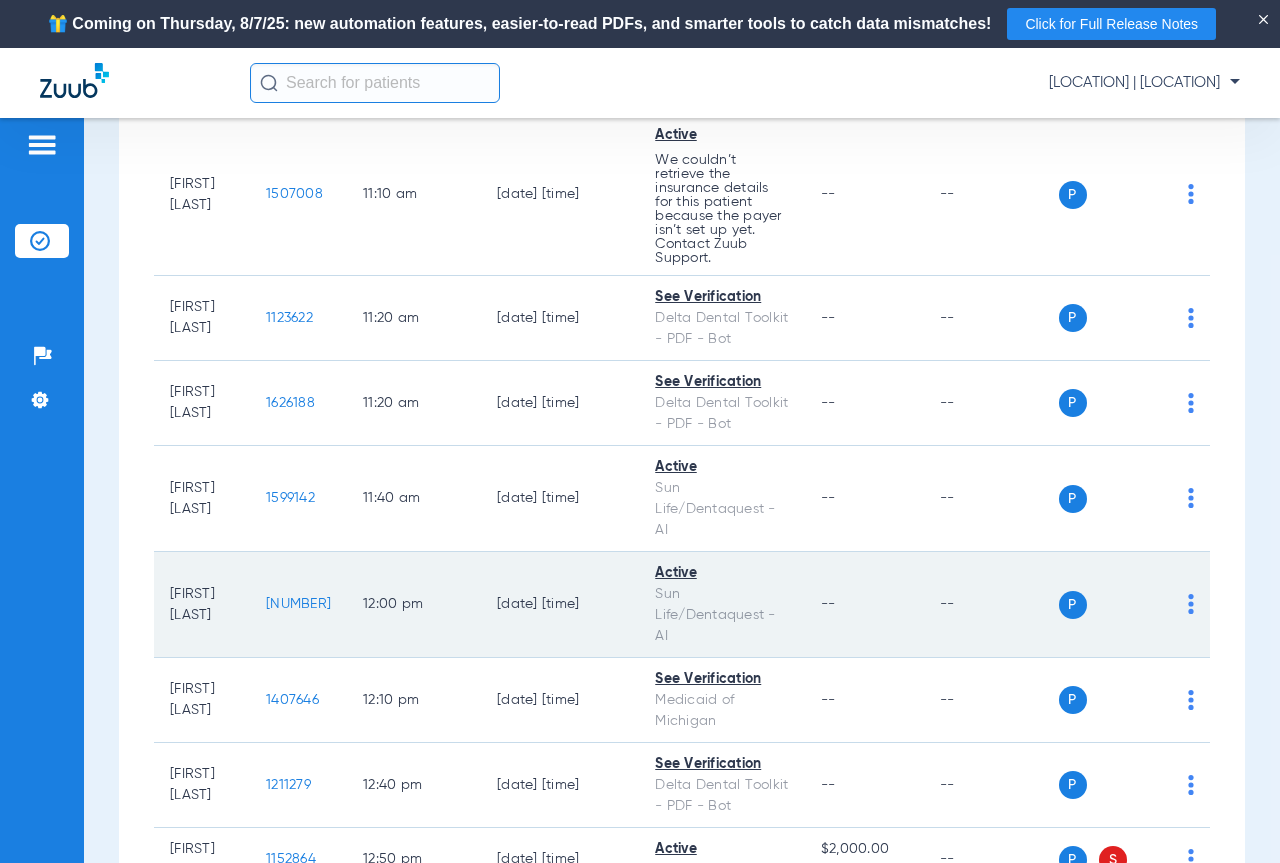 scroll, scrollTop: 1300, scrollLeft: 0, axis: vertical 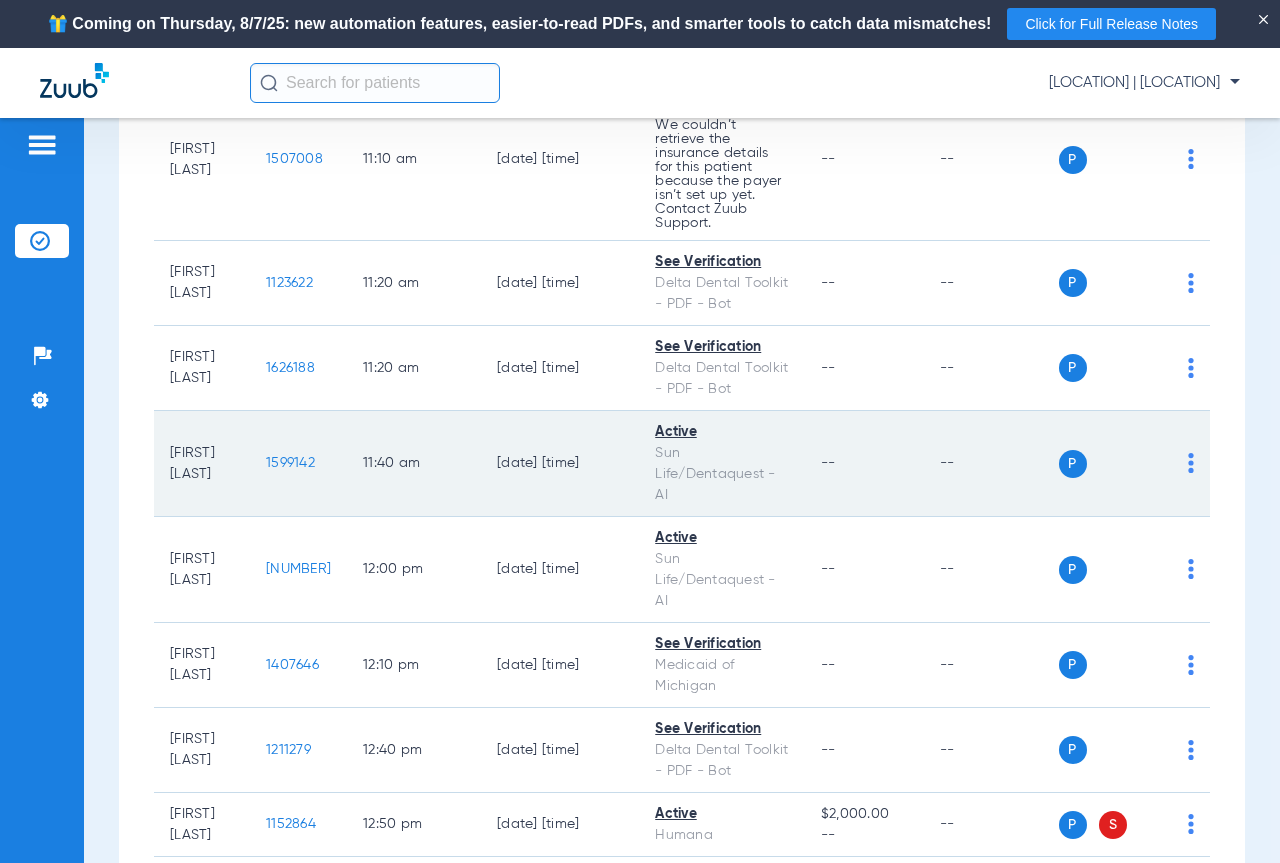 click on "1599142" 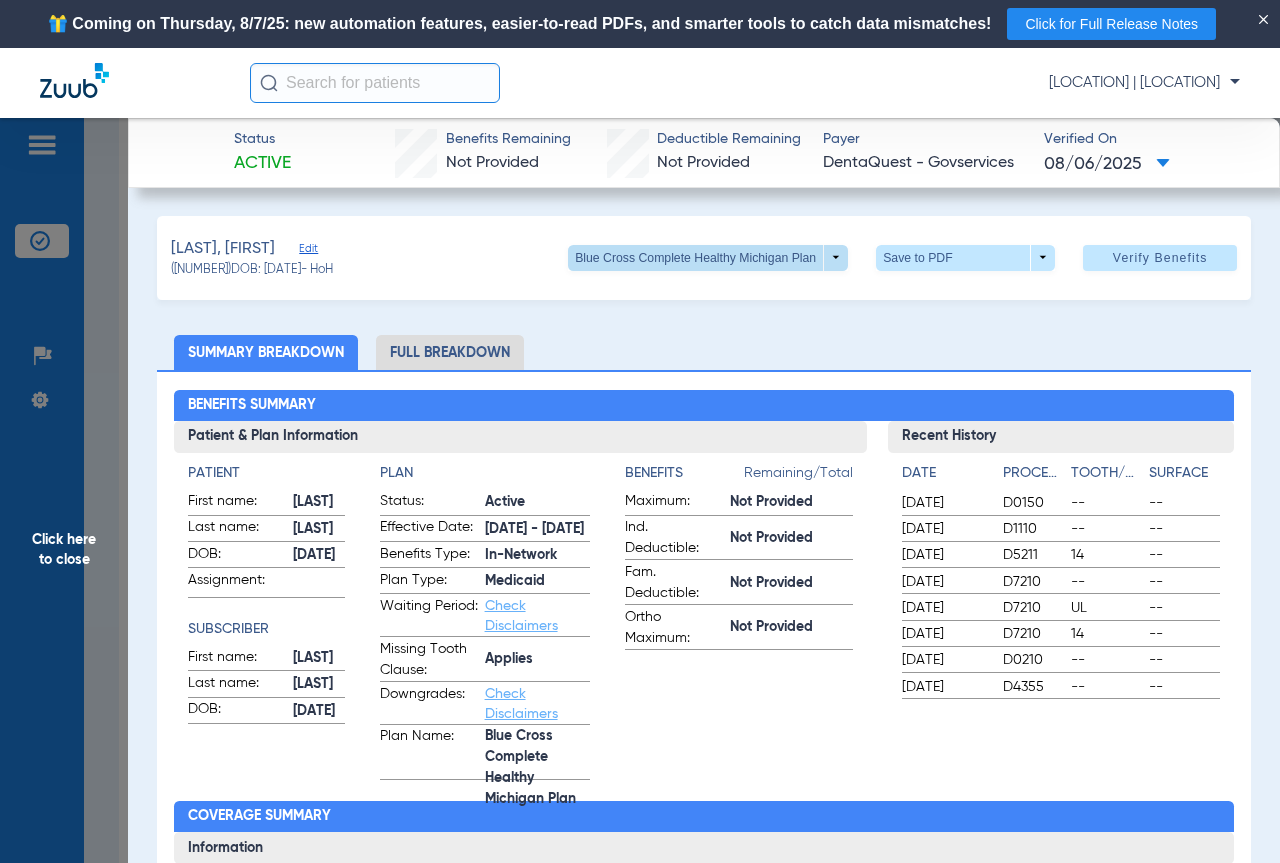 click 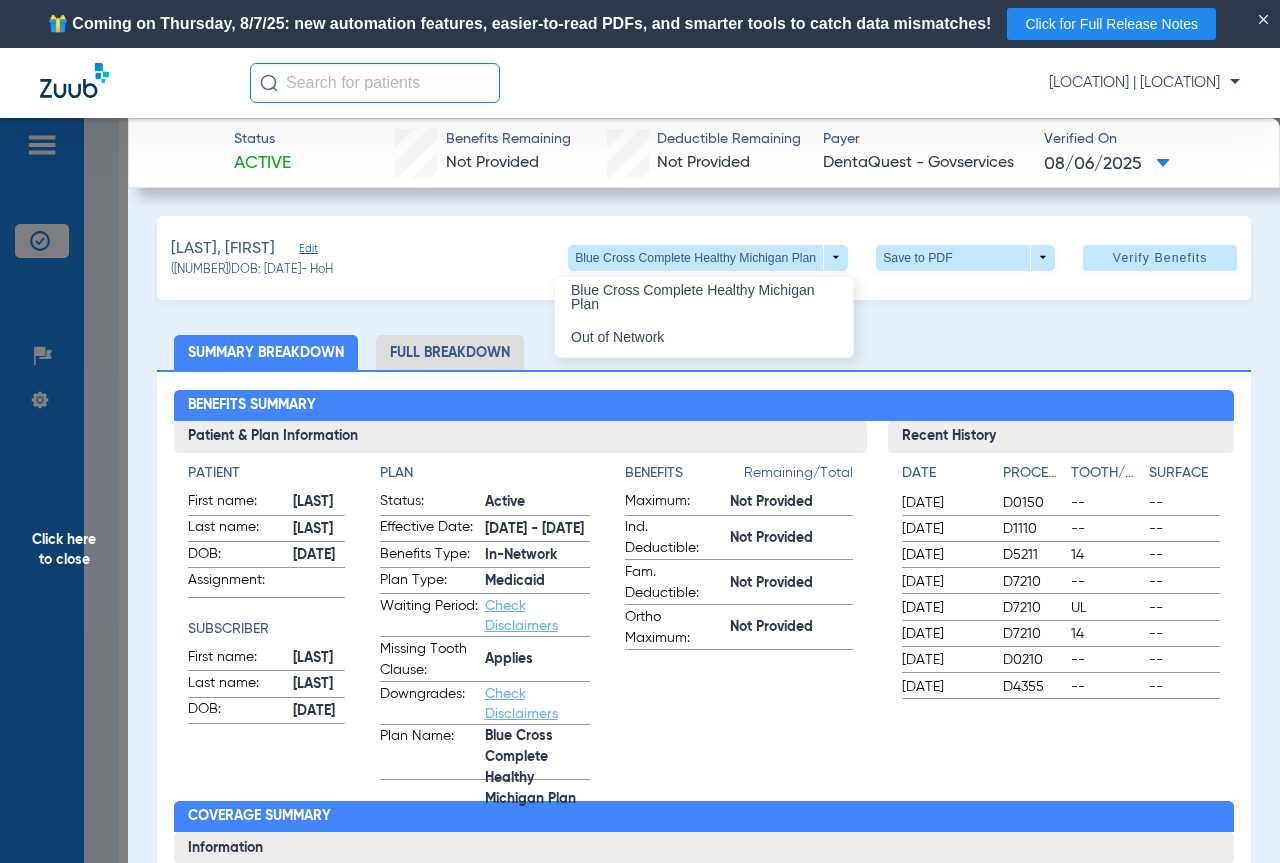 click at bounding box center [640, 431] 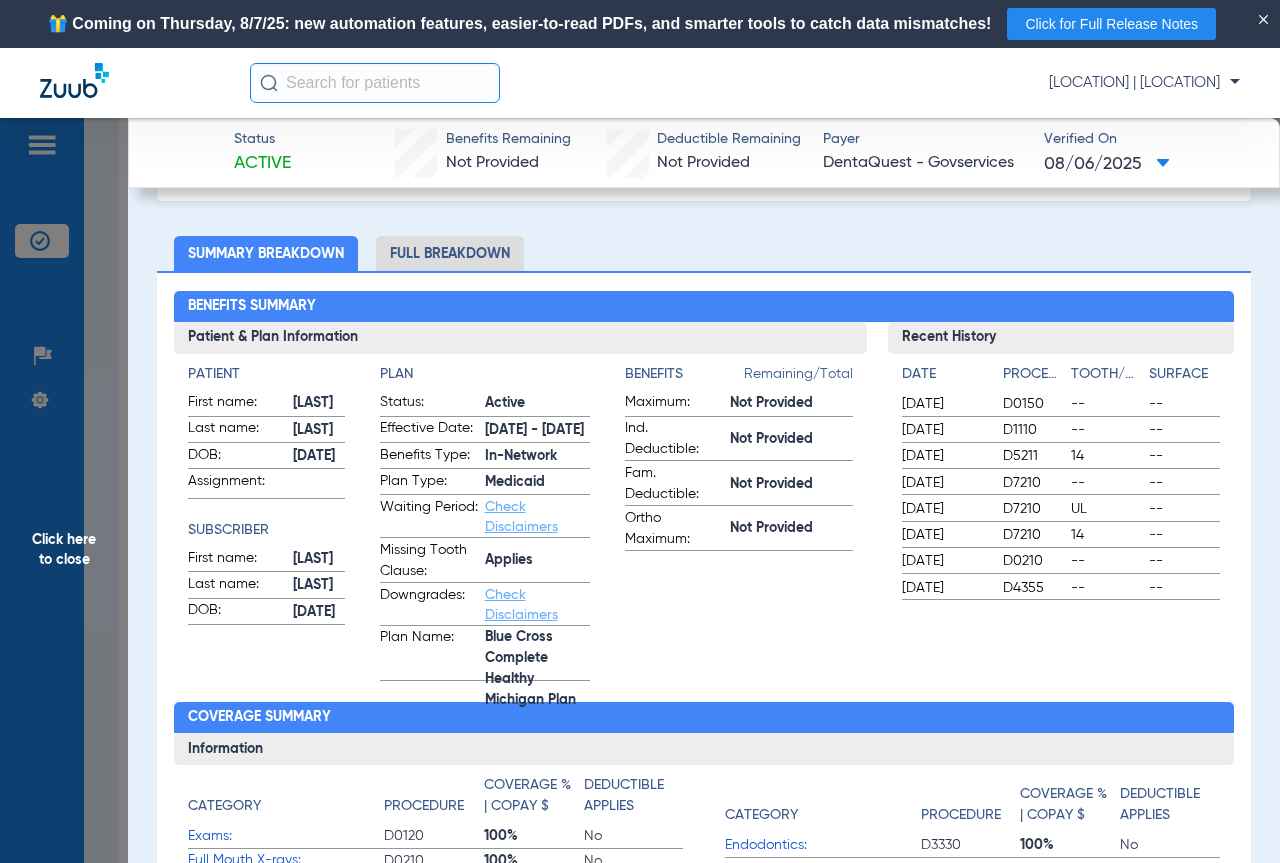 scroll, scrollTop: 0, scrollLeft: 0, axis: both 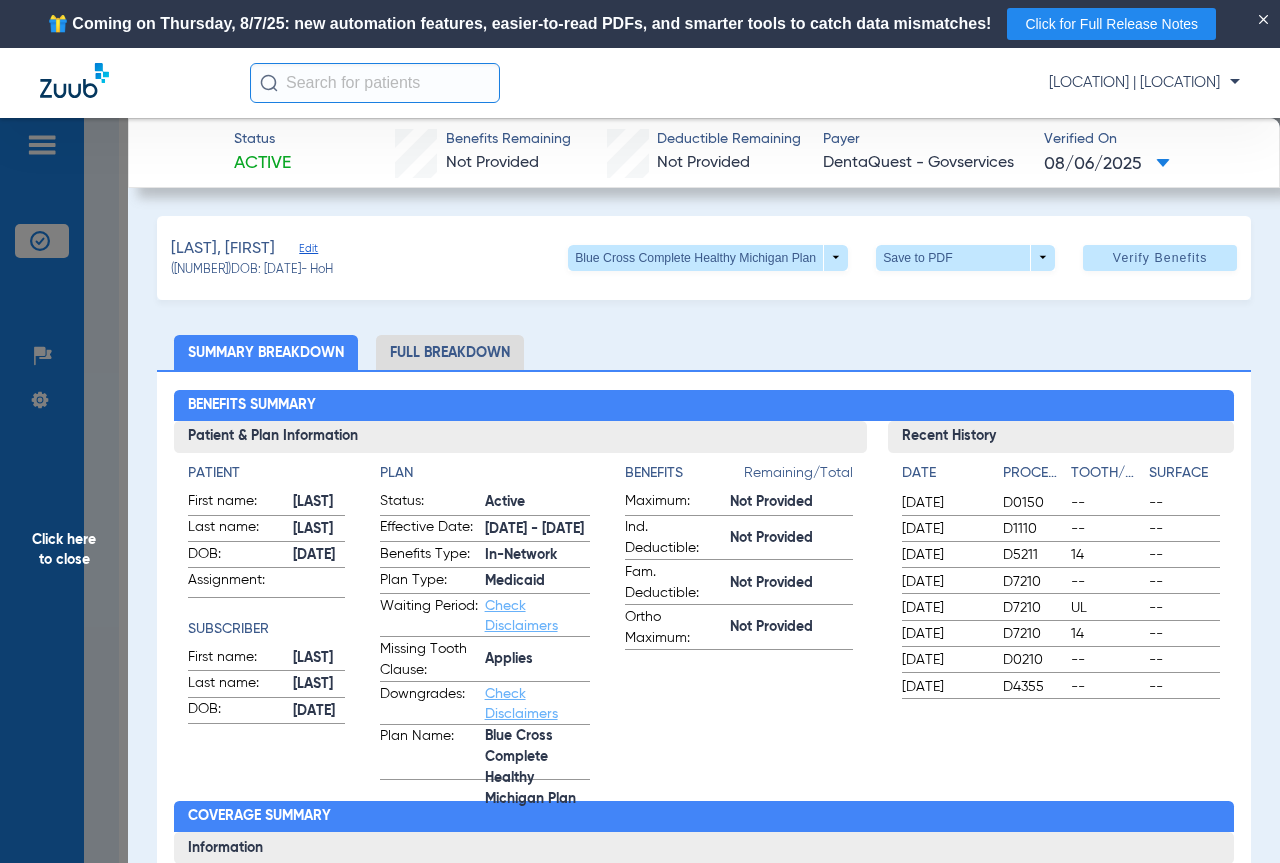 click on "Click here to close" 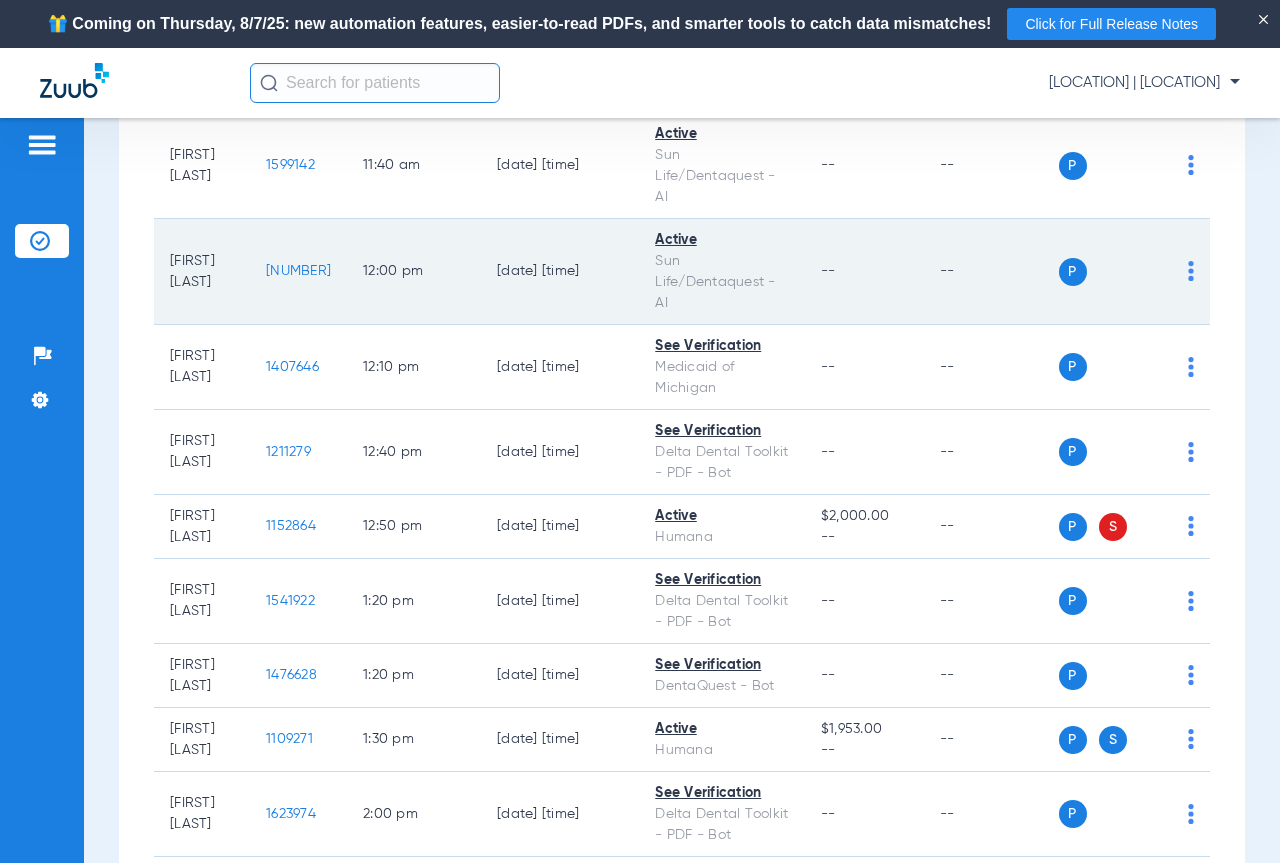 scroll, scrollTop: 1600, scrollLeft: 0, axis: vertical 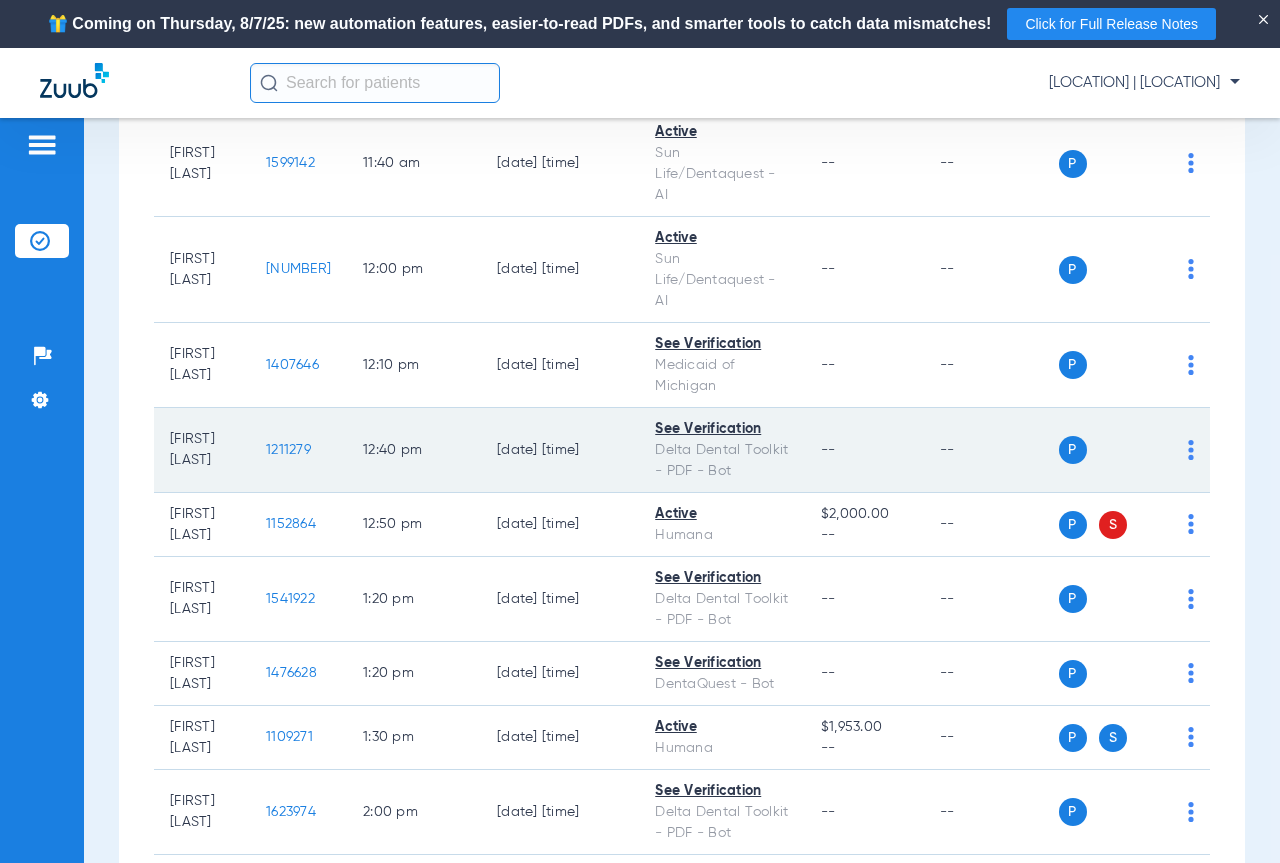click on "1211279" 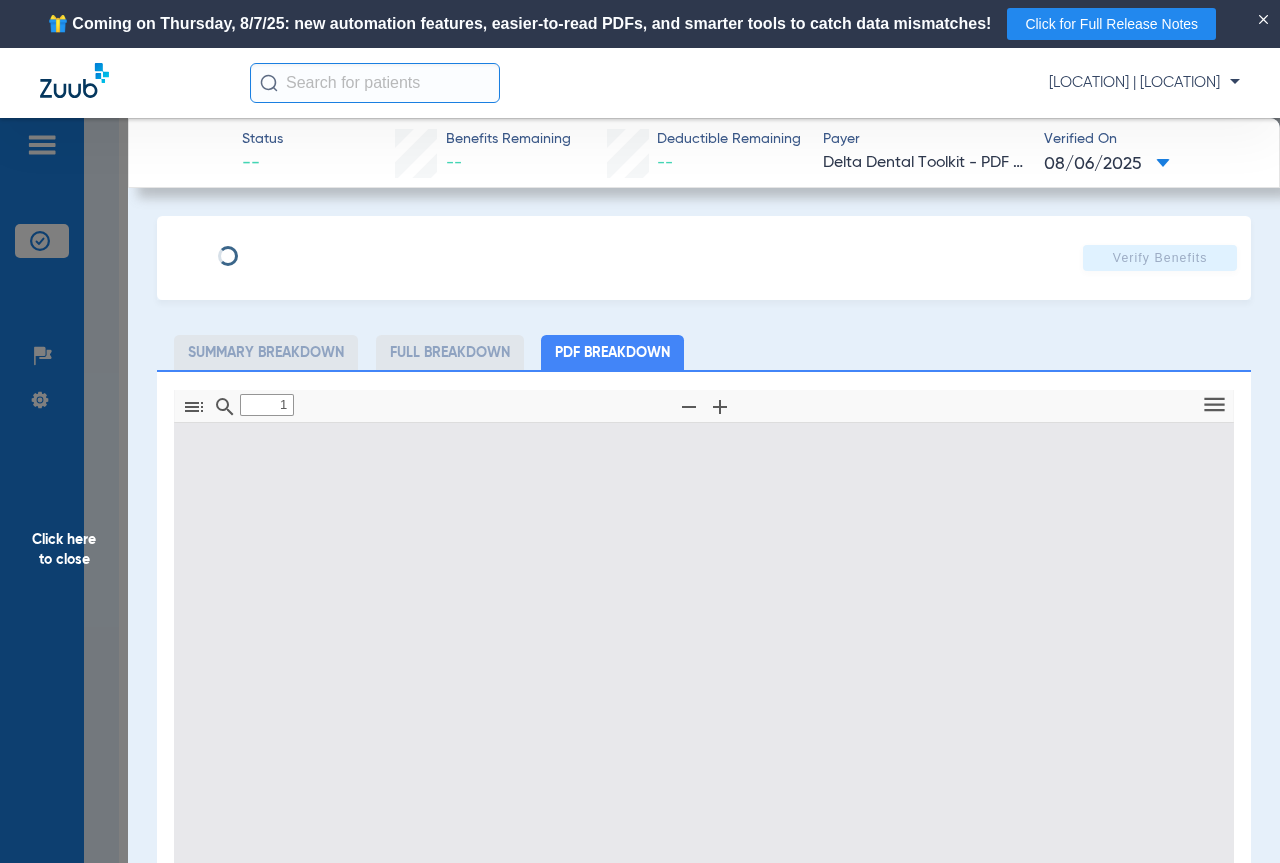 type on "0" 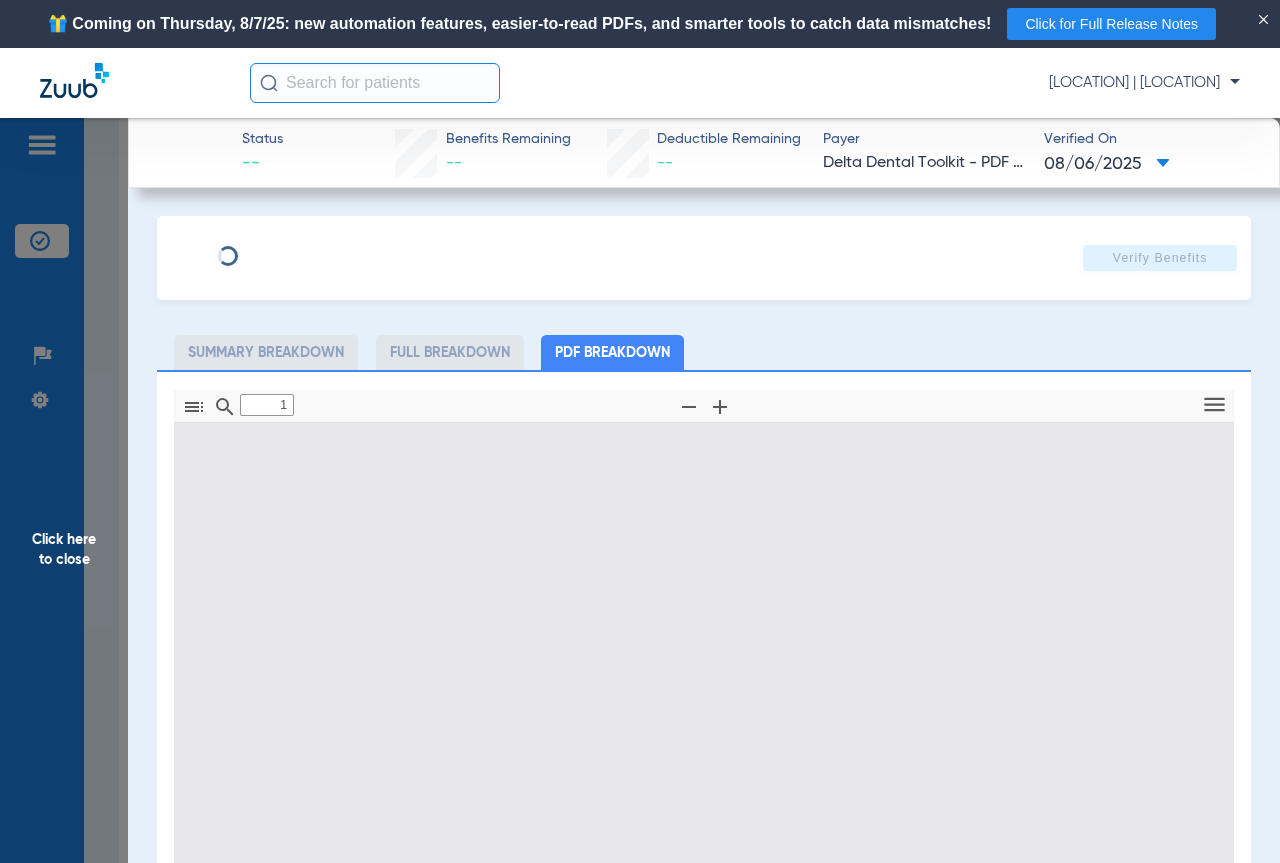 select on "page-width" 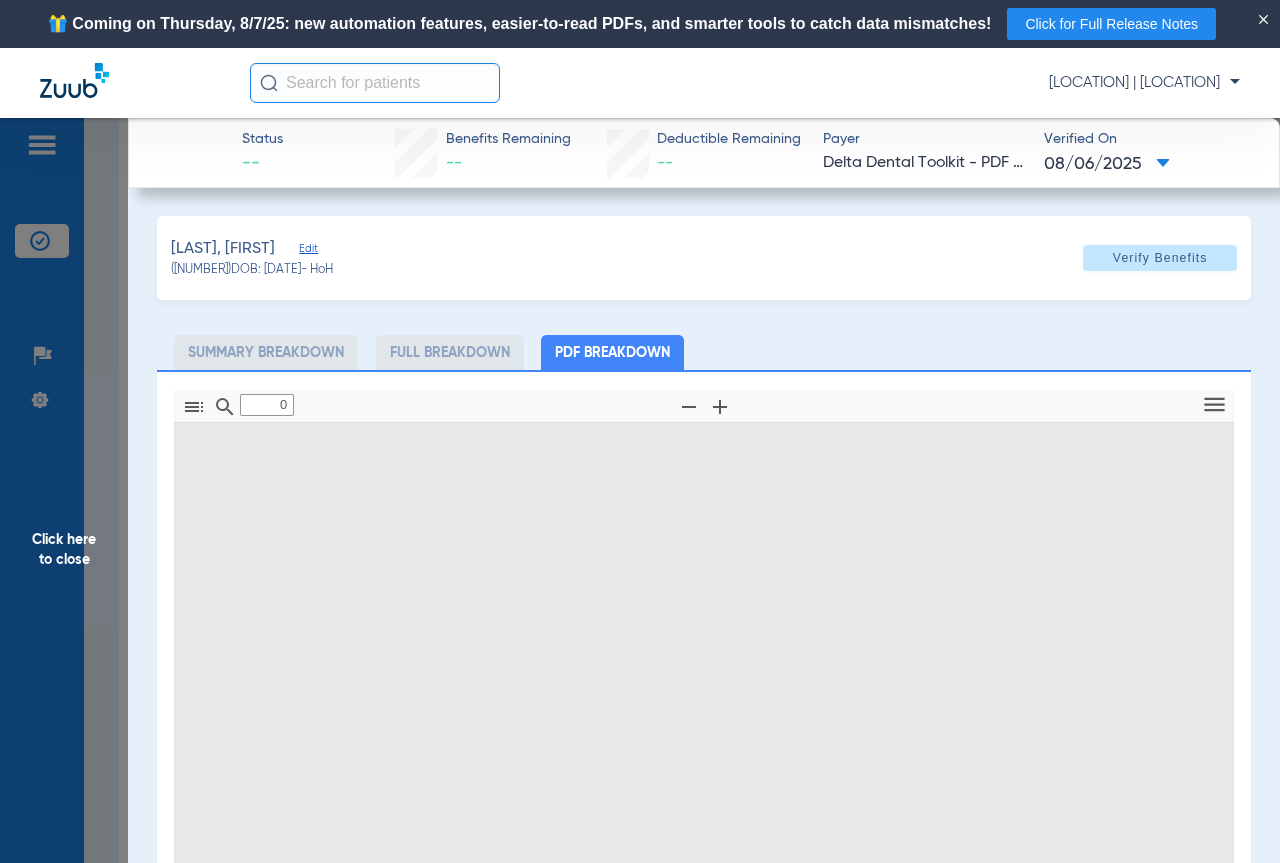 type on "1" 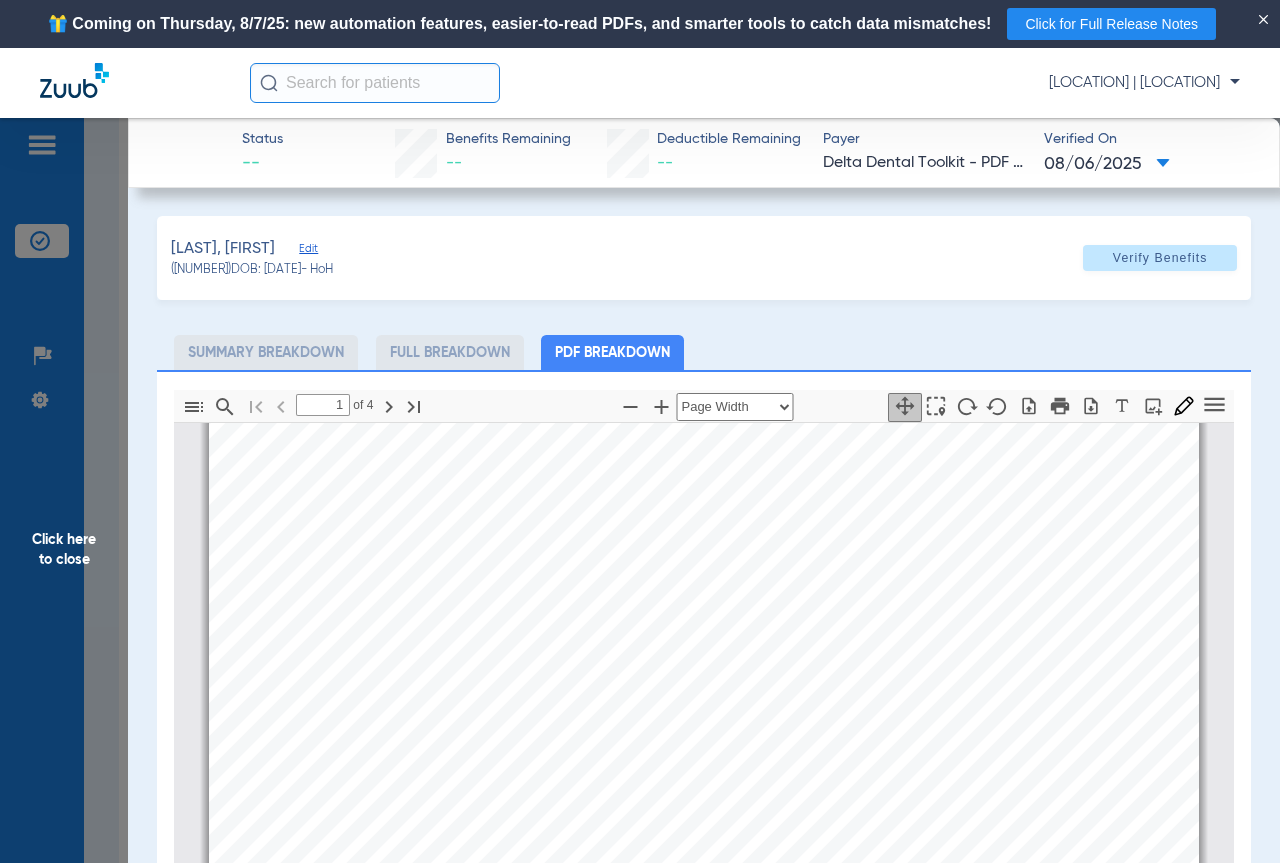 scroll, scrollTop: 410, scrollLeft: 0, axis: vertical 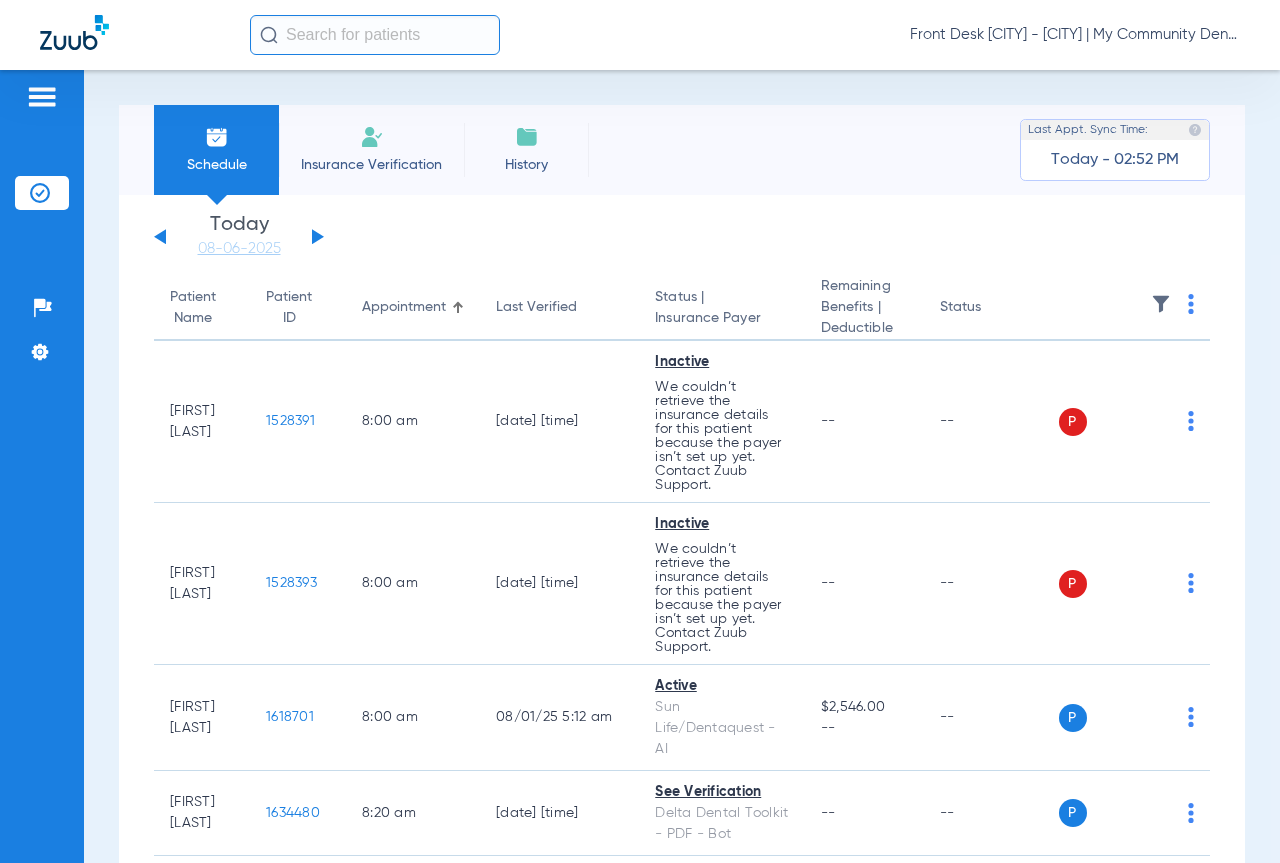 click 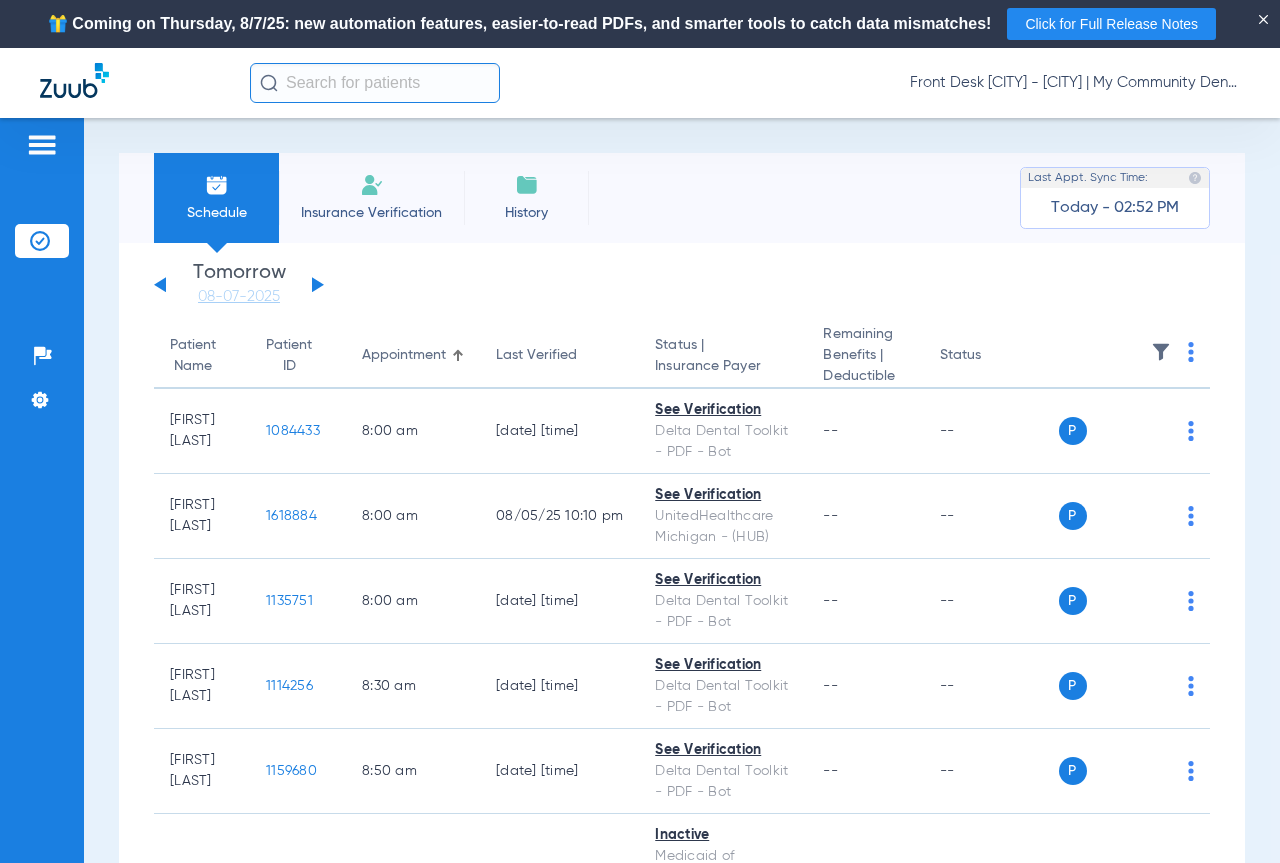 click on "Insurance Verification" 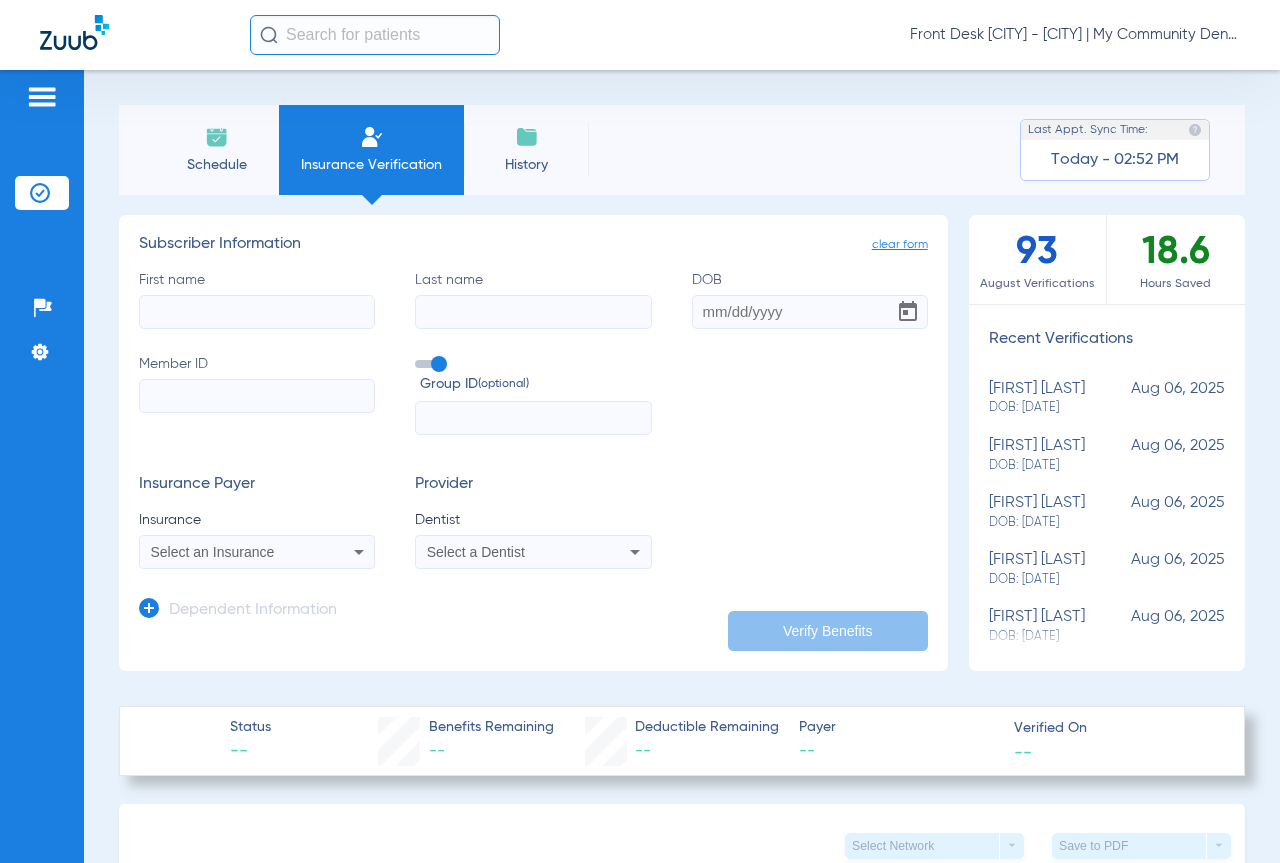 click on "Patients  Insurance Verification  Setup  Help Center Settings" 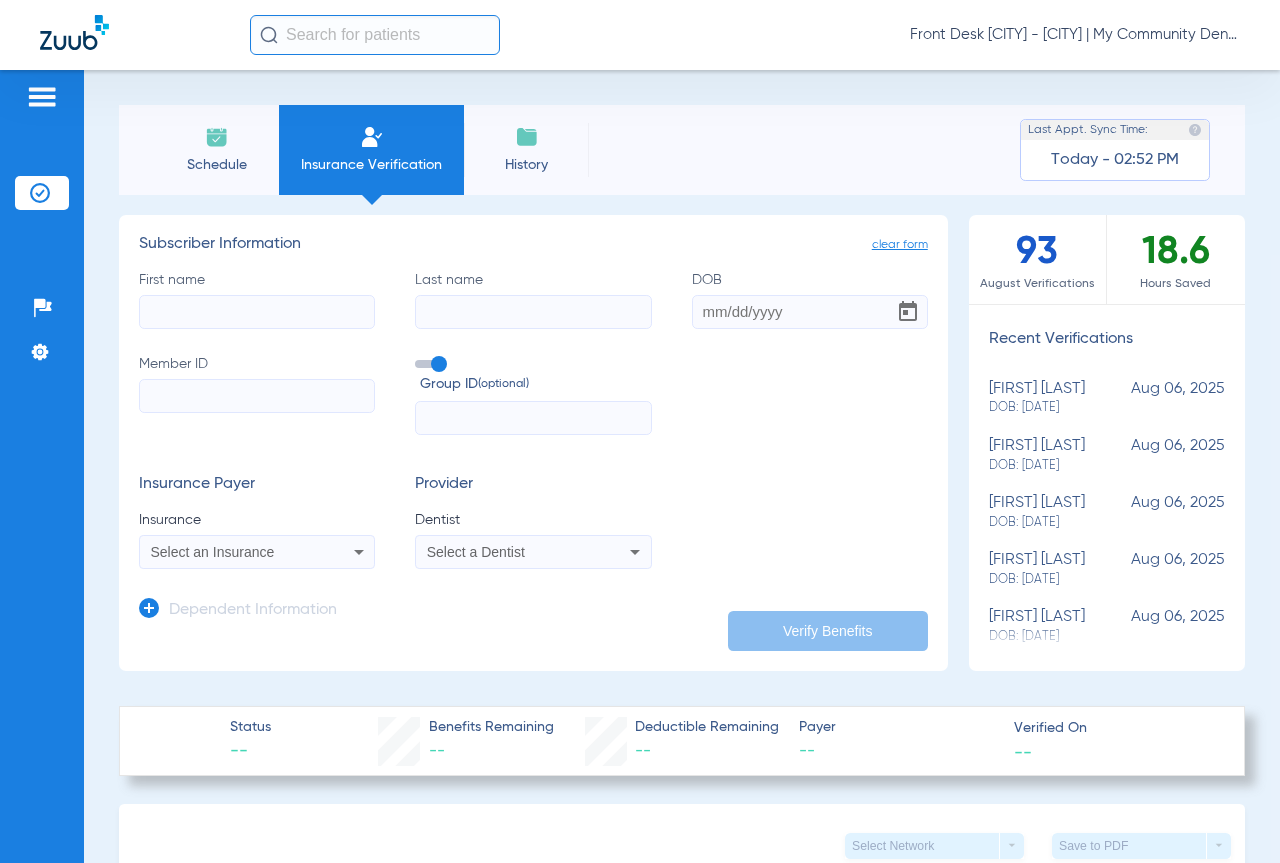 click on "Schedule" 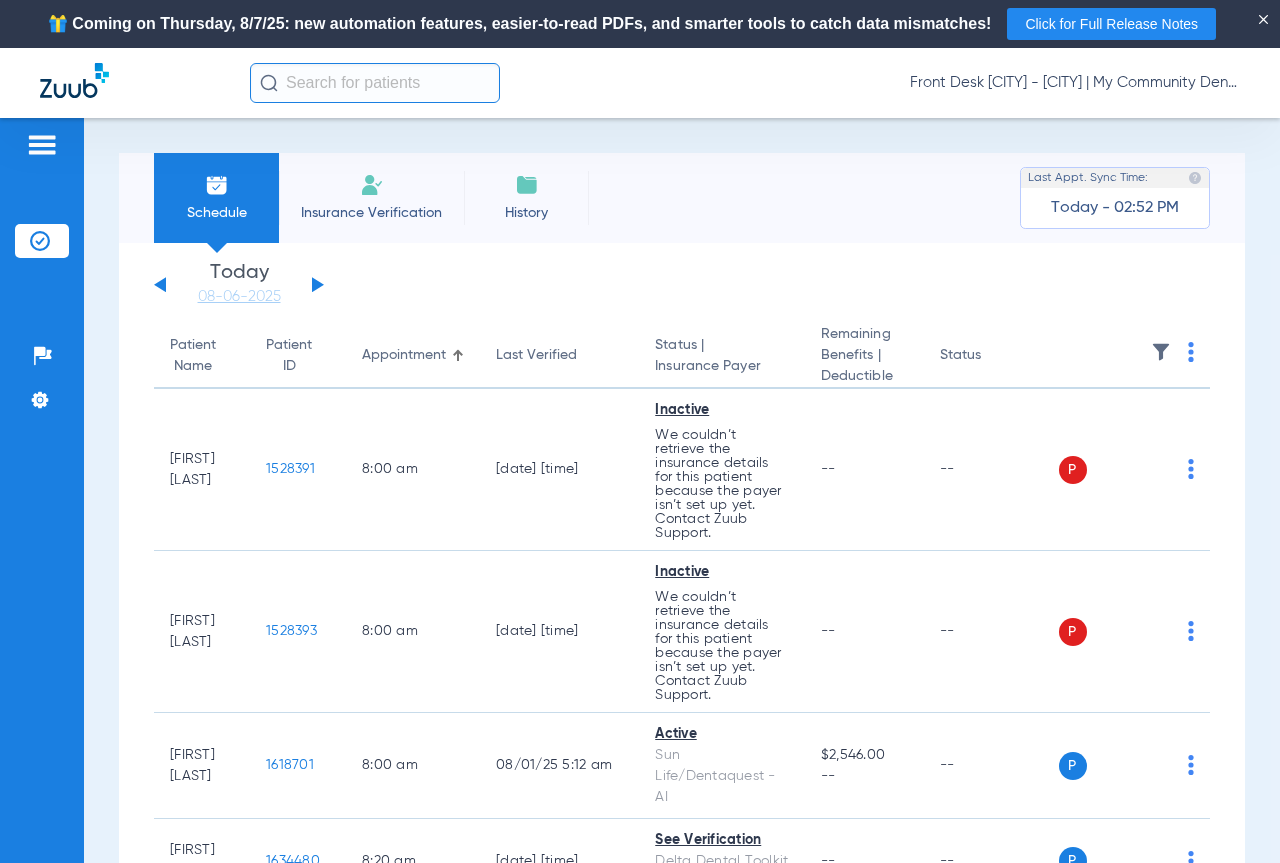 click 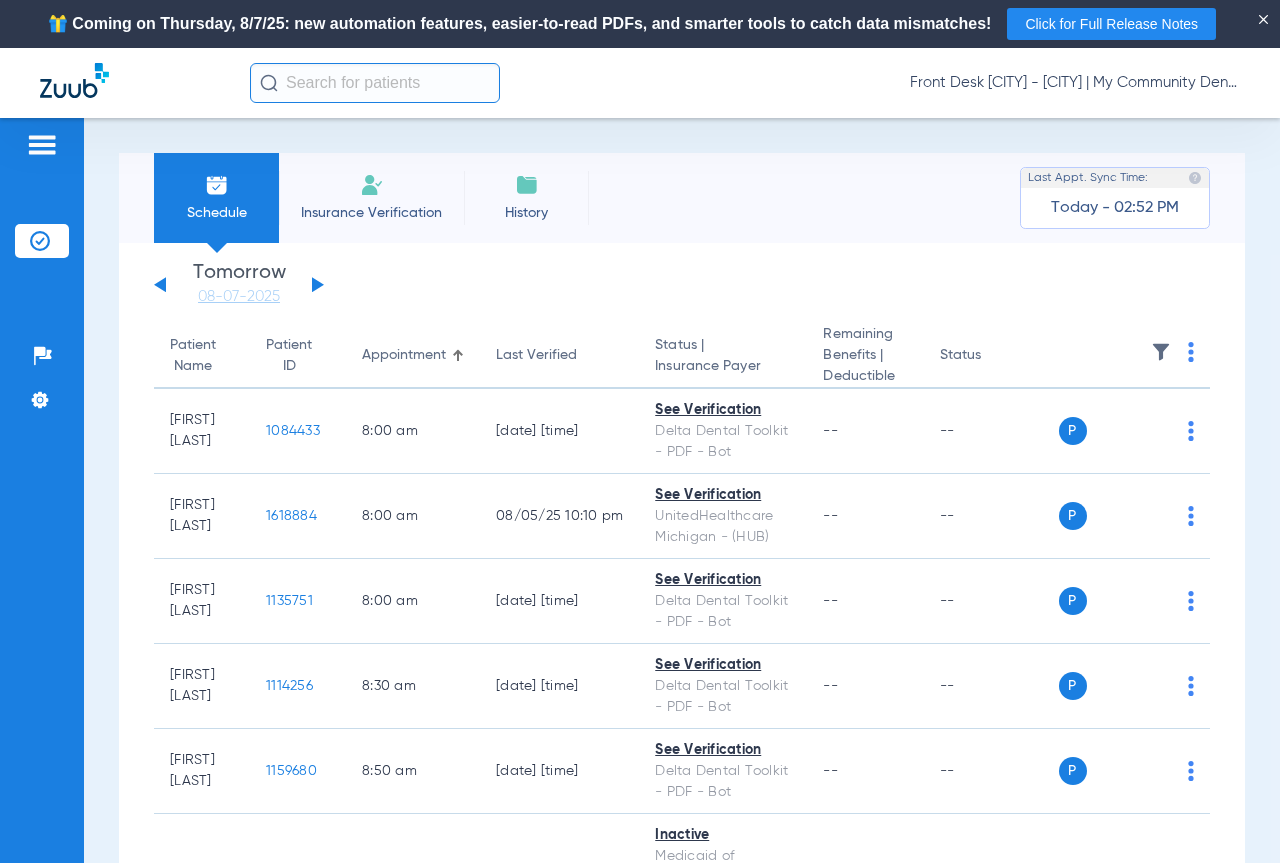 click 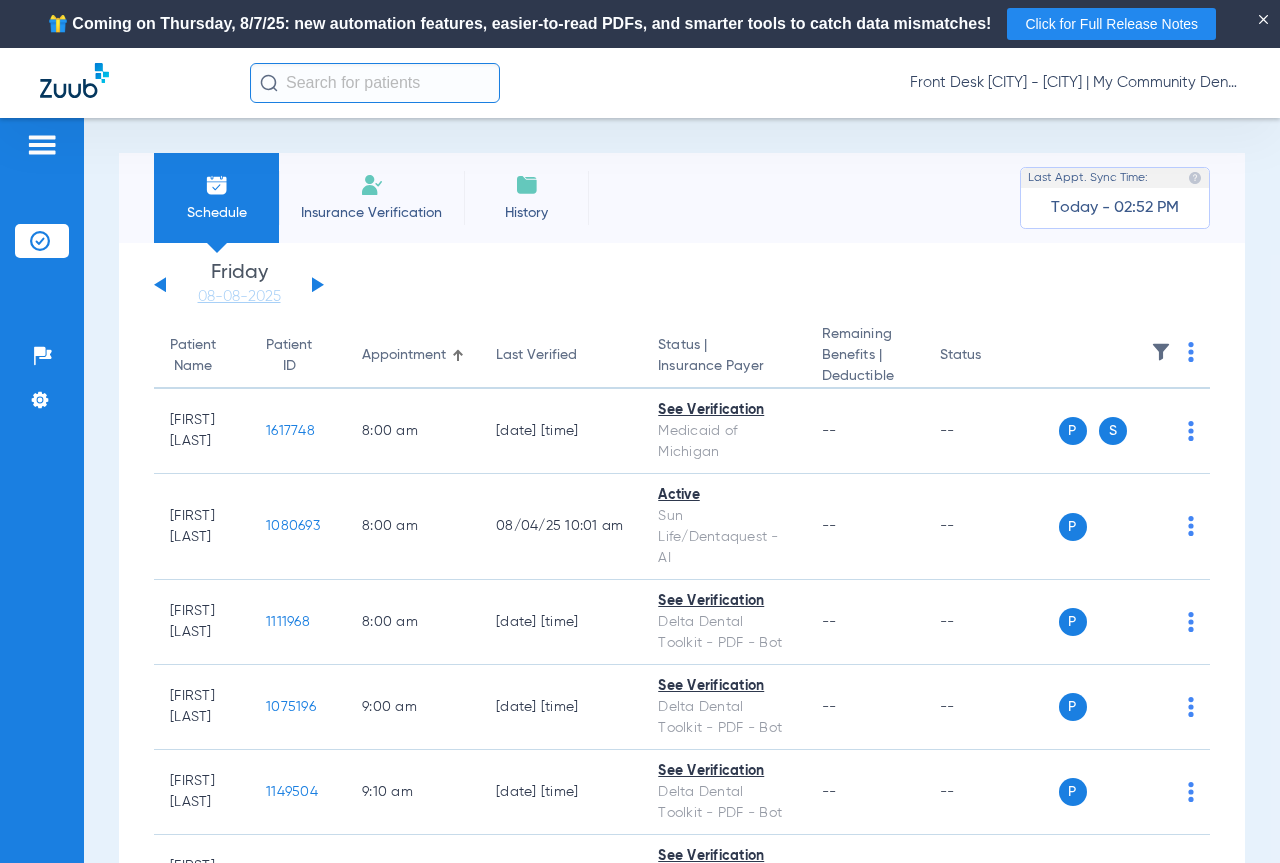 click 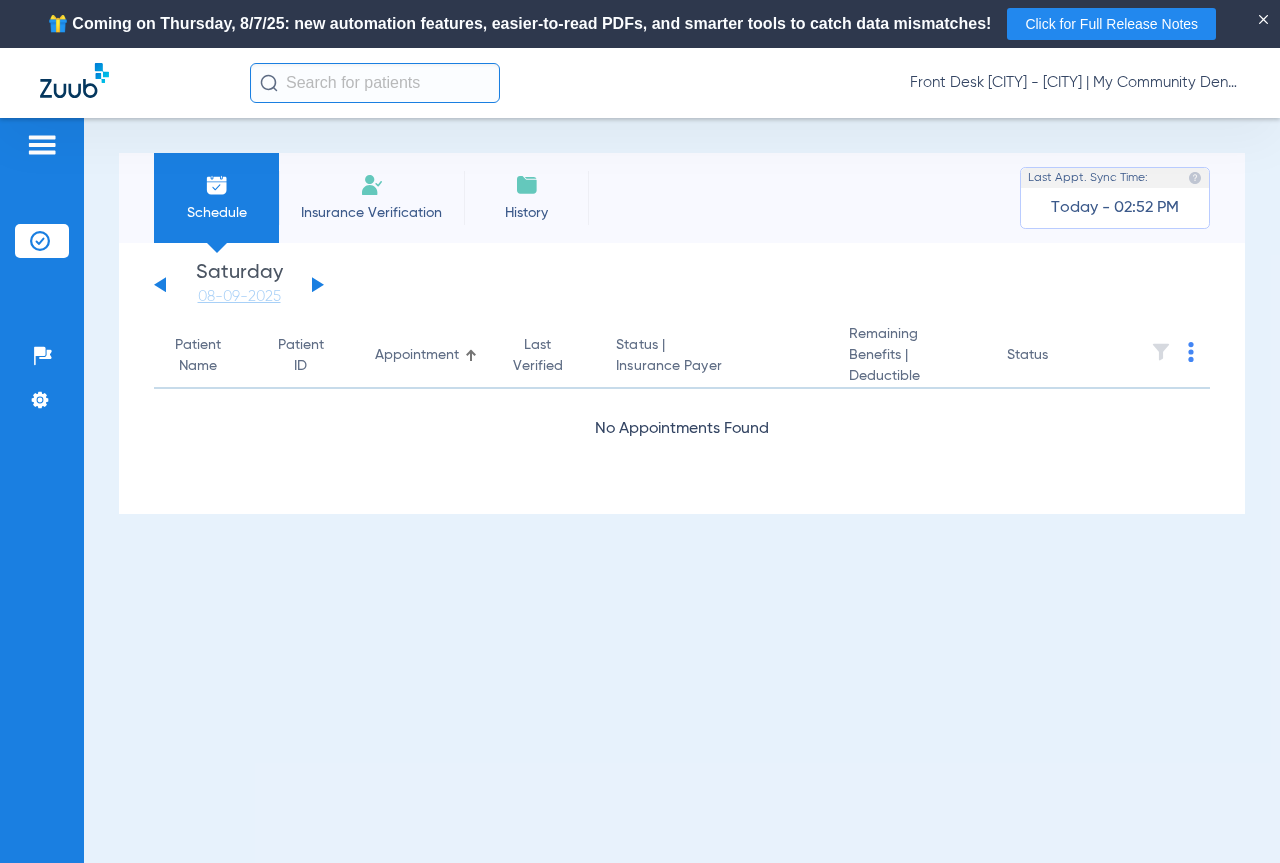 click 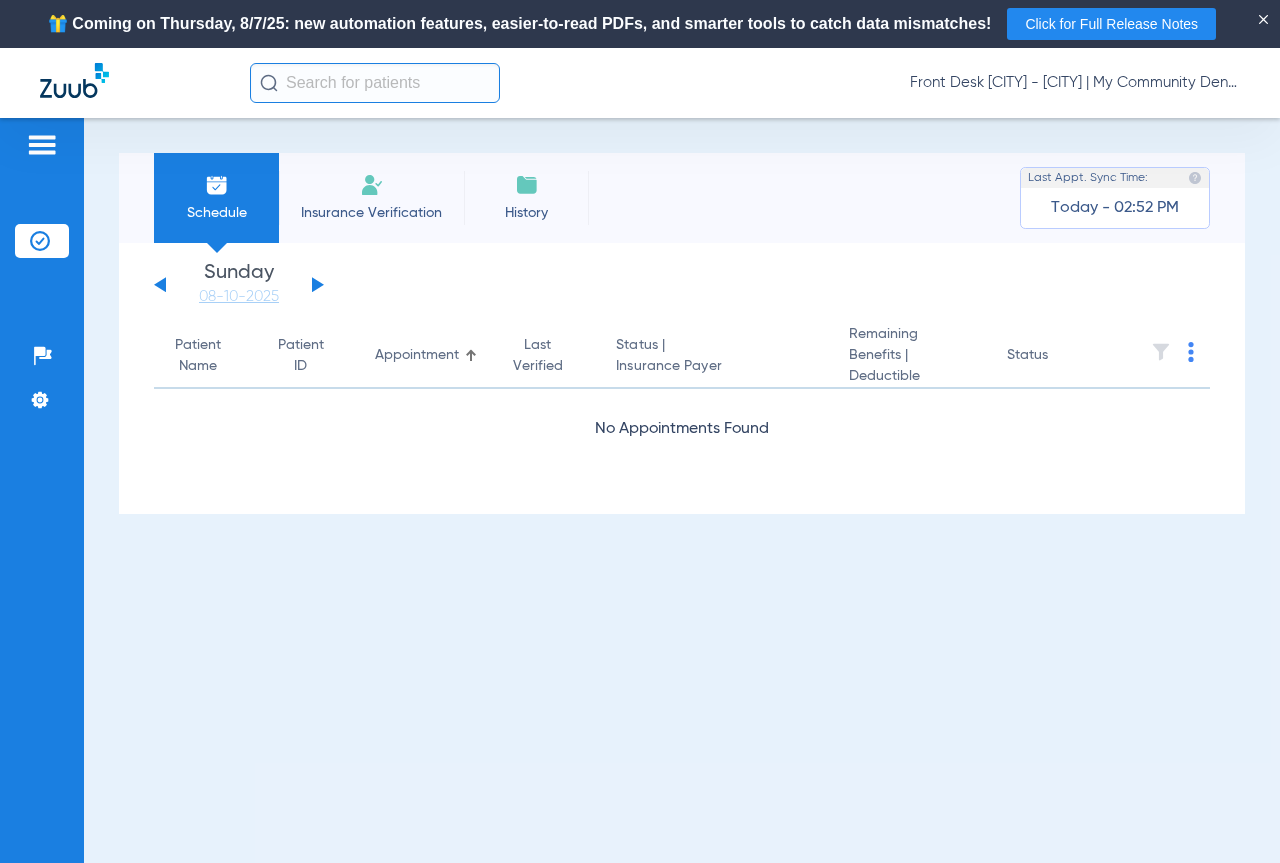 click 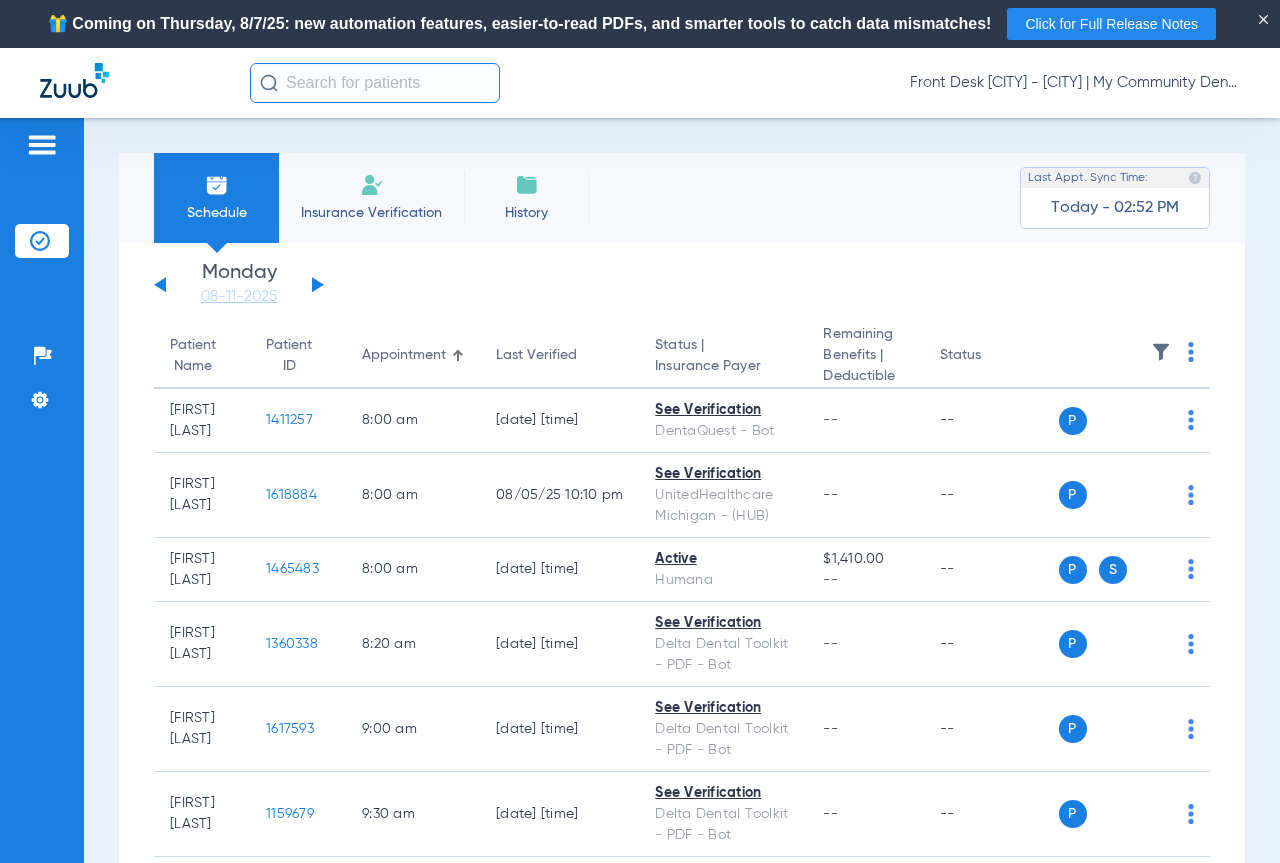 click 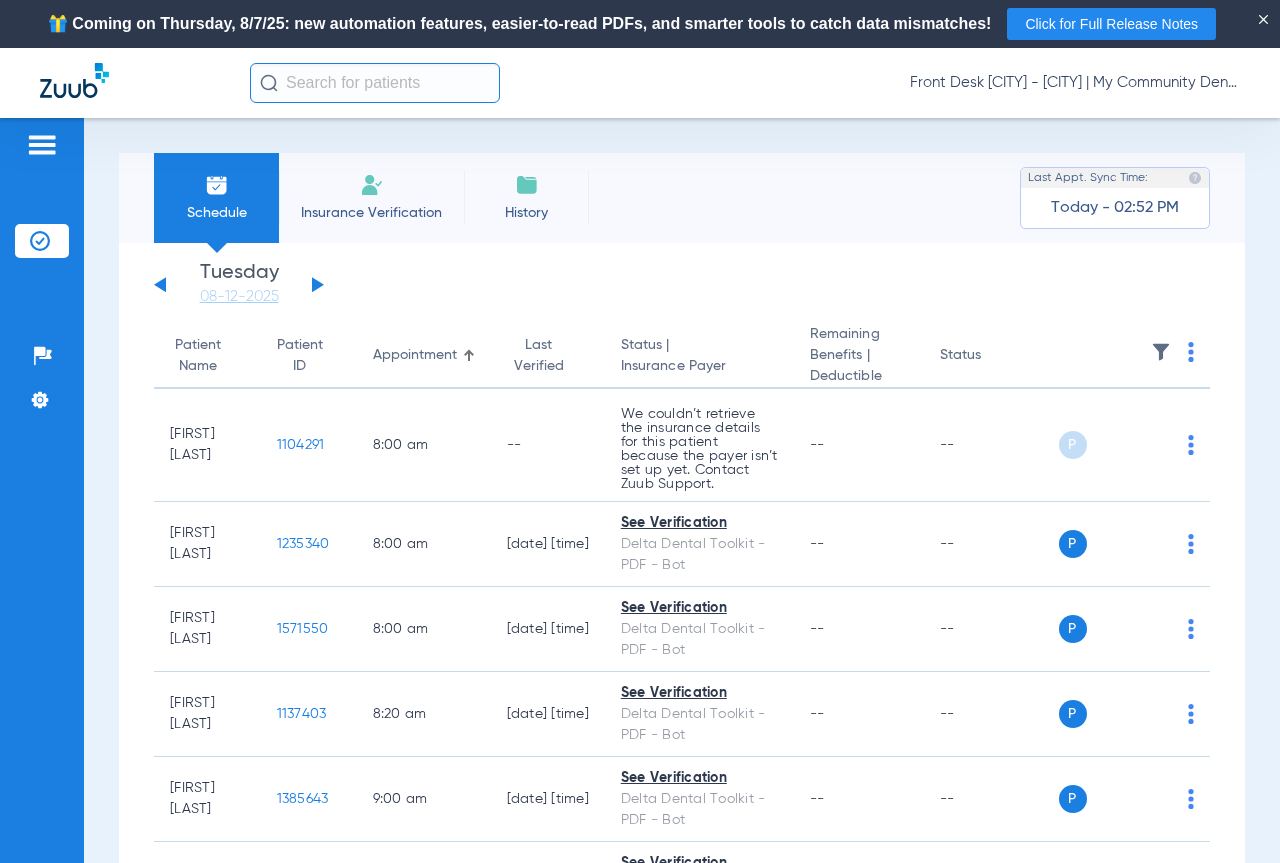 click 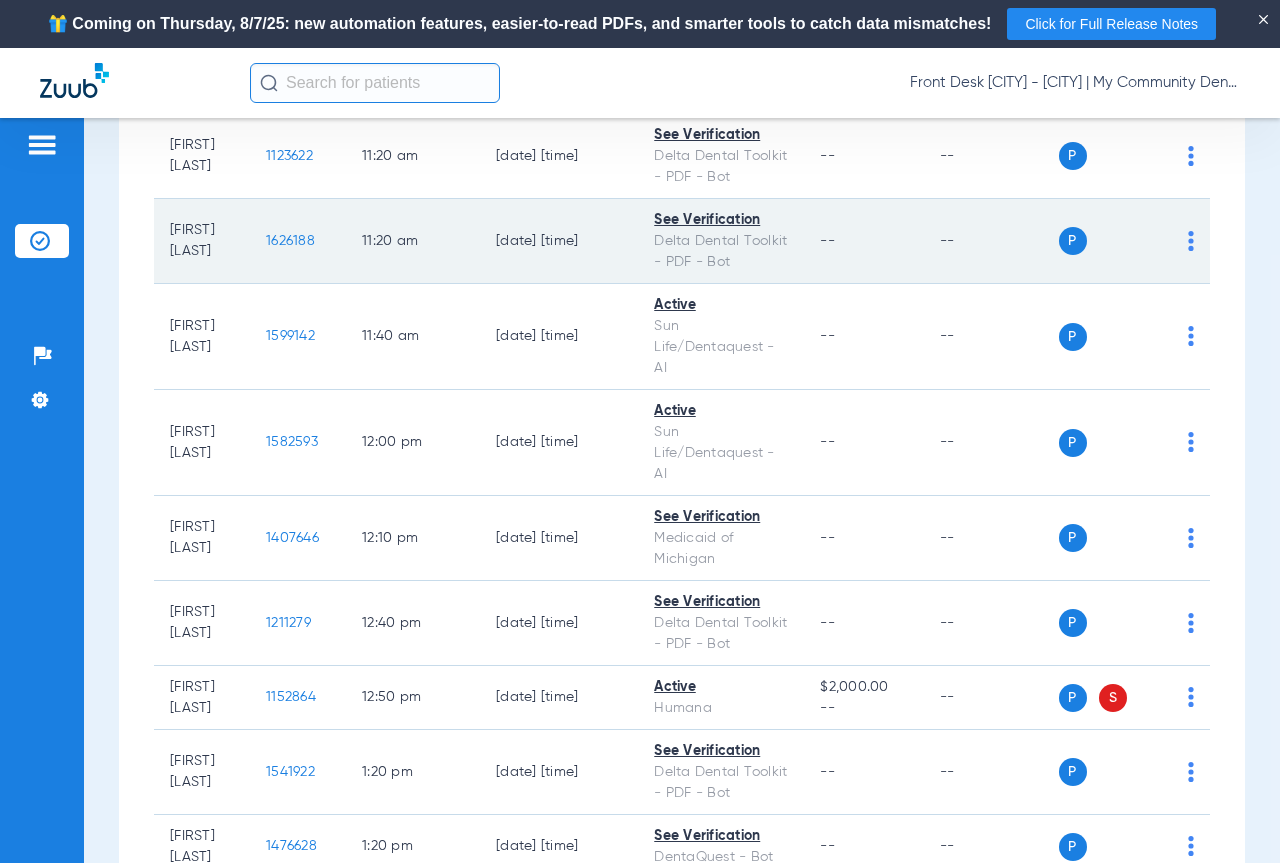 scroll, scrollTop: 1400, scrollLeft: 0, axis: vertical 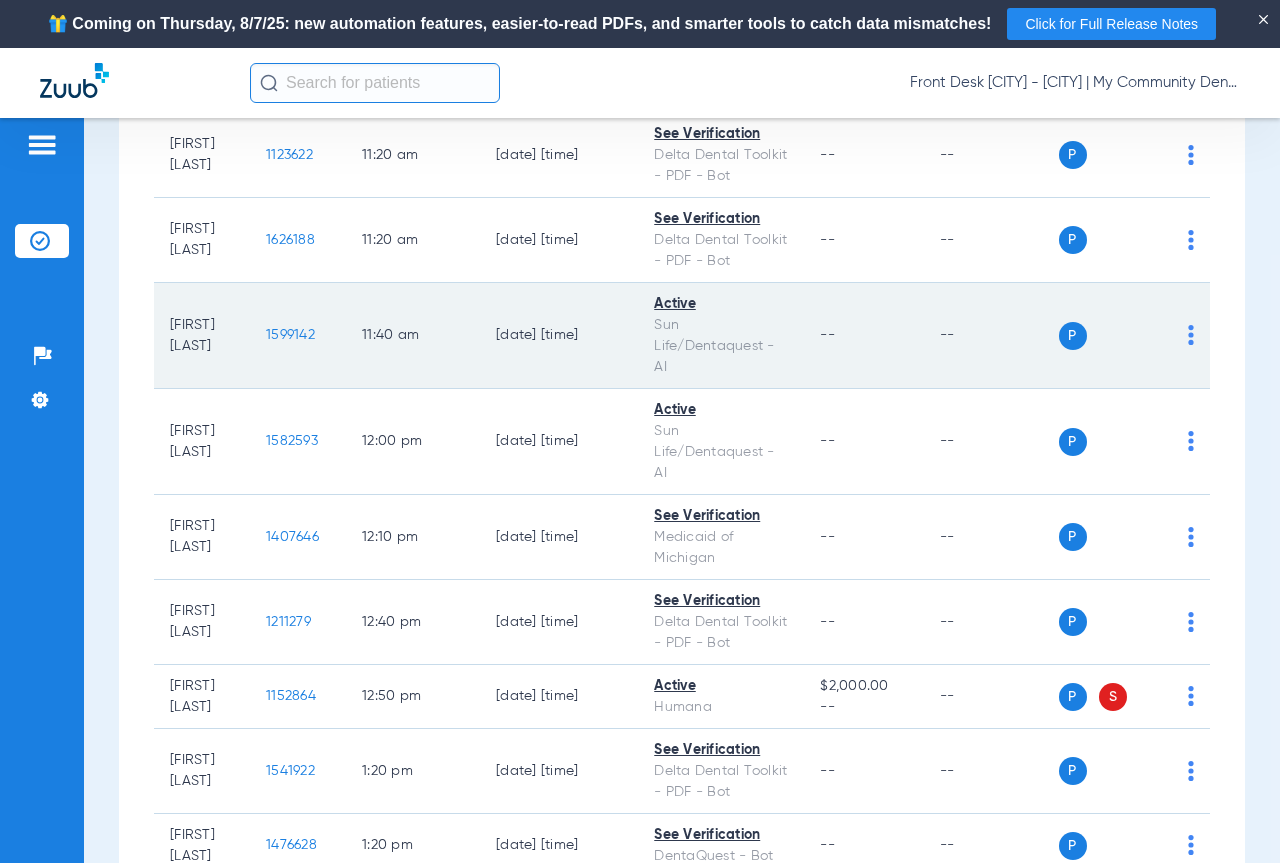 click on "1599142" 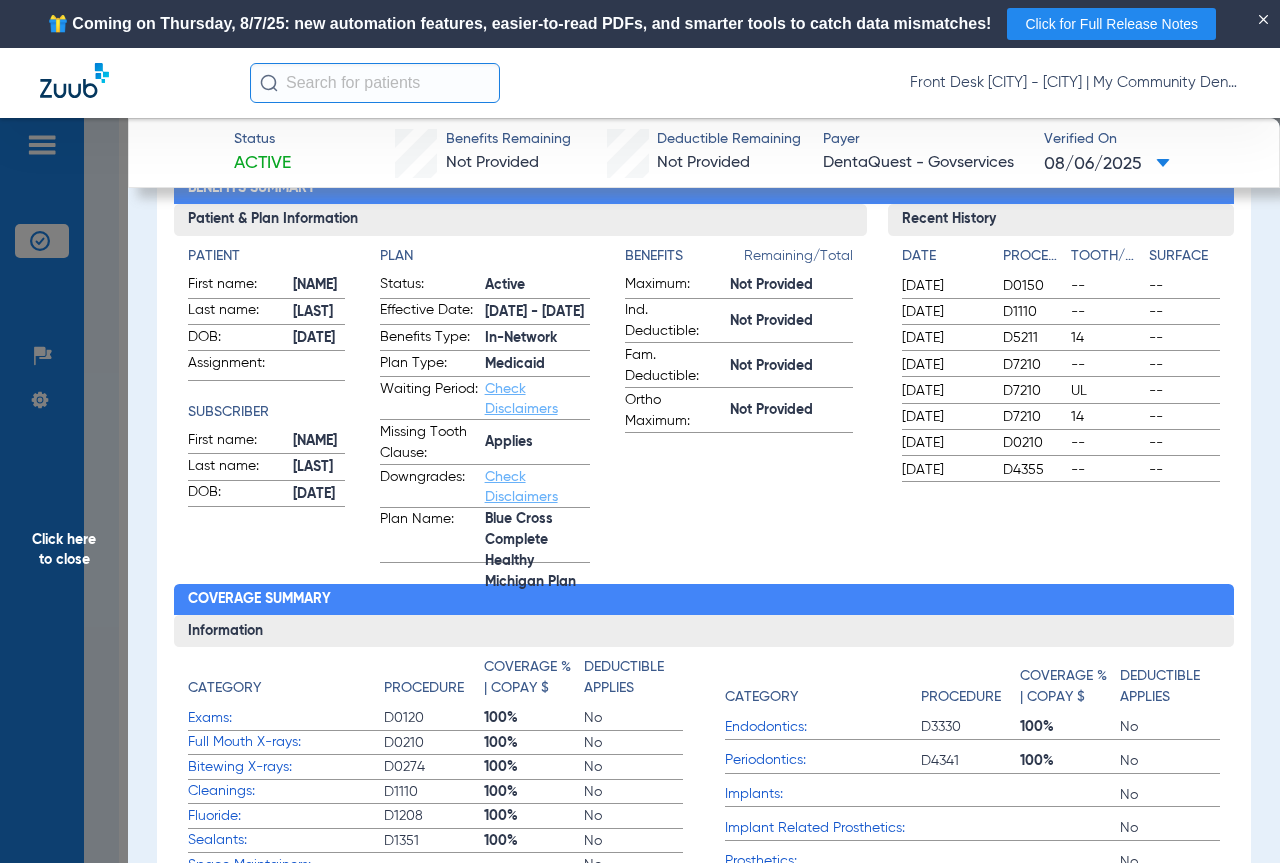 scroll, scrollTop: 0, scrollLeft: 0, axis: both 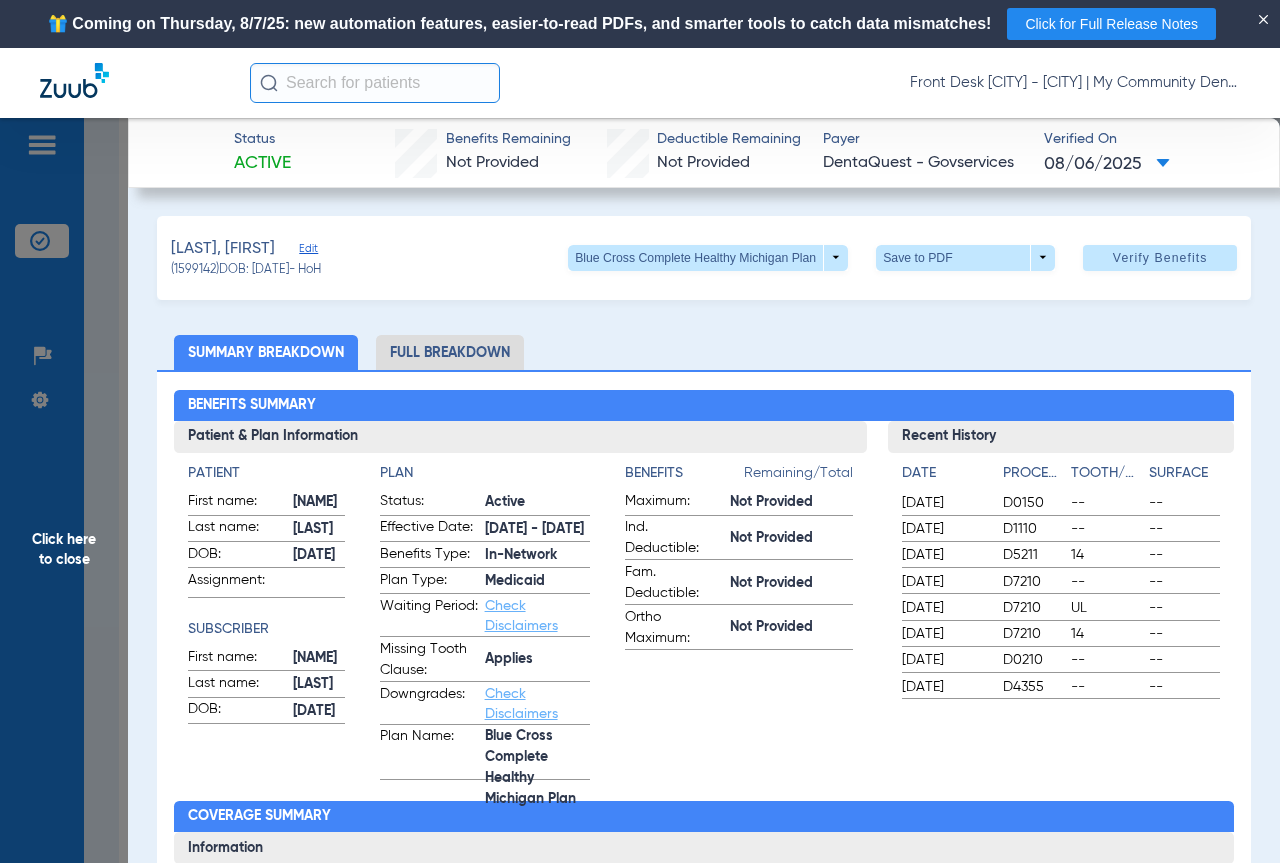 click on "Click here to close" 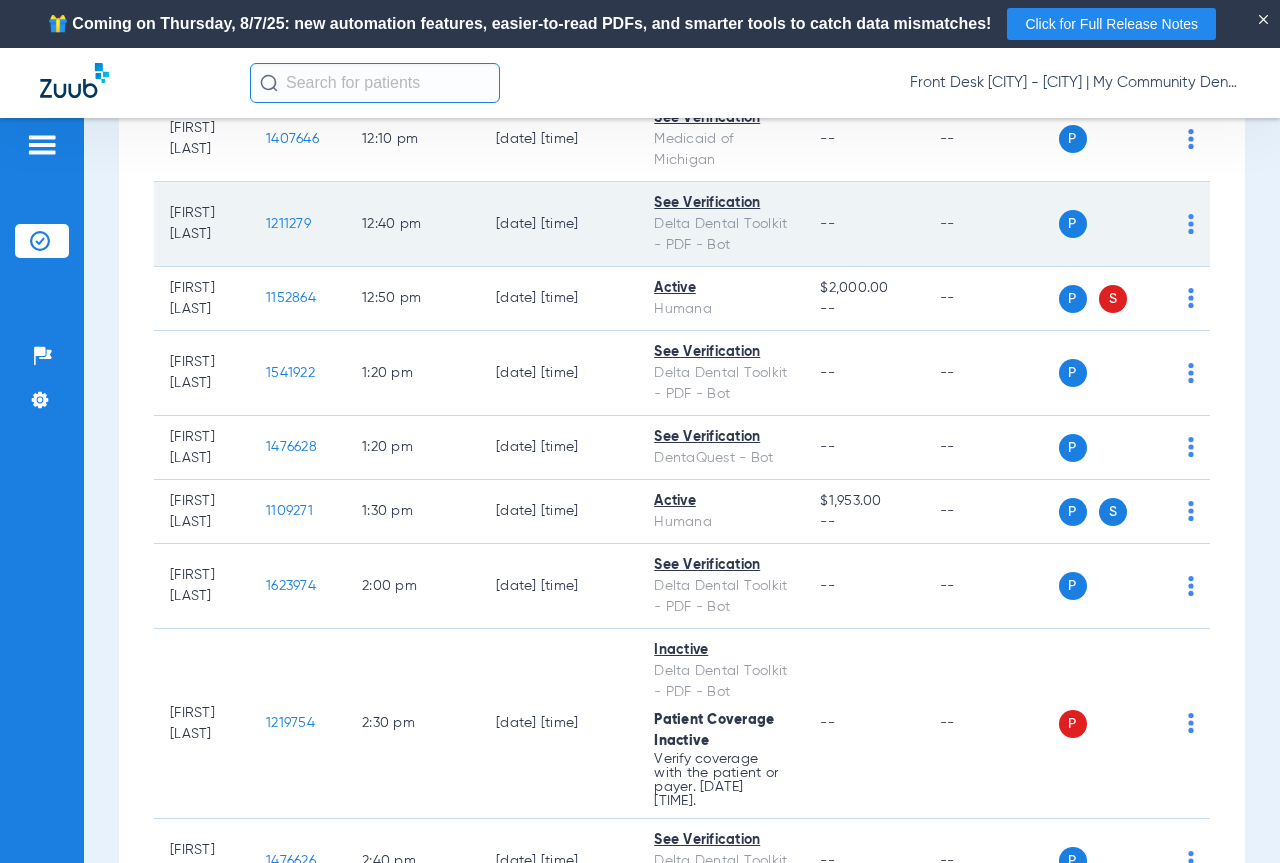 scroll, scrollTop: 1800, scrollLeft: 0, axis: vertical 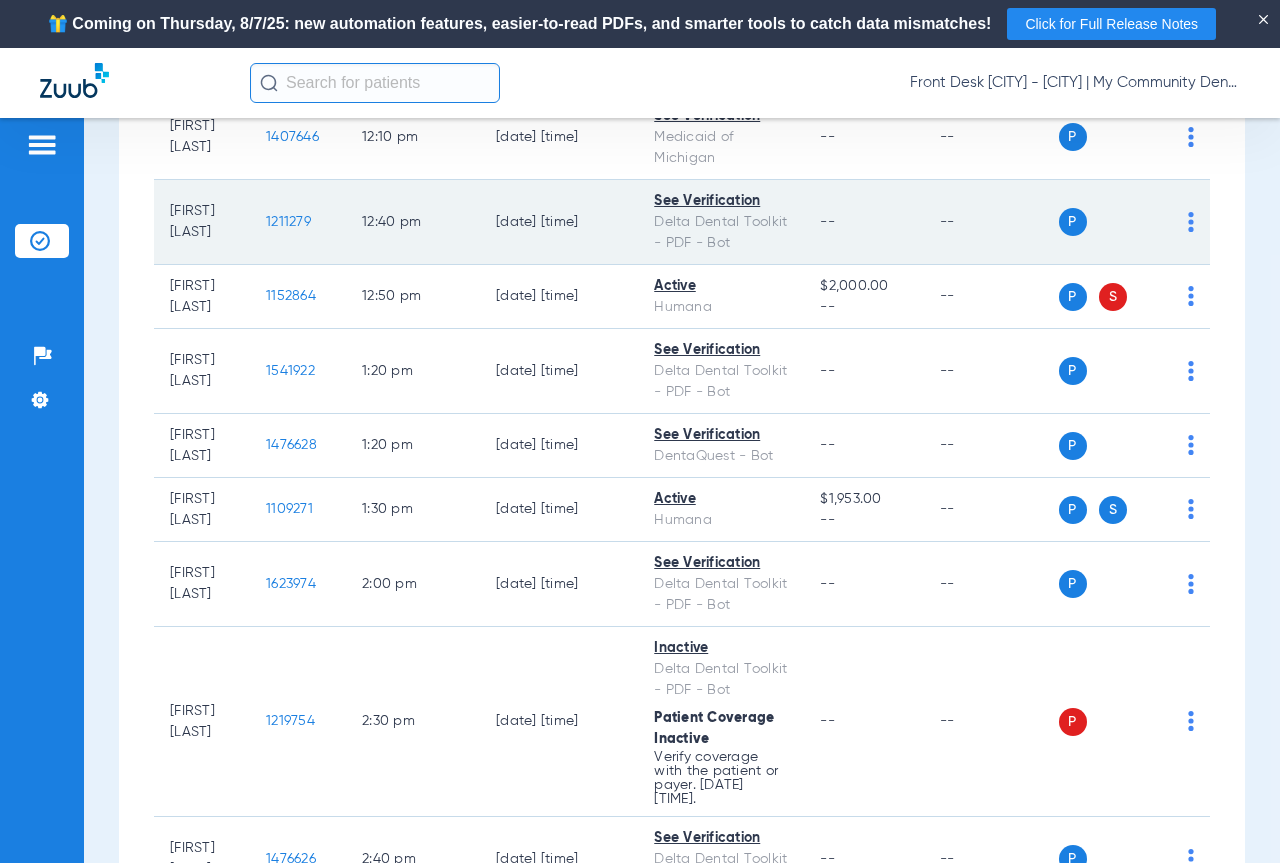 click on "1211279" 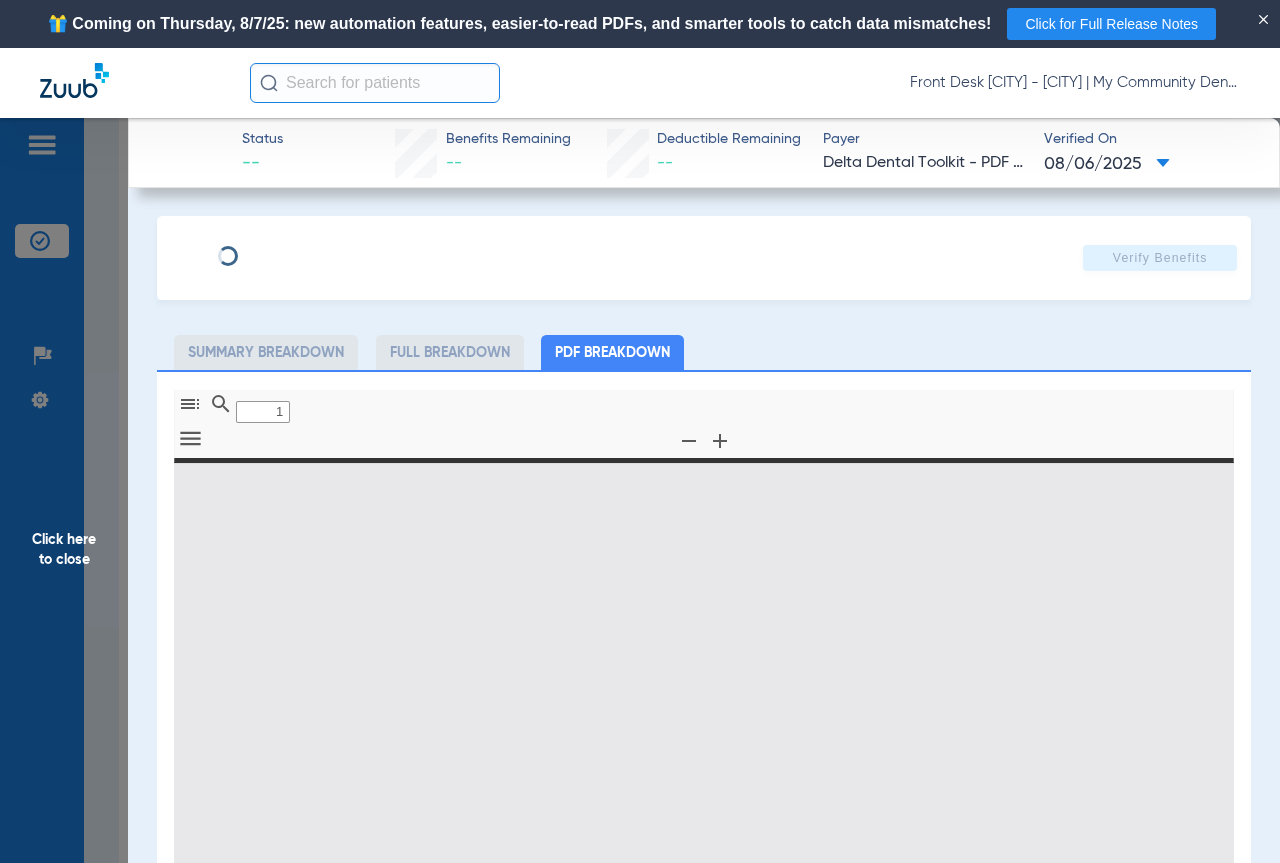 type on "0" 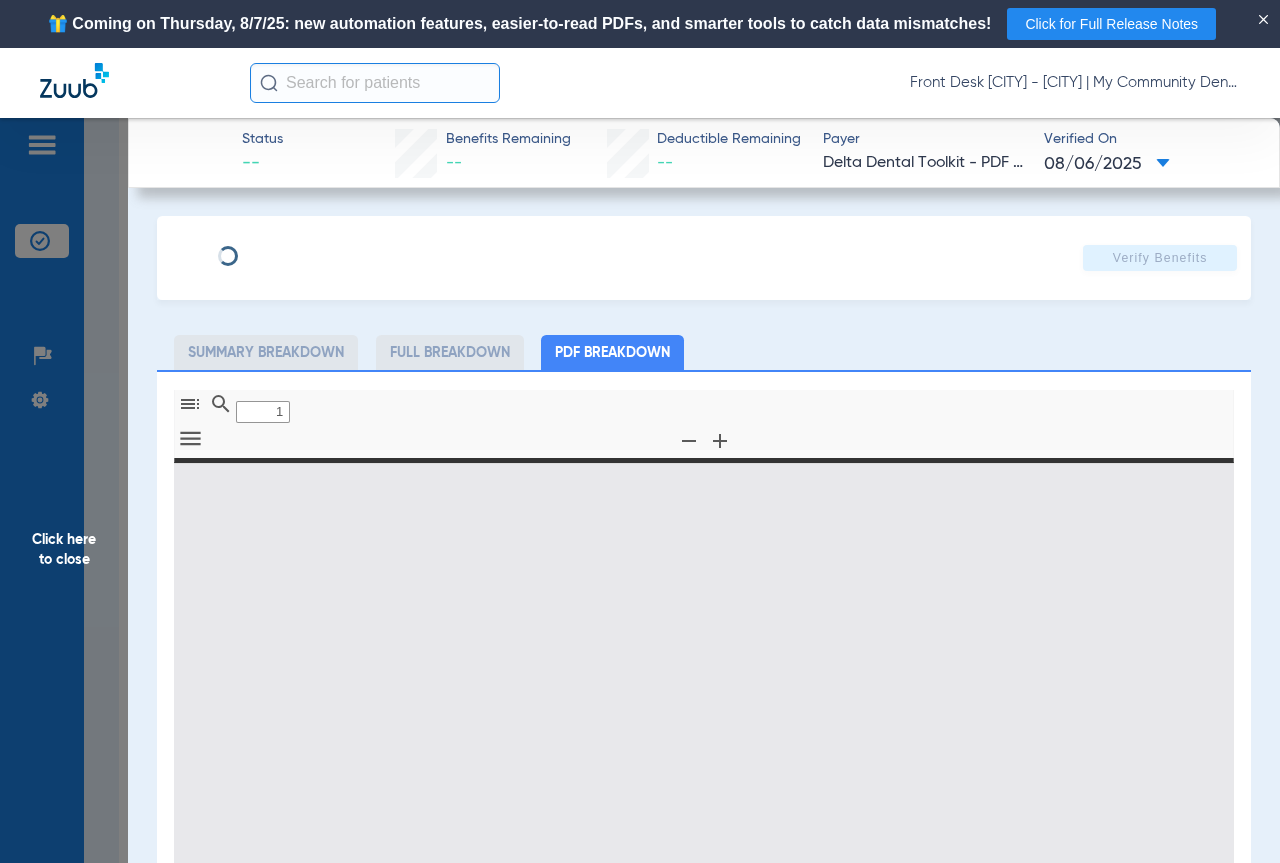 select on "page-width" 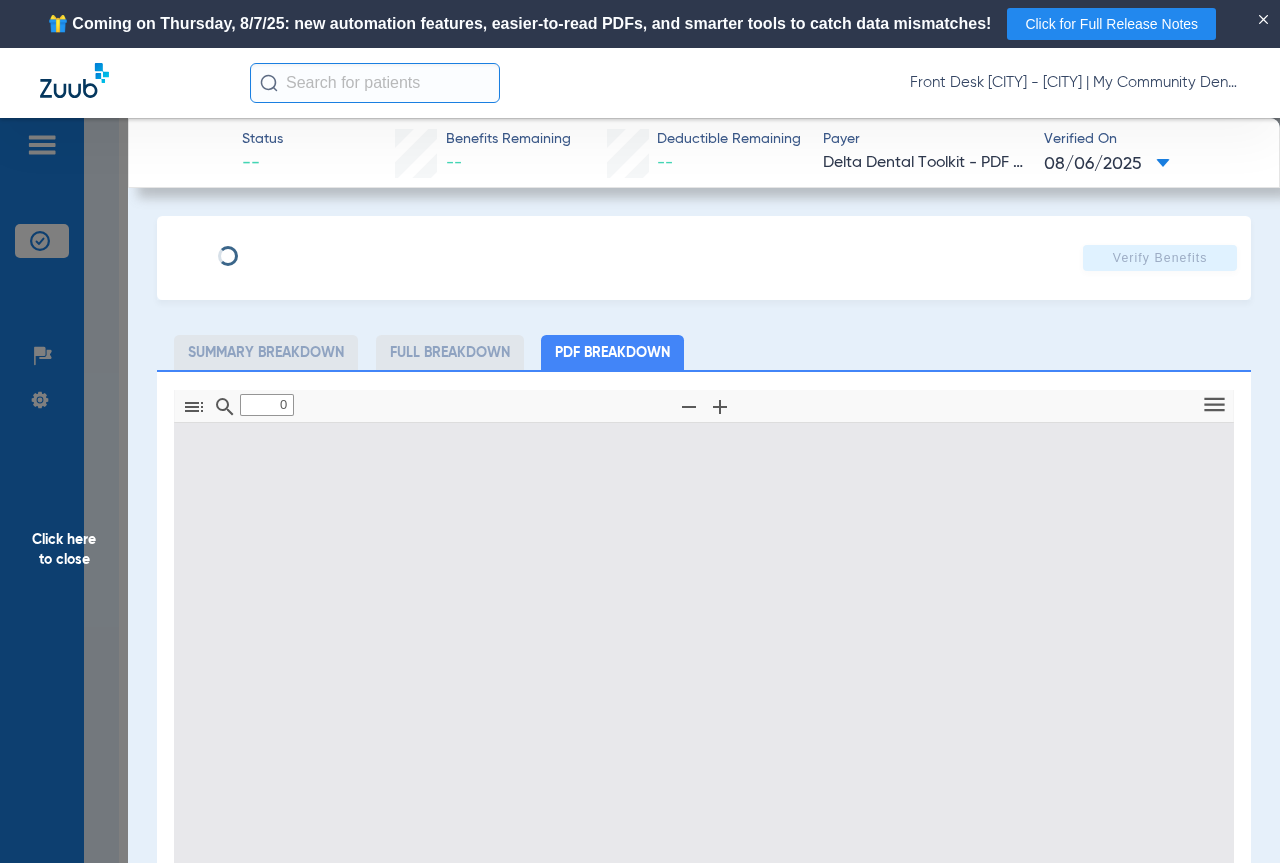 type on "1" 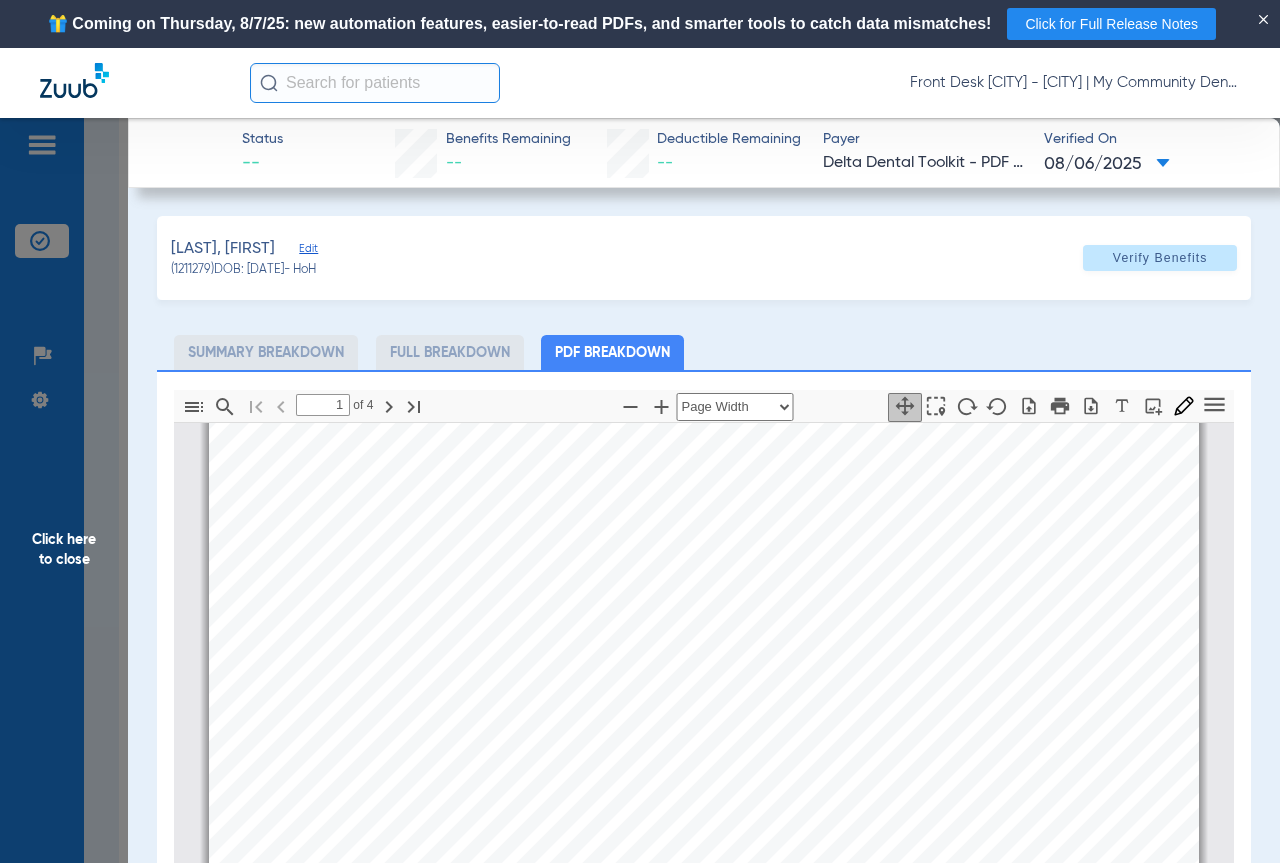 scroll, scrollTop: 310, scrollLeft: 0, axis: vertical 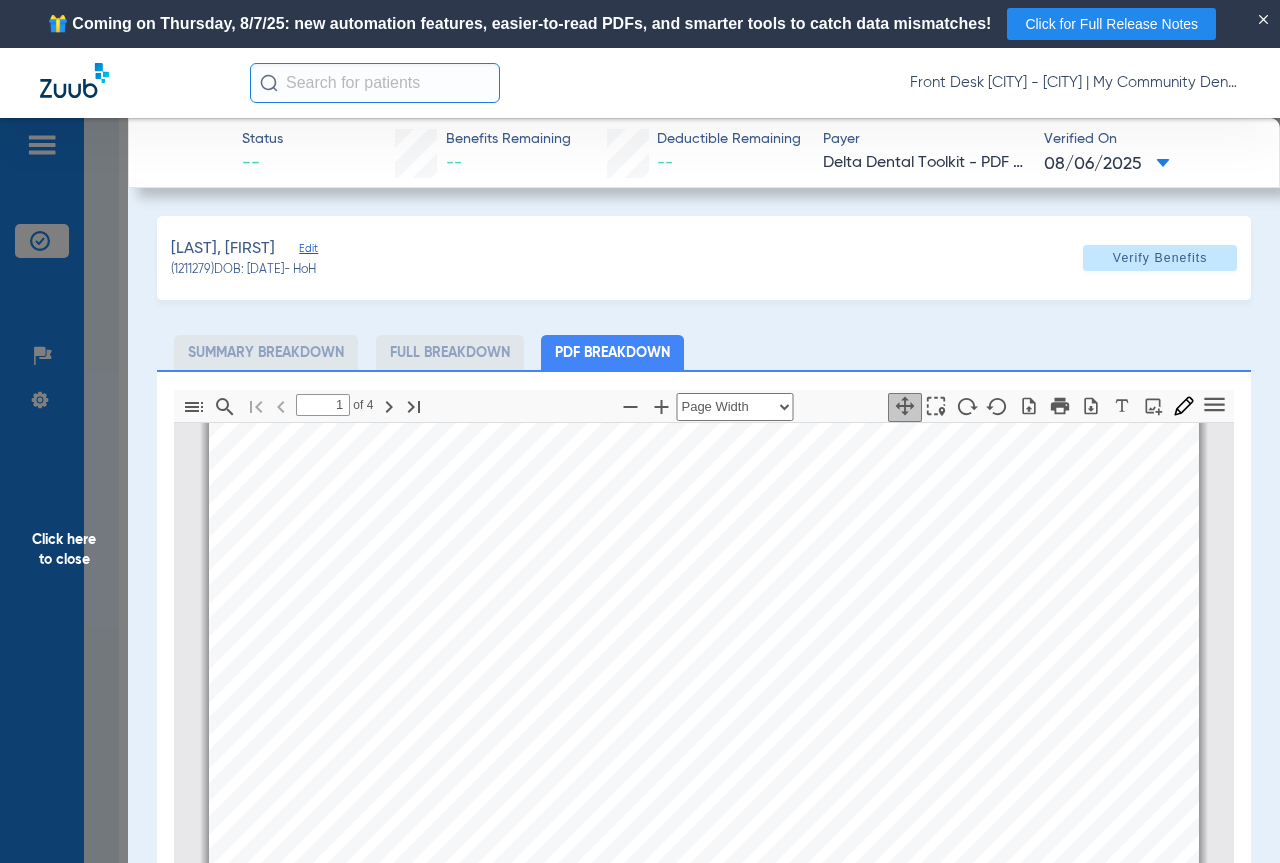 click on "Click here to close" 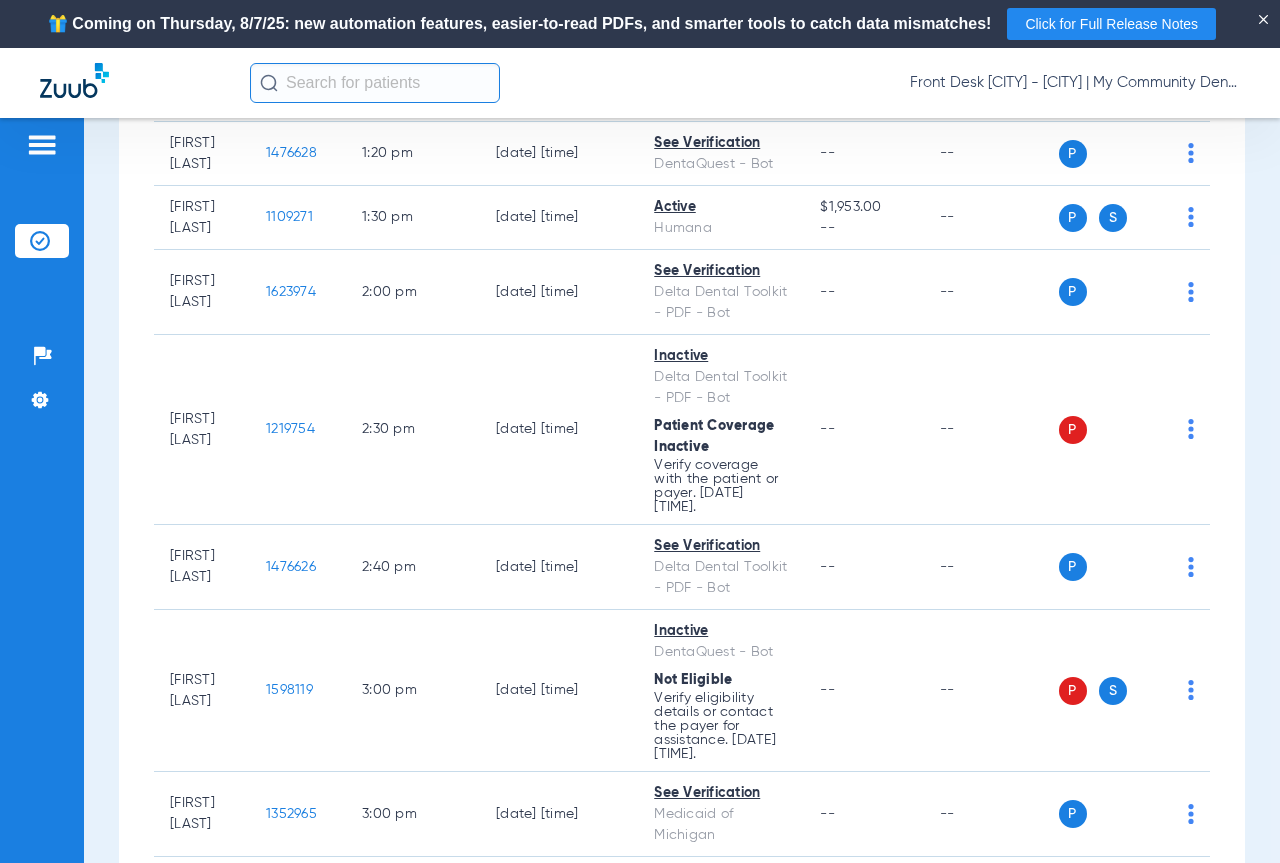 scroll, scrollTop: 2200, scrollLeft: 0, axis: vertical 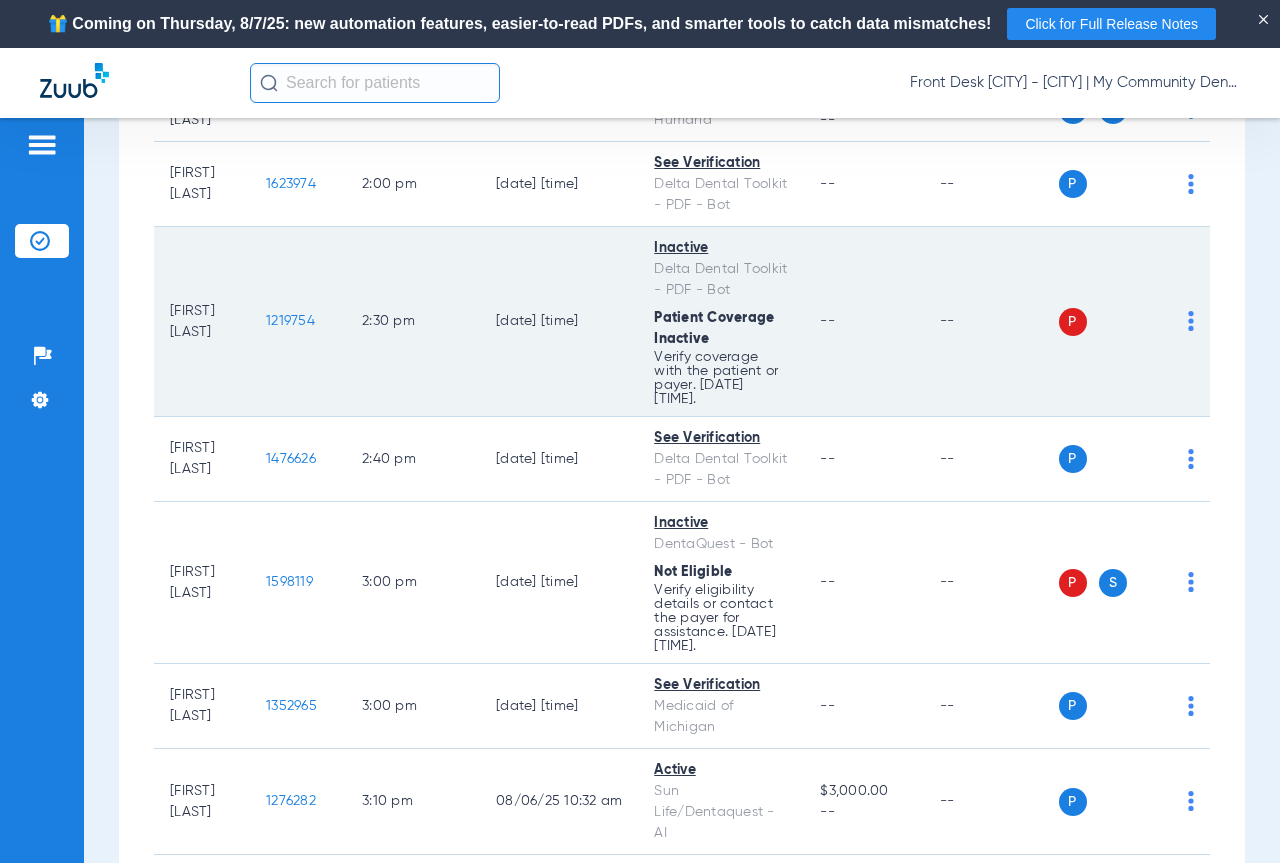 click on "1219754" 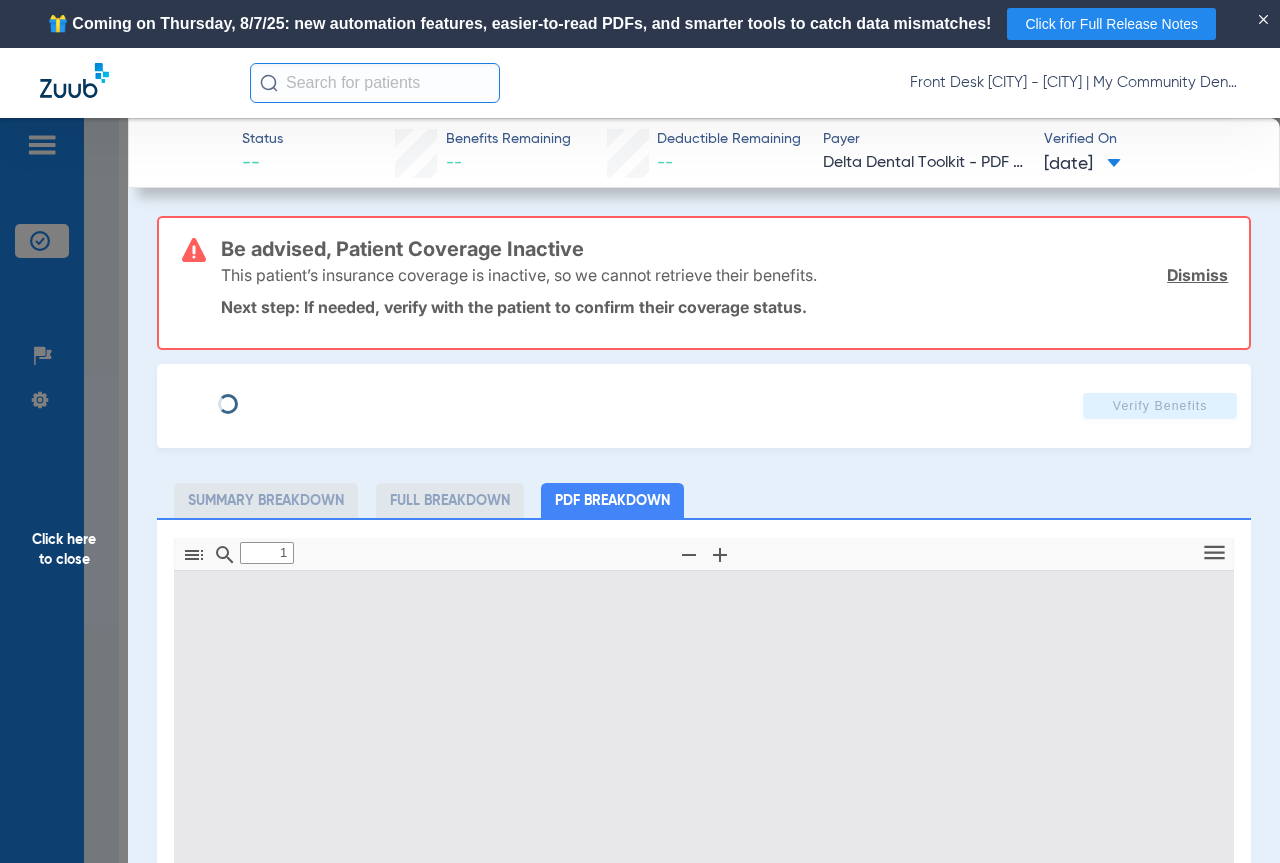 type on "0" 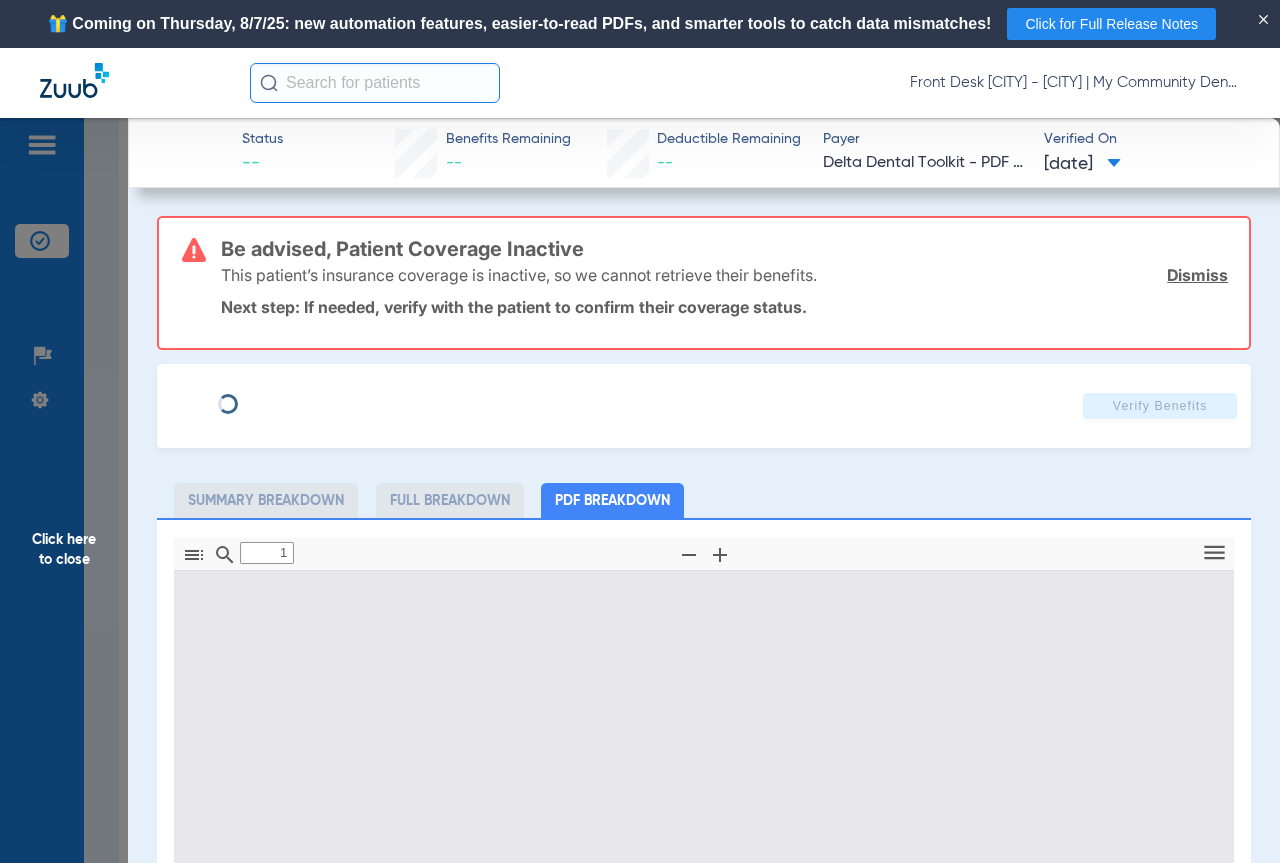 select on "page-width" 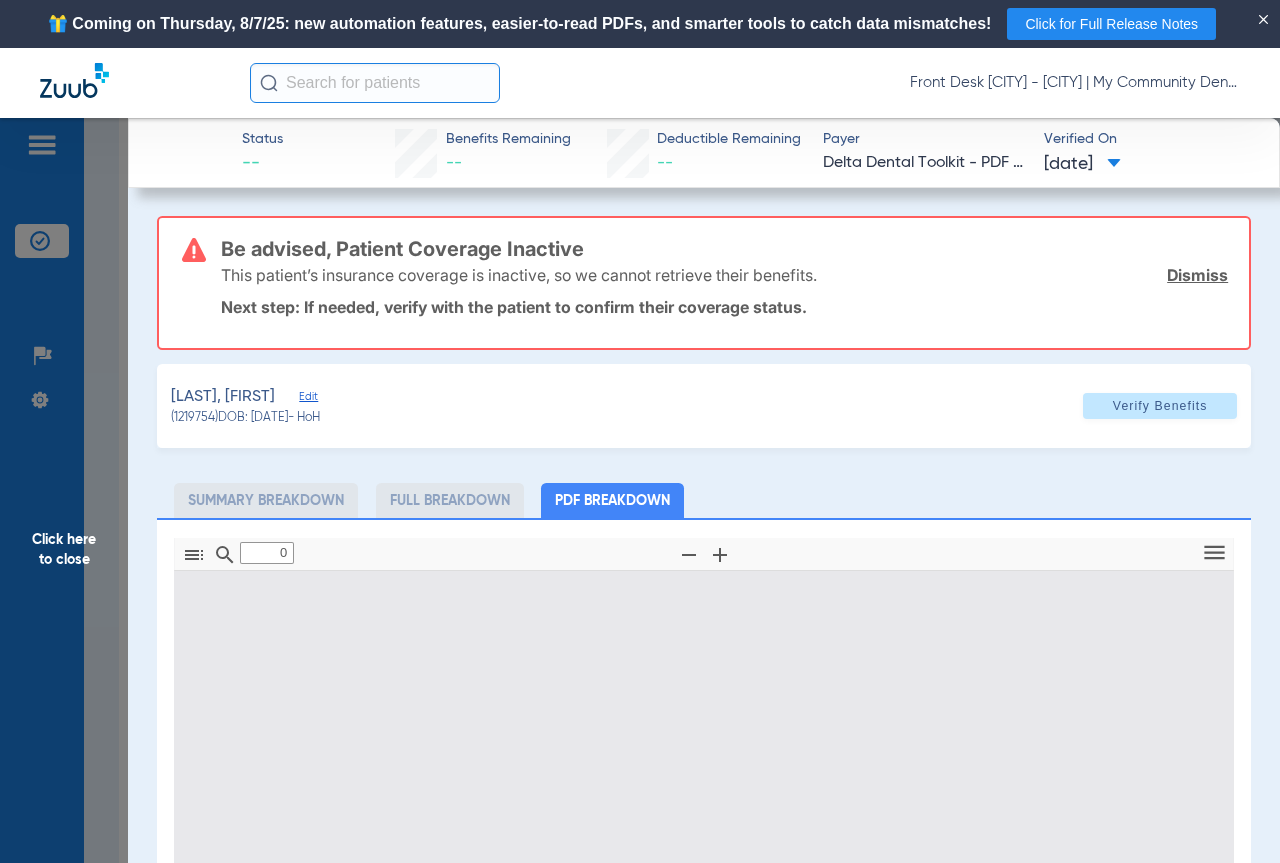 type on "1" 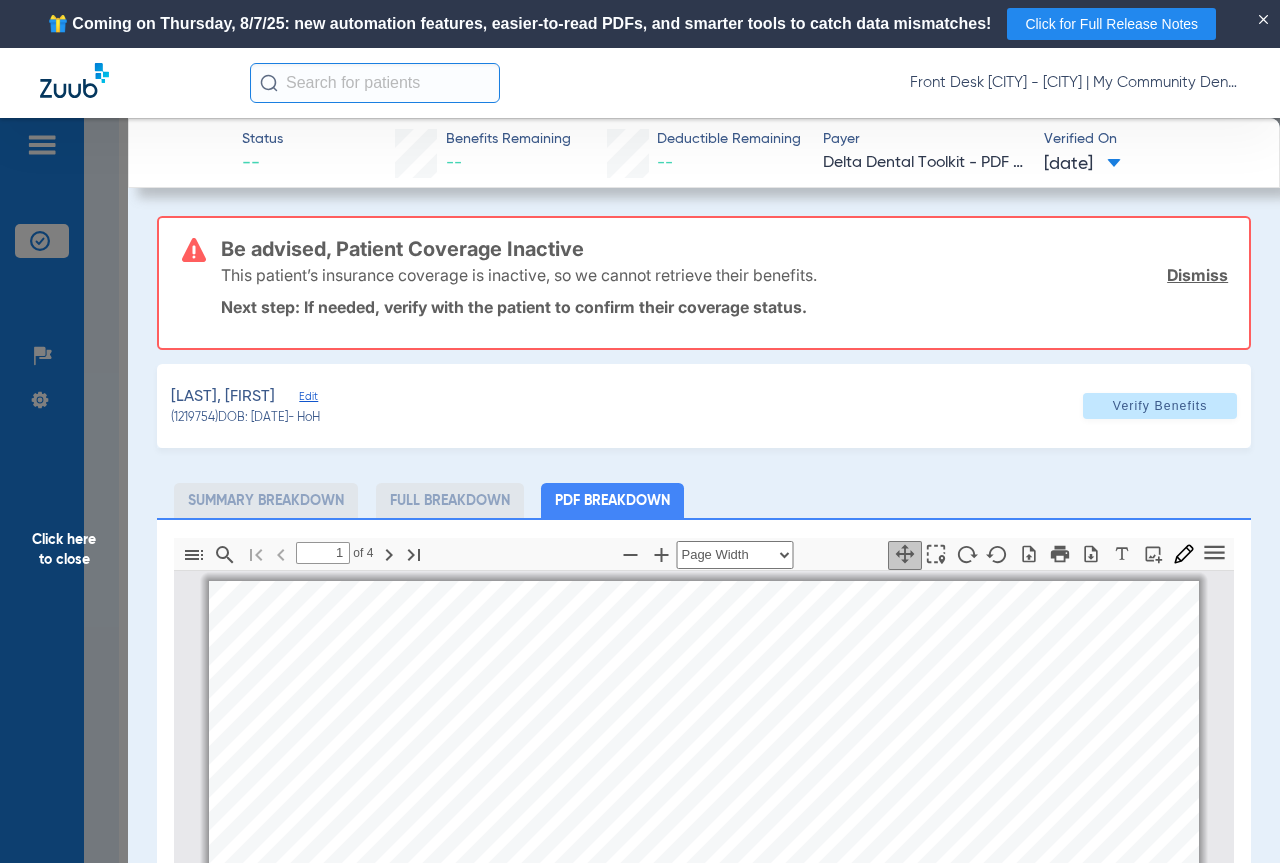 scroll, scrollTop: 10, scrollLeft: 0, axis: vertical 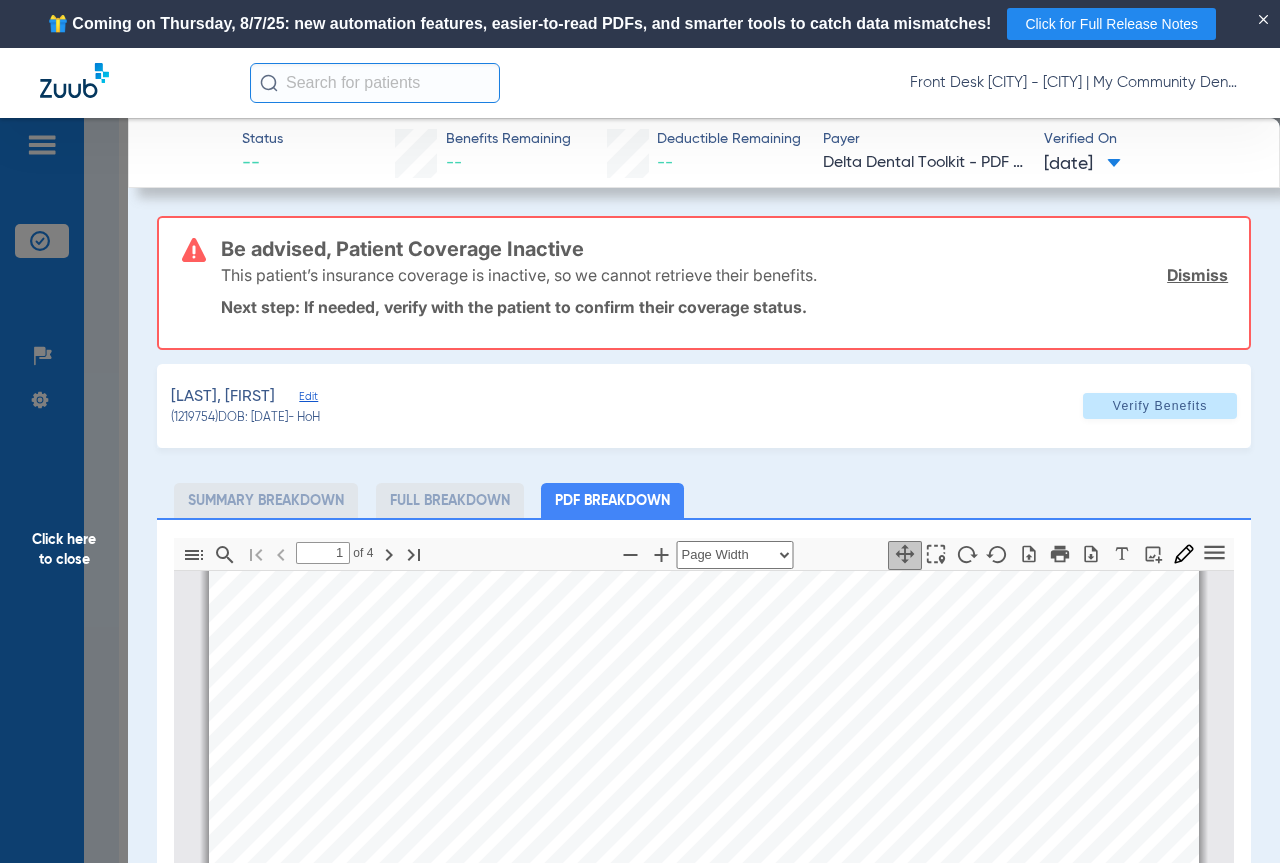 click on "Click here to close" 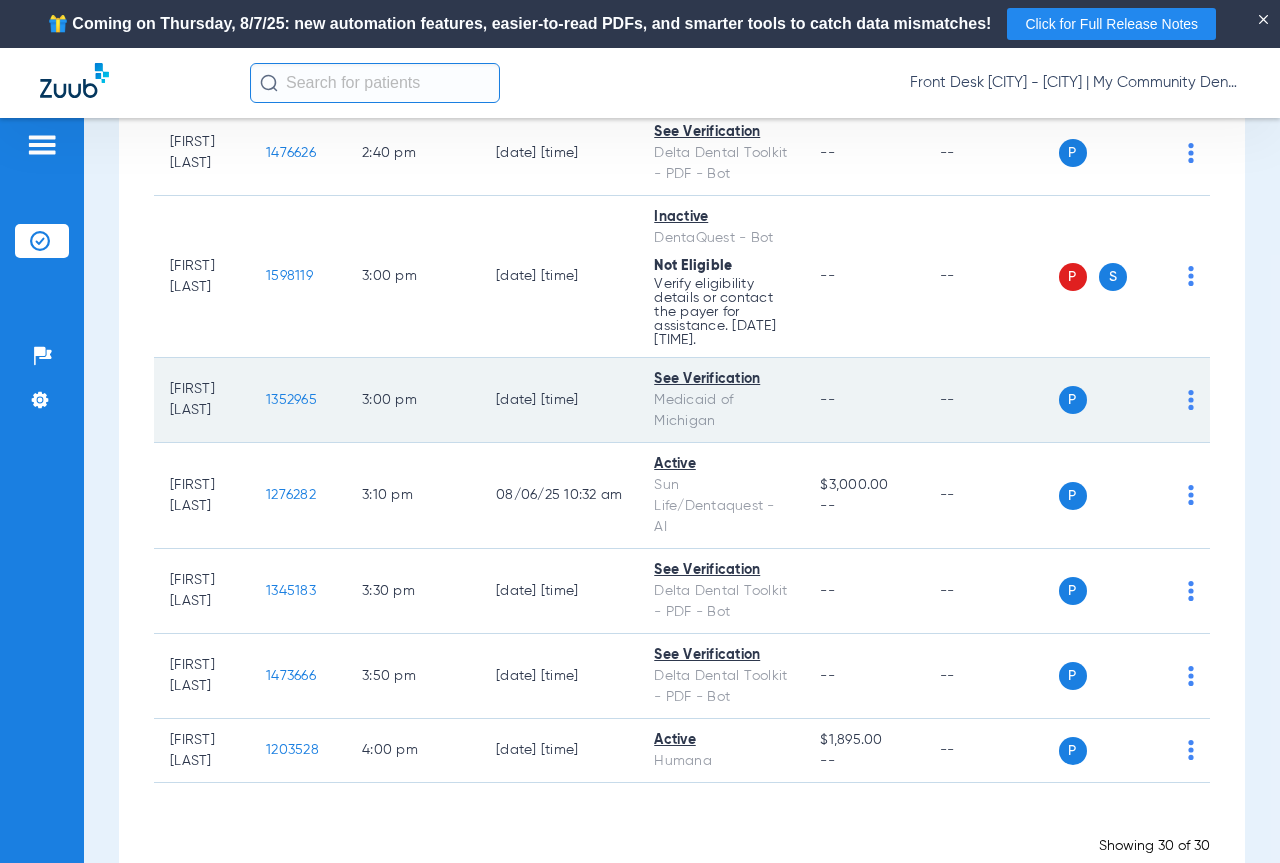 scroll, scrollTop: 2954, scrollLeft: 0, axis: vertical 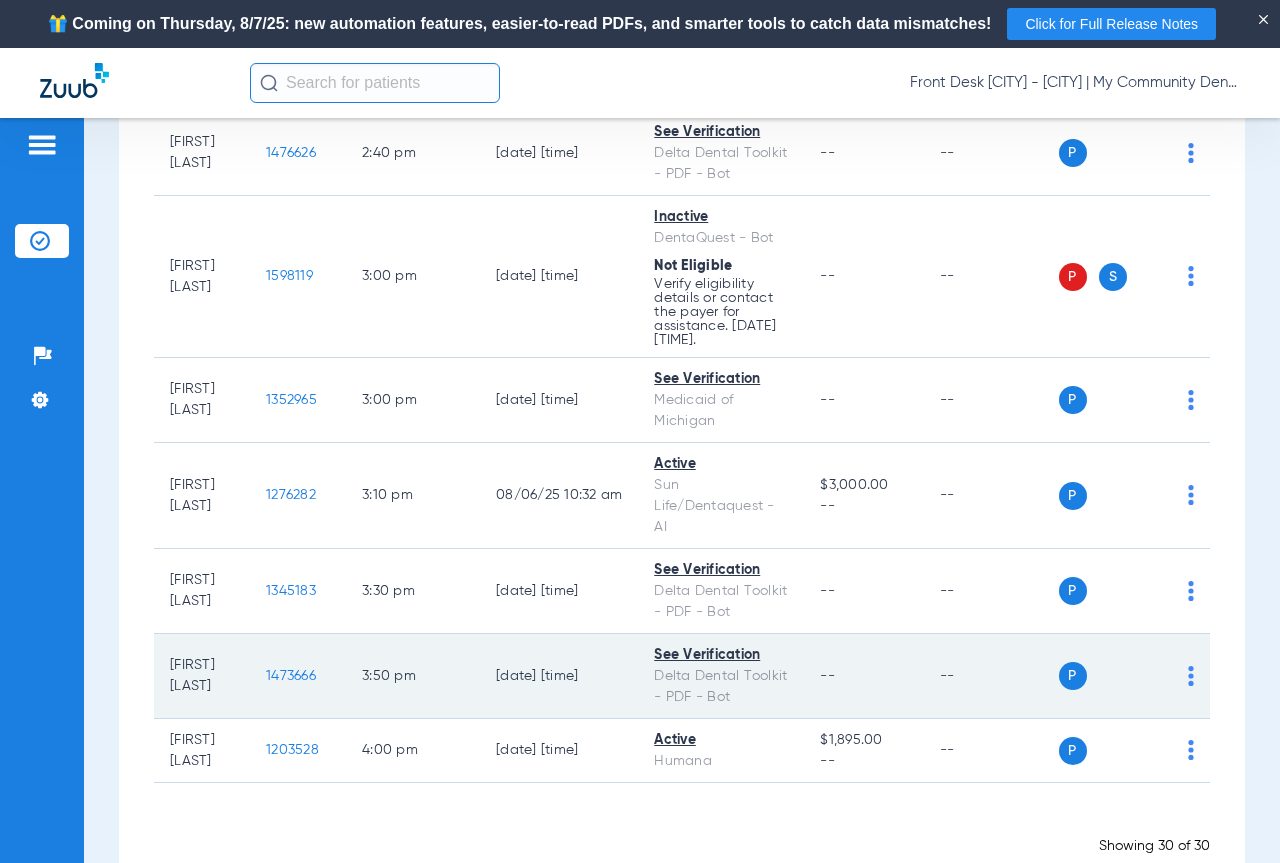 click on "[NUMBER]" 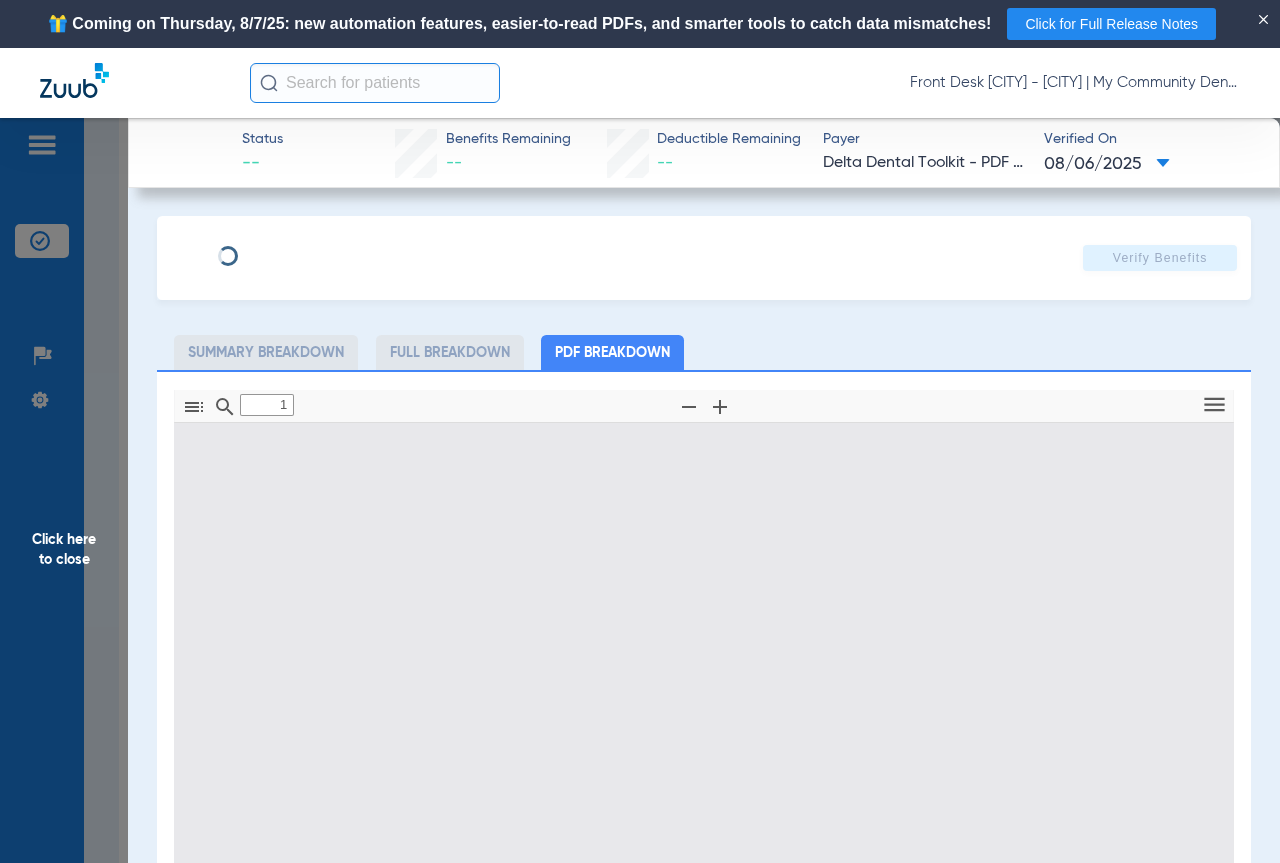 type on "0" 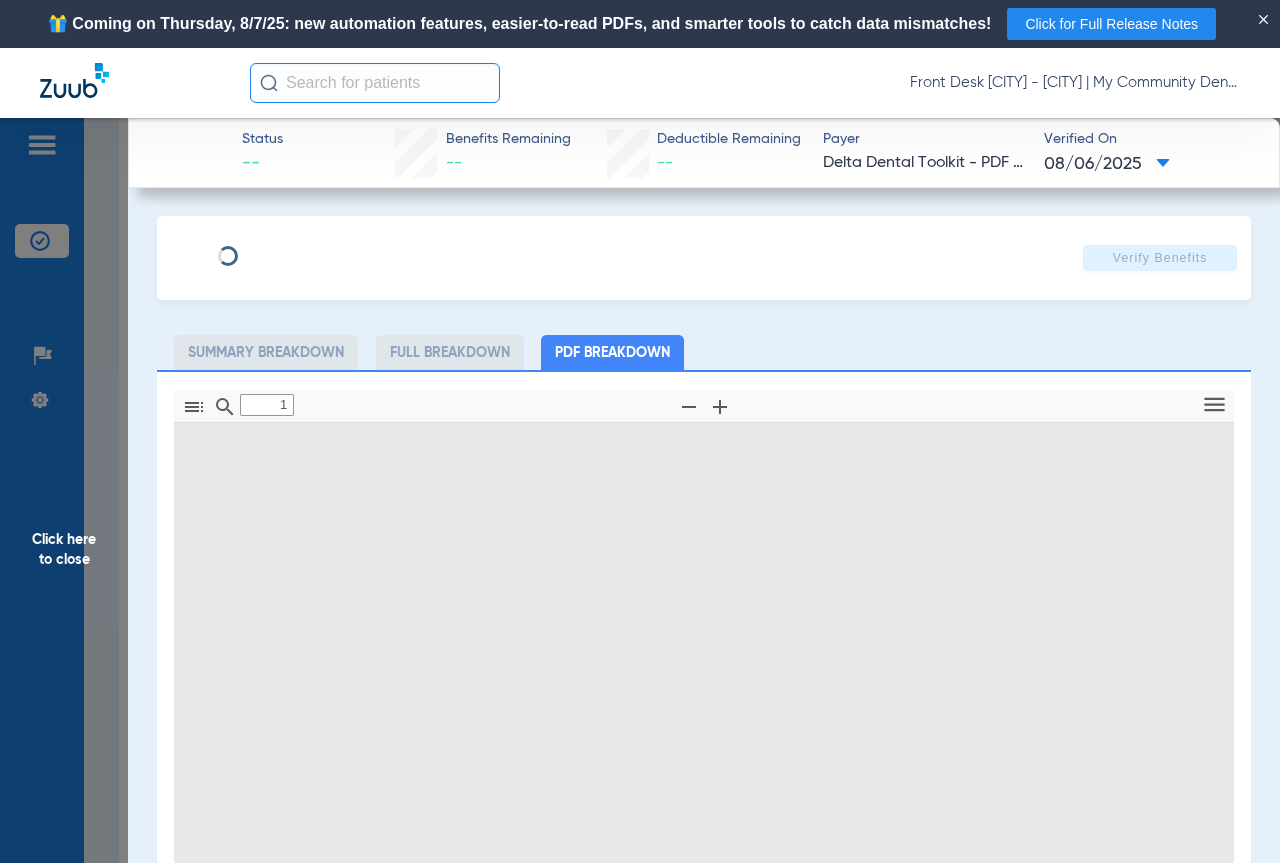 select on "page-width" 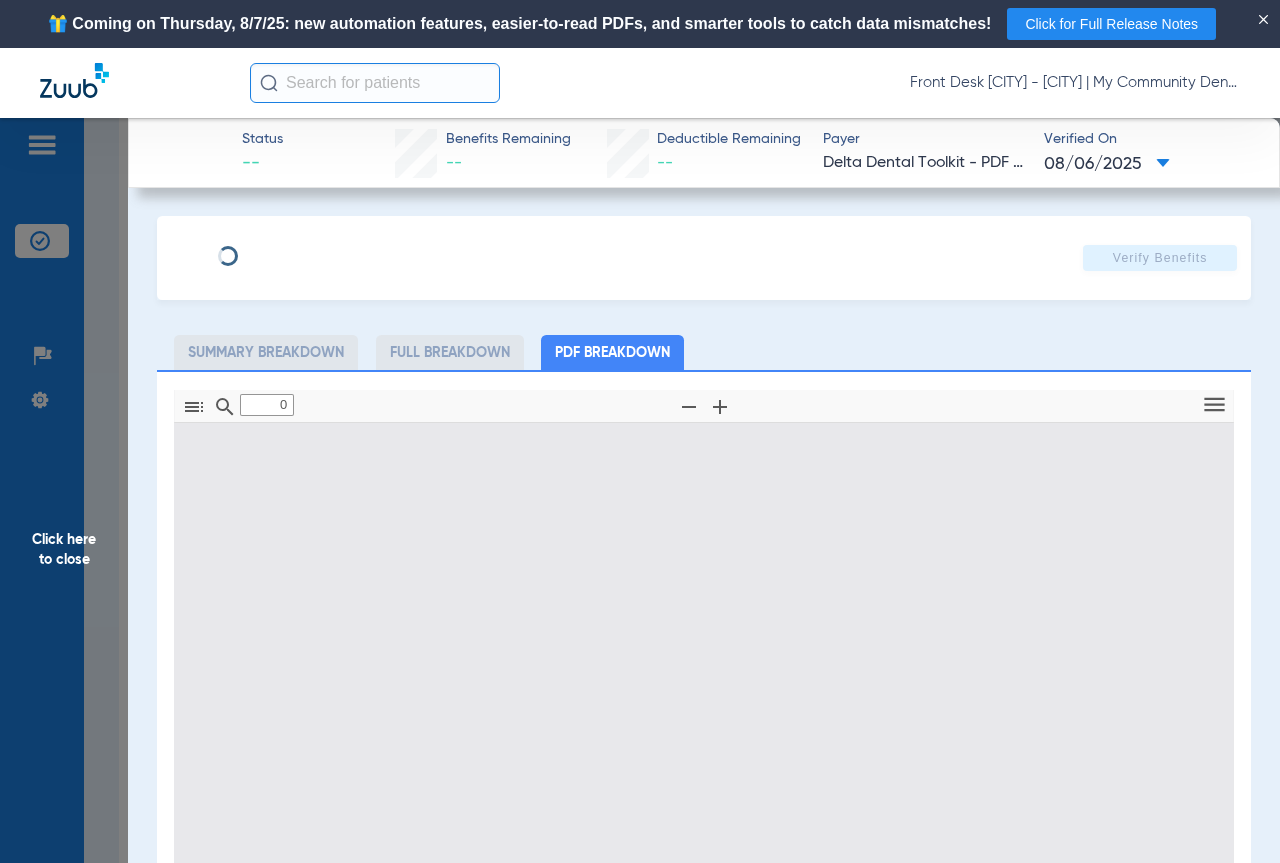type on "1" 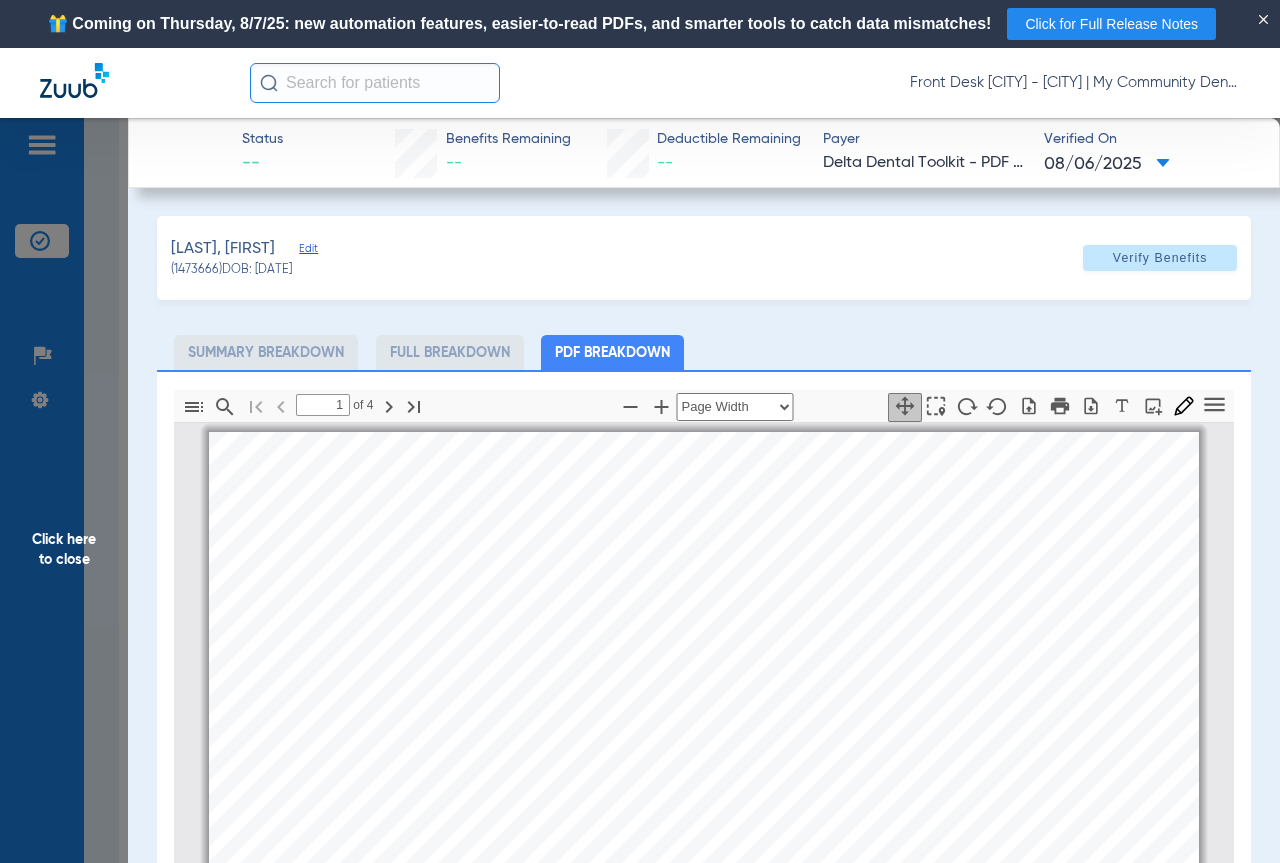 scroll, scrollTop: 0, scrollLeft: 0, axis: both 